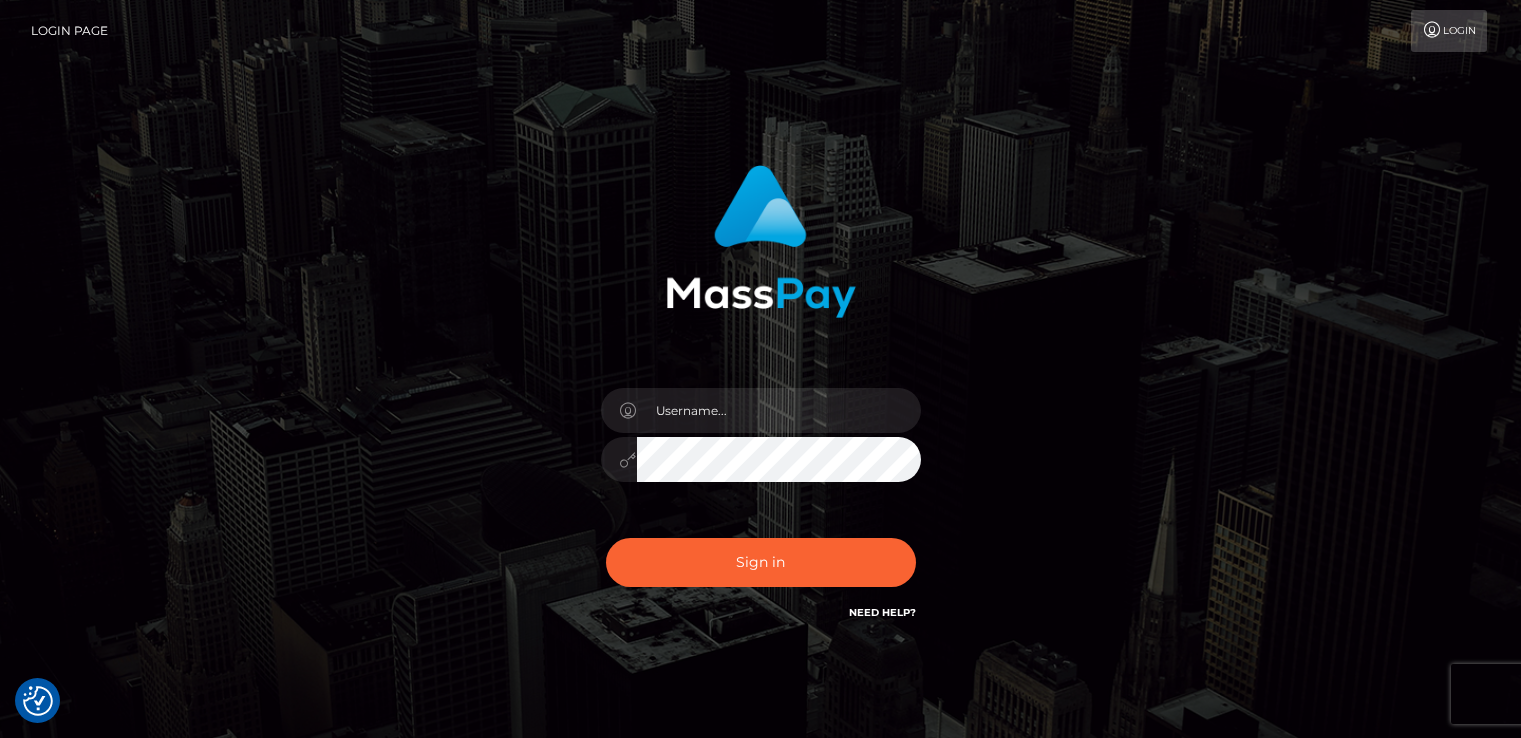 scroll, scrollTop: 0, scrollLeft: 0, axis: both 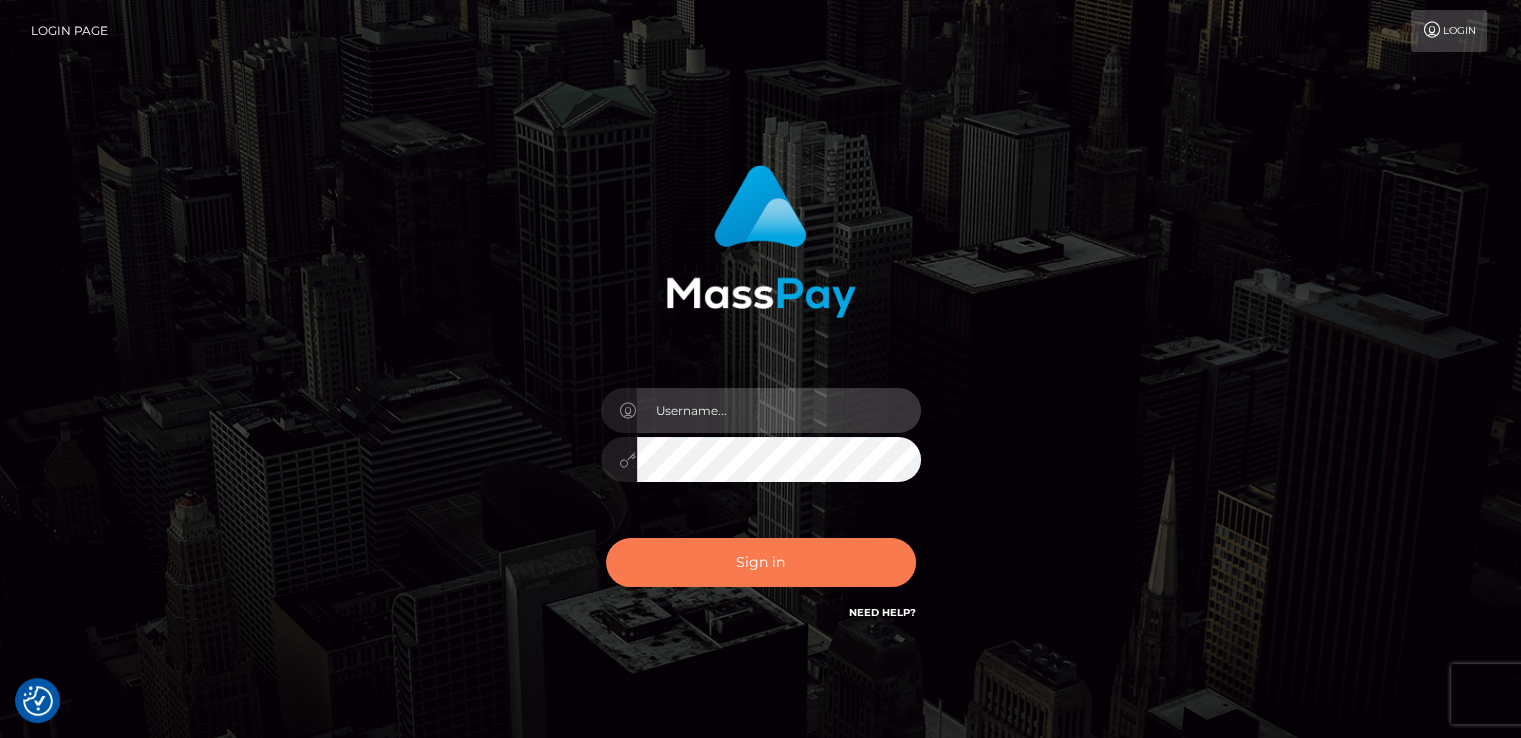 type on "catalinad" 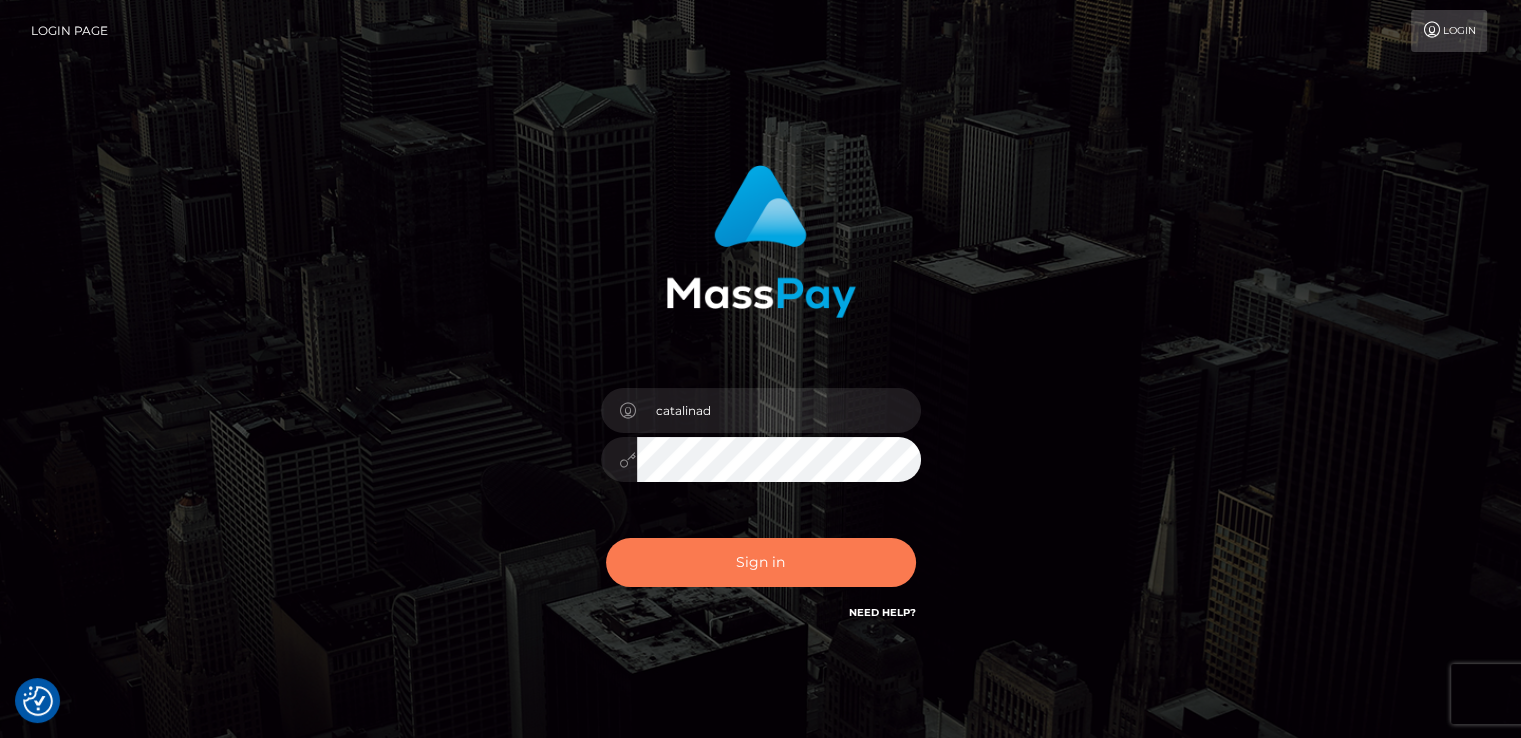 click on "Sign in" at bounding box center [761, 562] 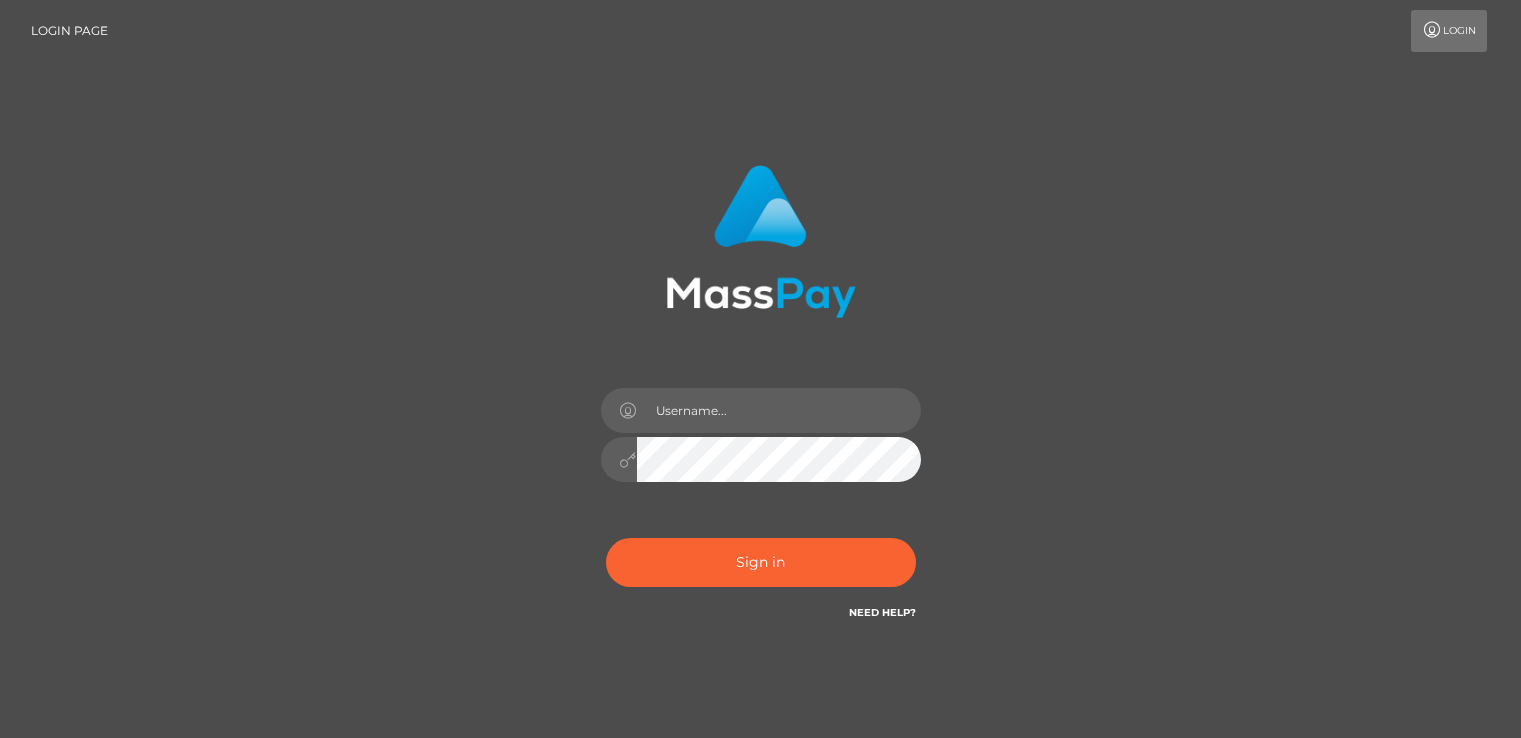 scroll, scrollTop: 0, scrollLeft: 0, axis: both 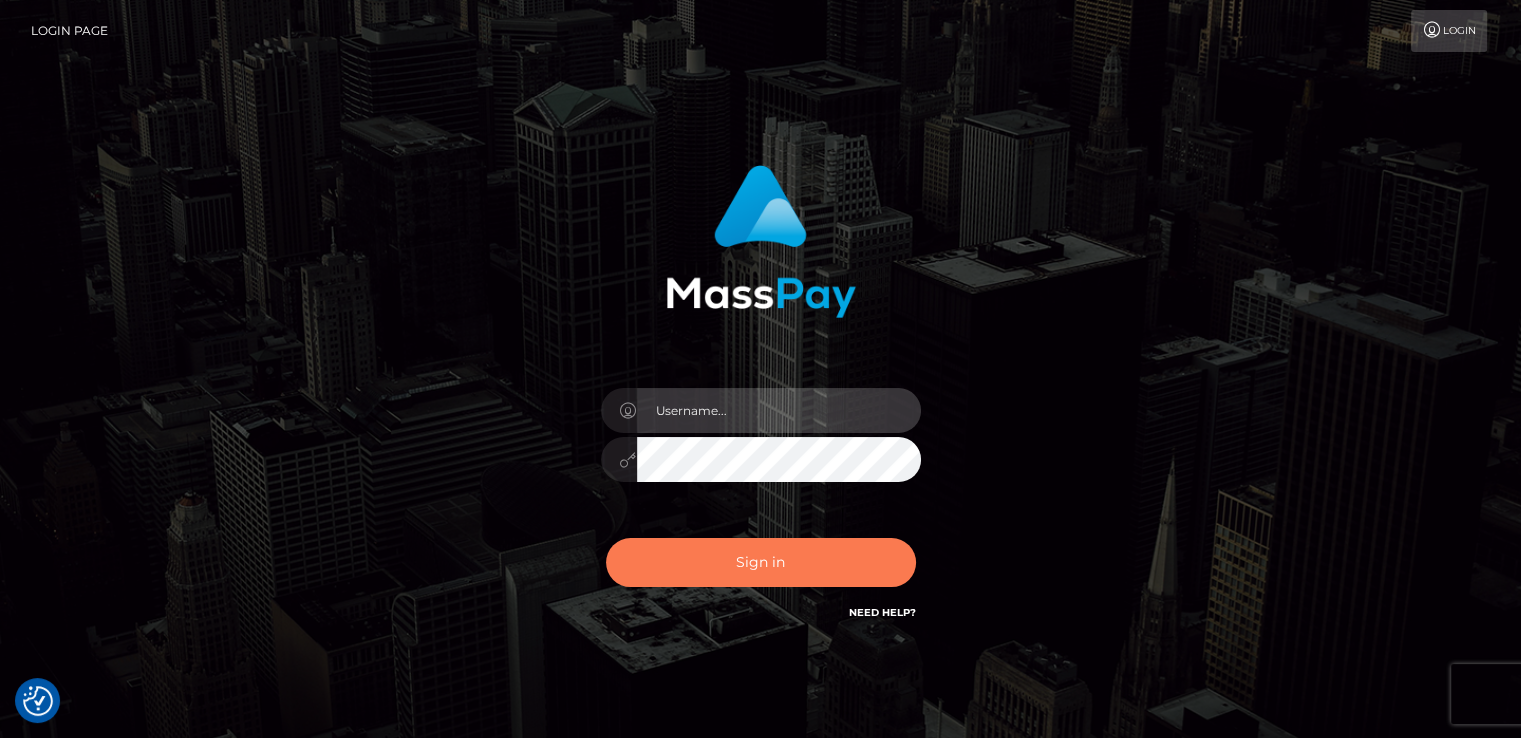 type on "catalinad" 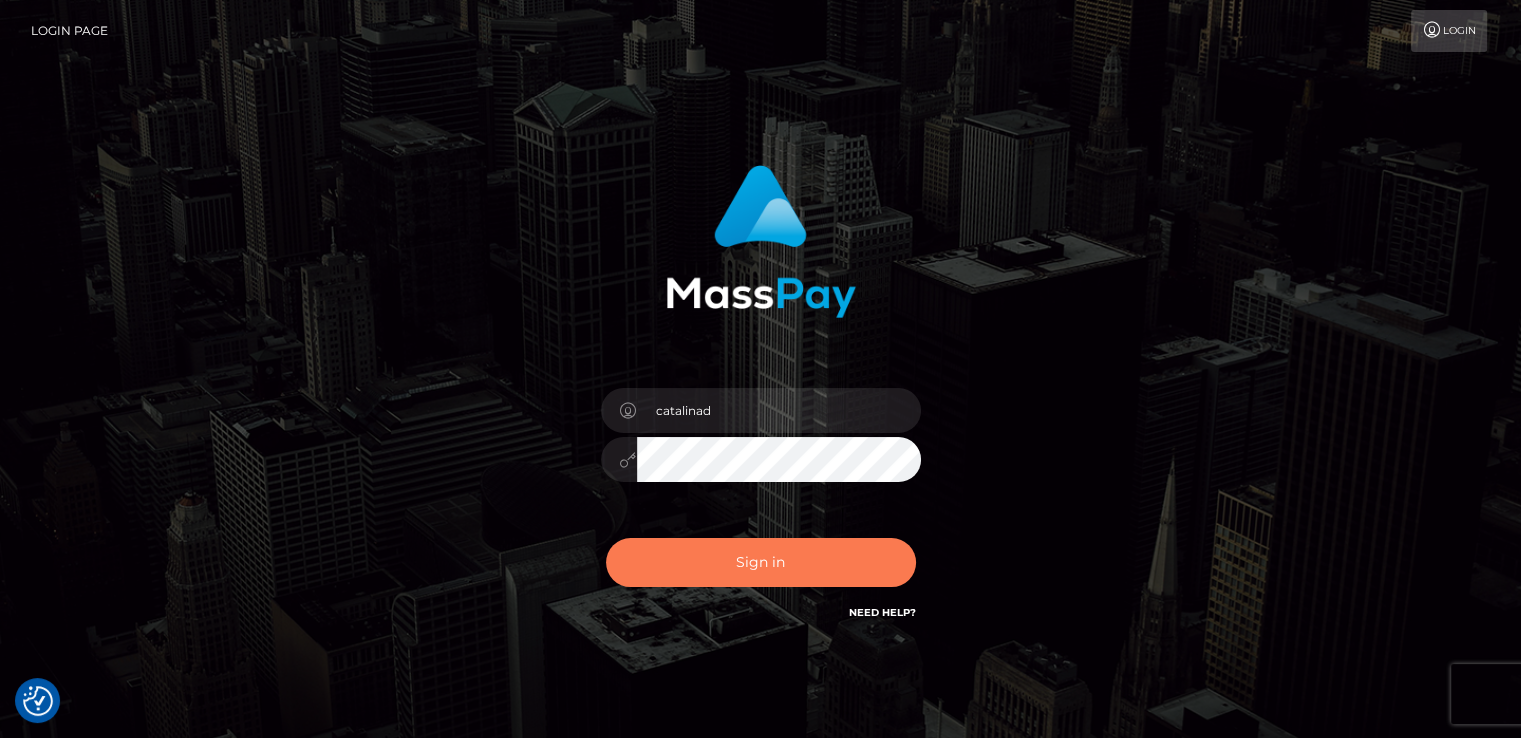 click on "Sign in" at bounding box center (761, 562) 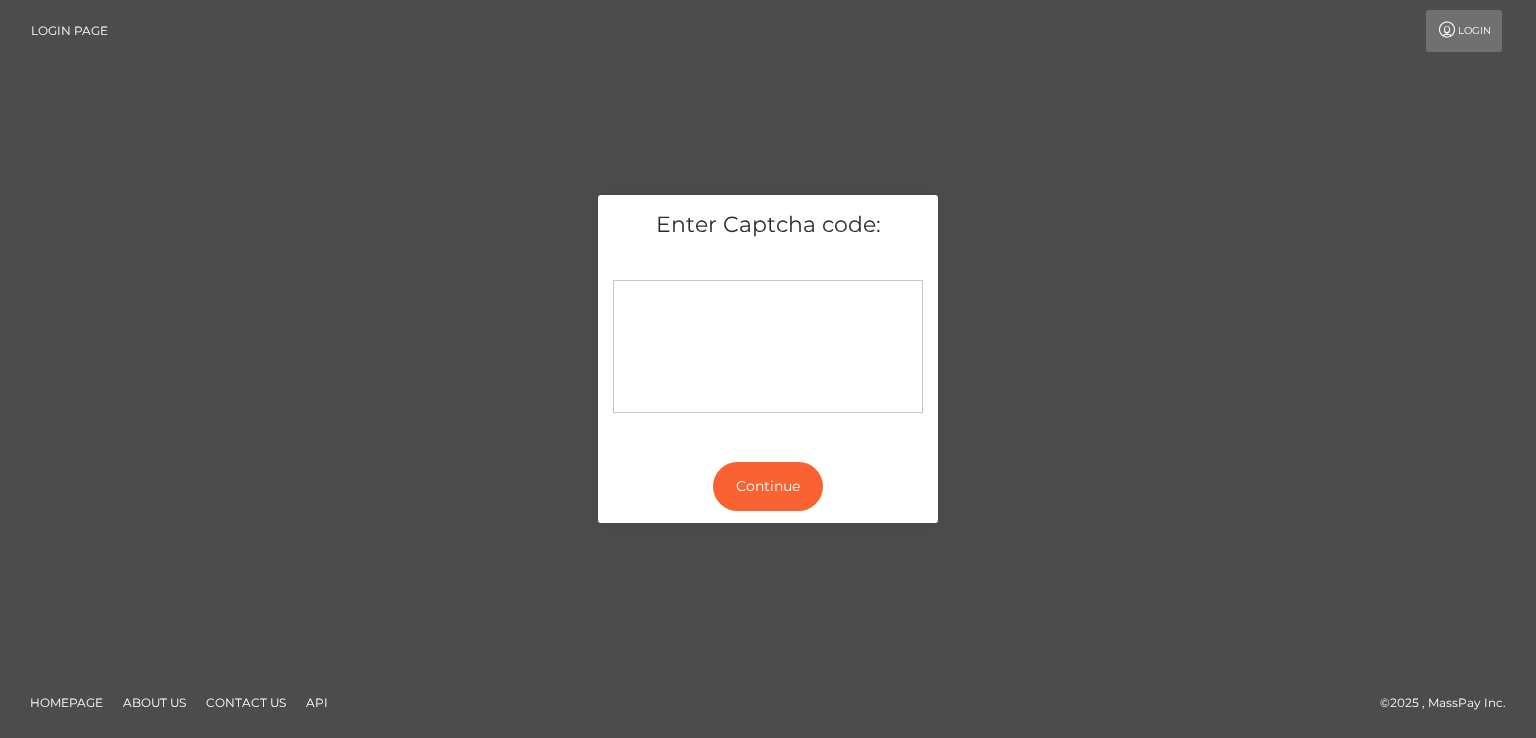 scroll, scrollTop: 0, scrollLeft: 0, axis: both 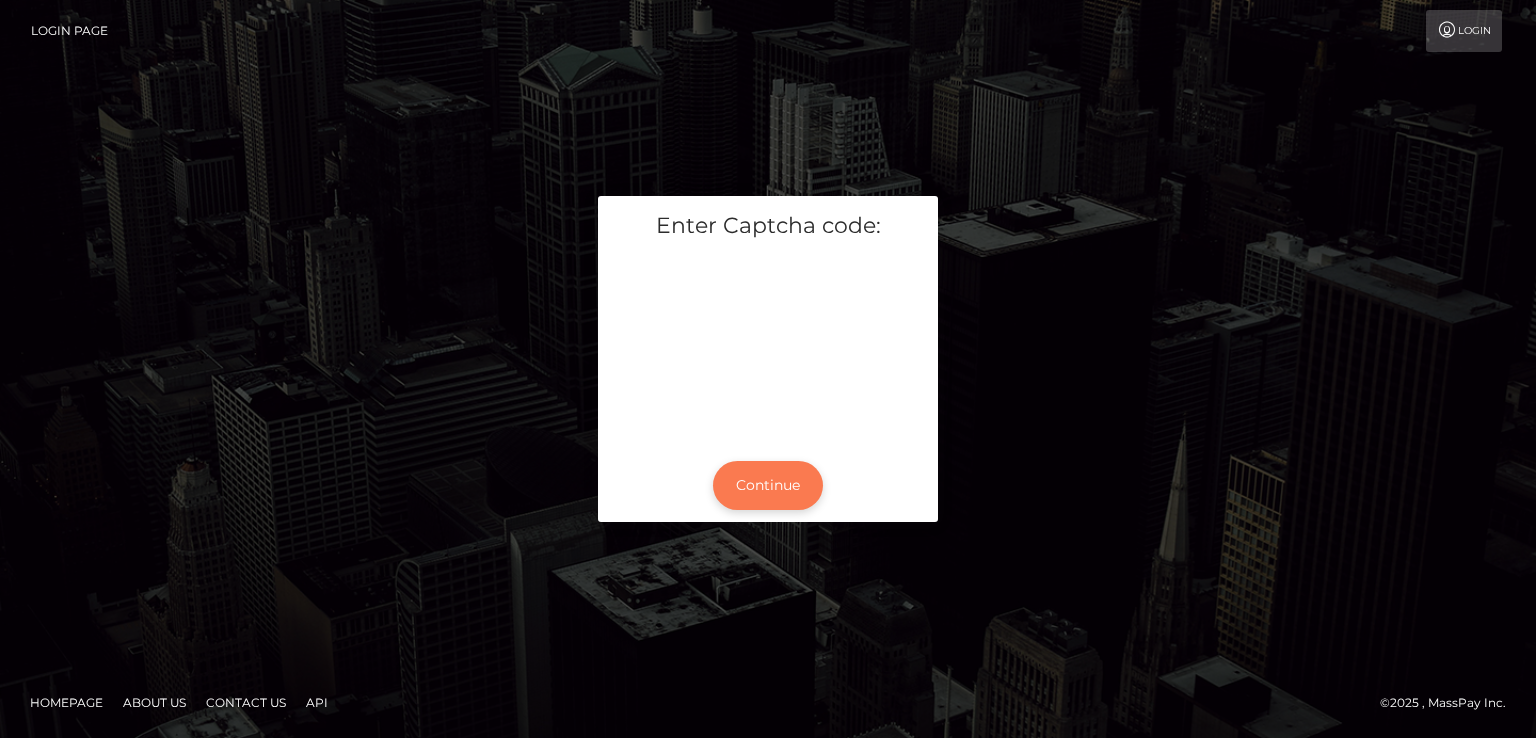 click on "Continue" at bounding box center (768, 485) 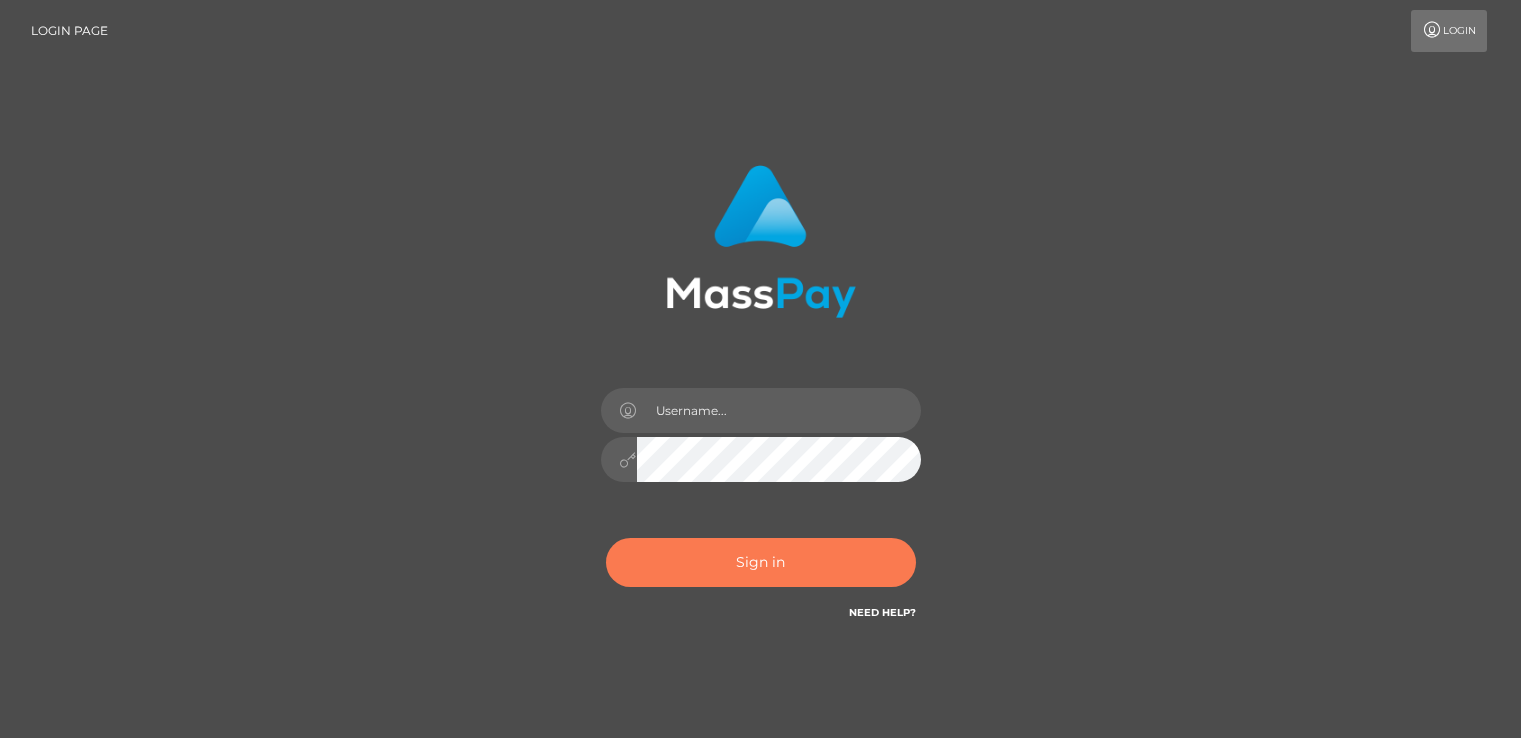 scroll, scrollTop: 0, scrollLeft: 0, axis: both 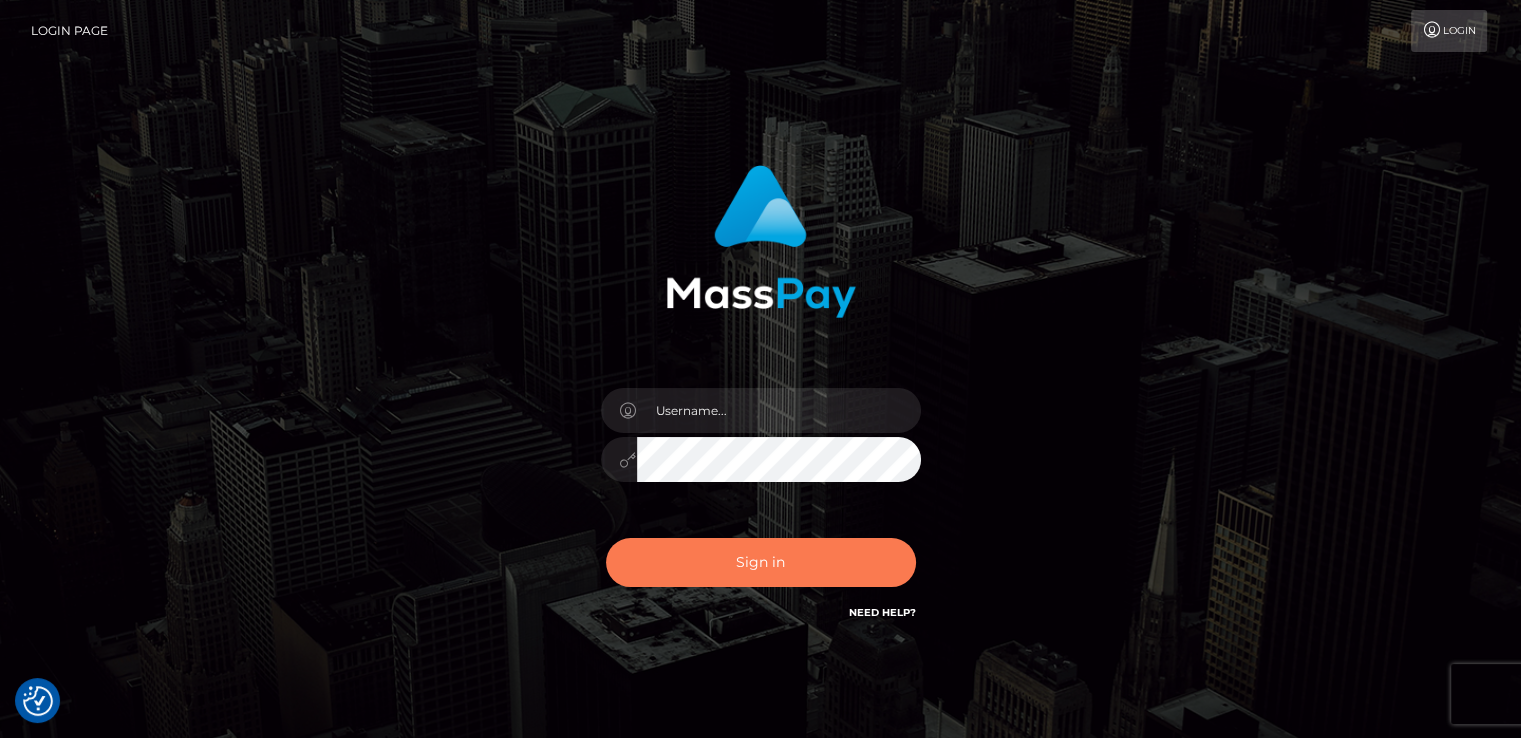 click on "Sign in" at bounding box center [761, 562] 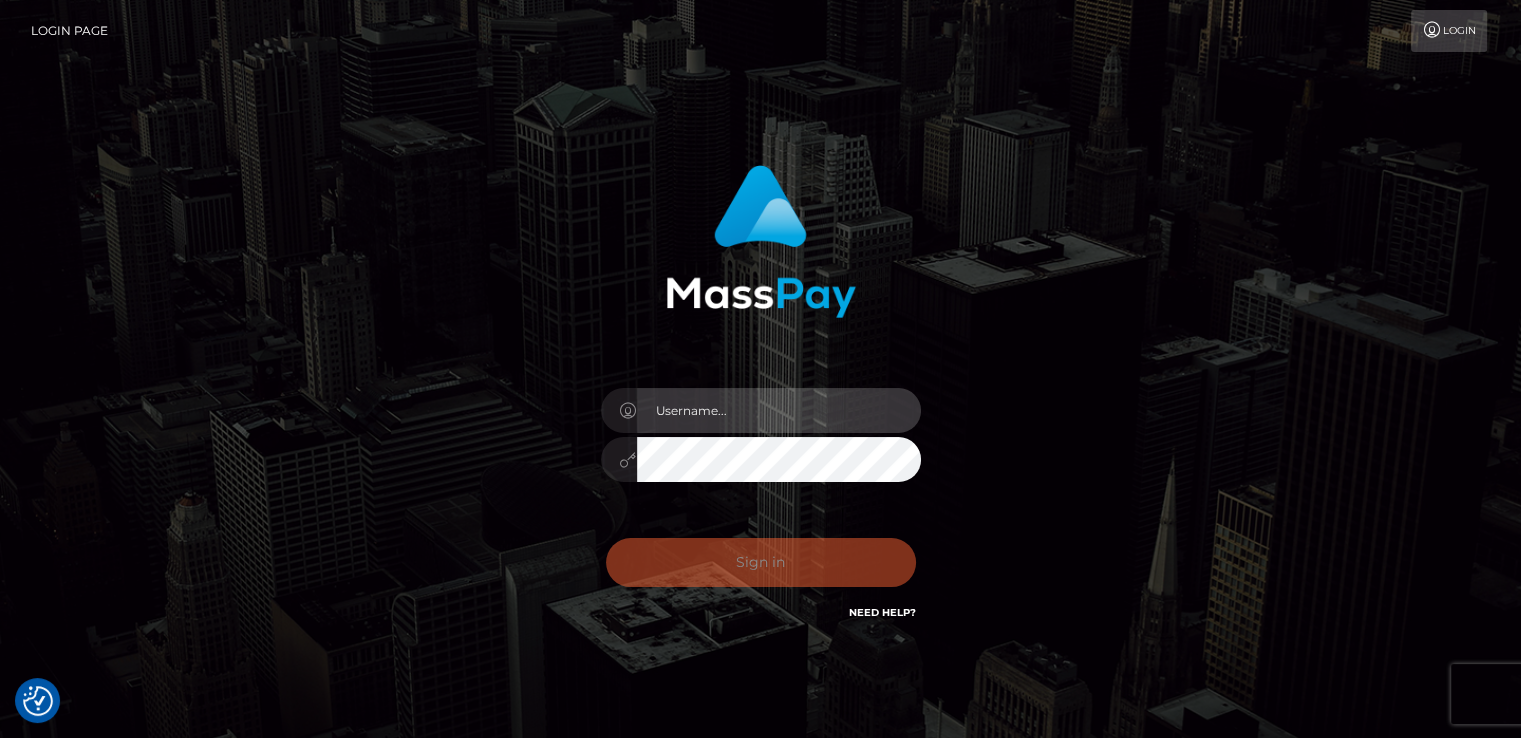 type on "catalinad" 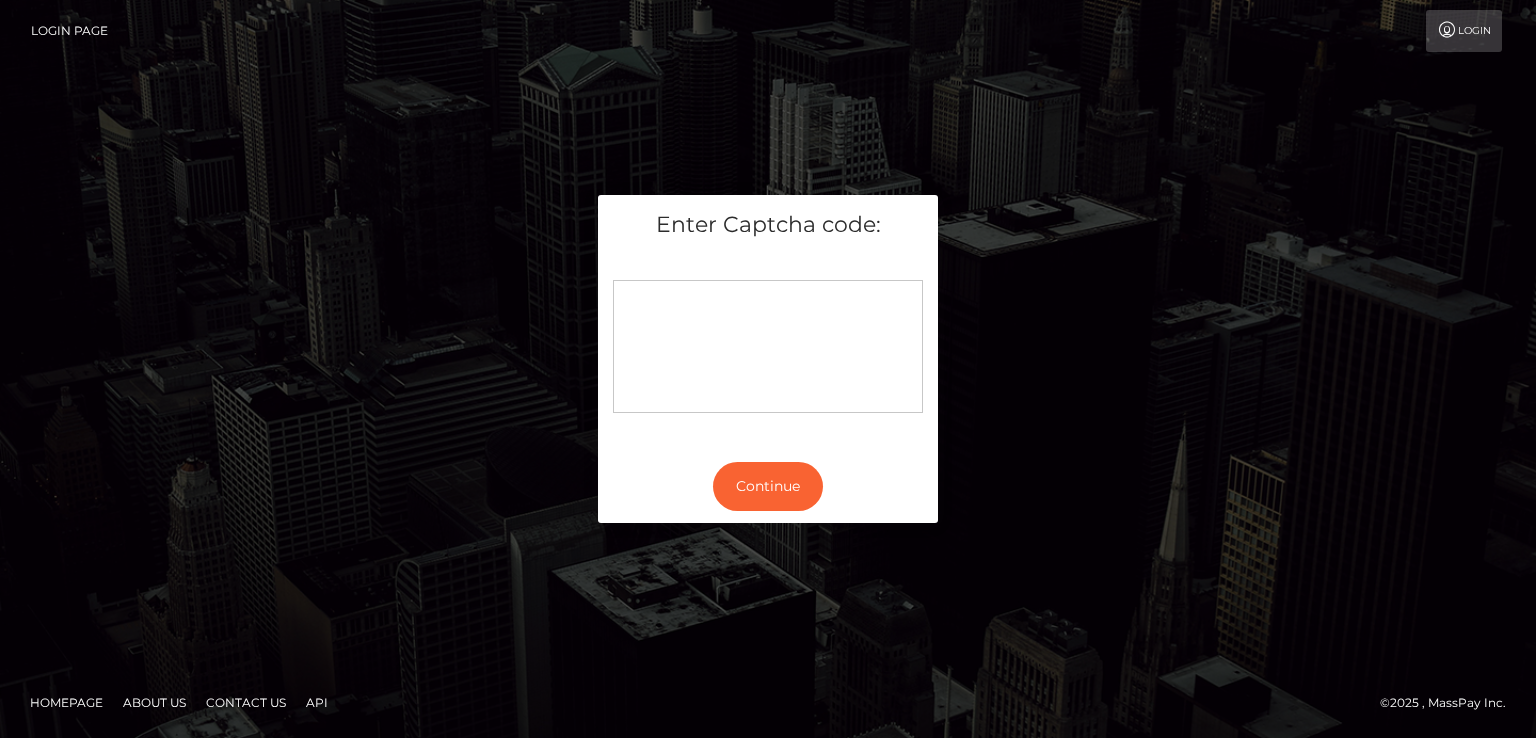 scroll, scrollTop: 0, scrollLeft: 0, axis: both 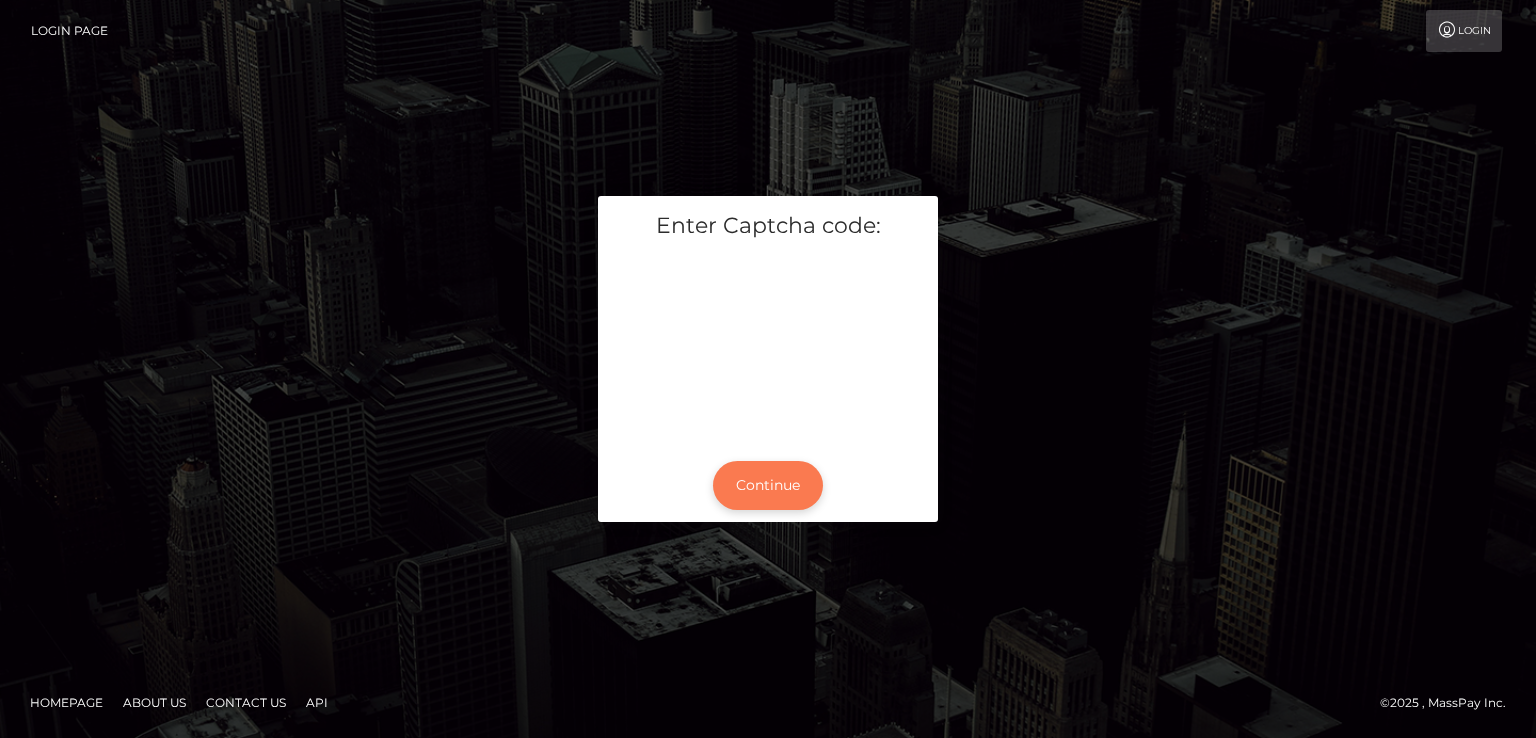 click on "Continue" at bounding box center [768, 485] 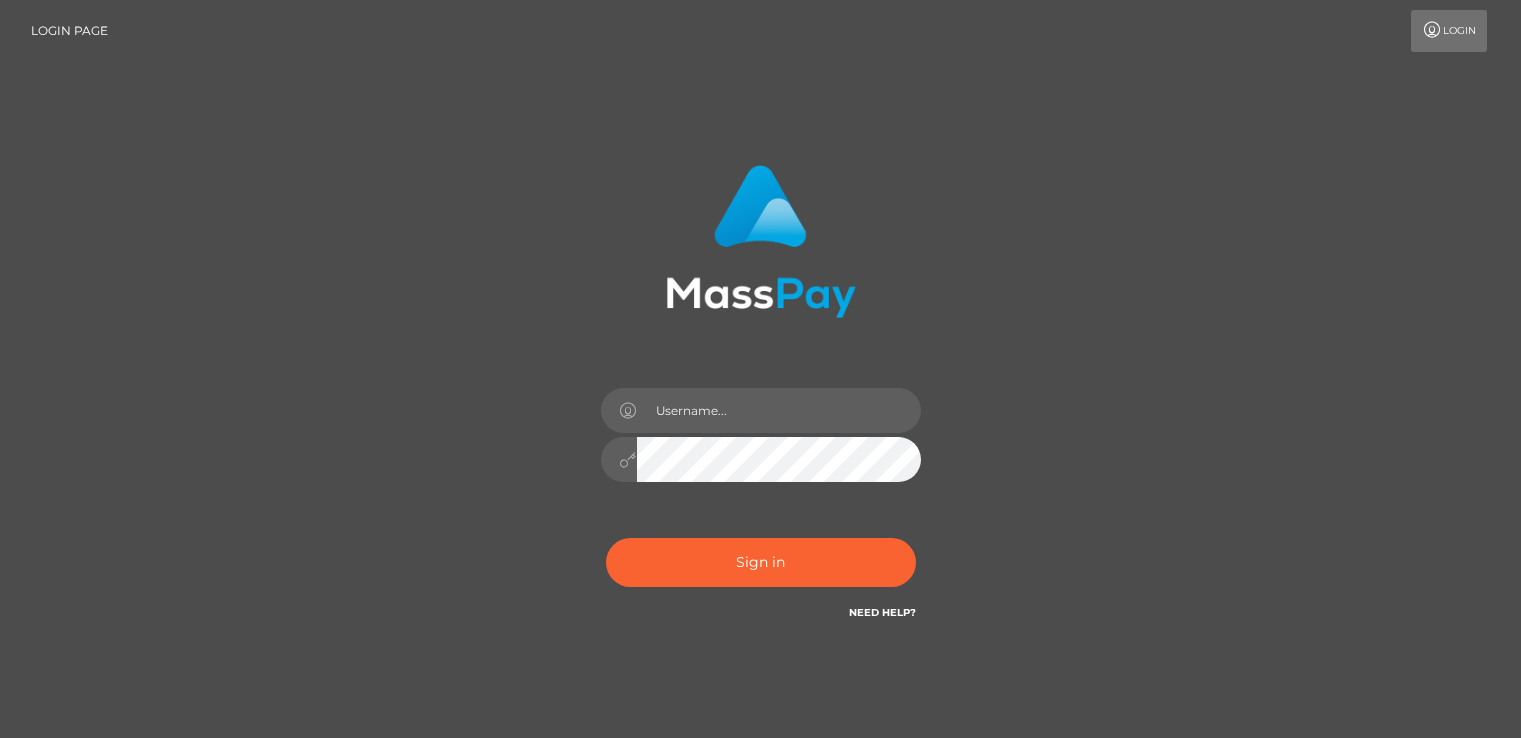 scroll, scrollTop: 0, scrollLeft: 0, axis: both 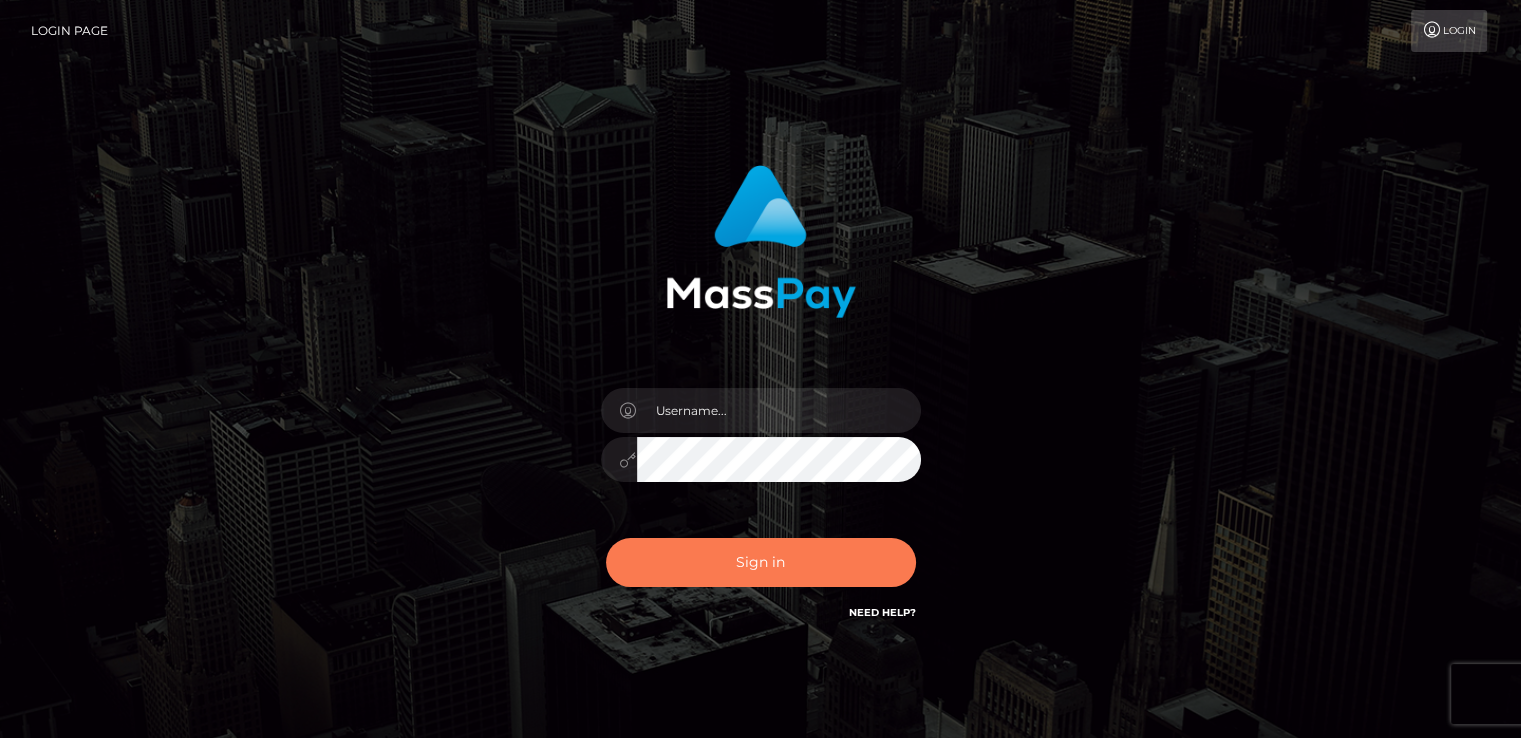 click on "Sign in" at bounding box center [761, 562] 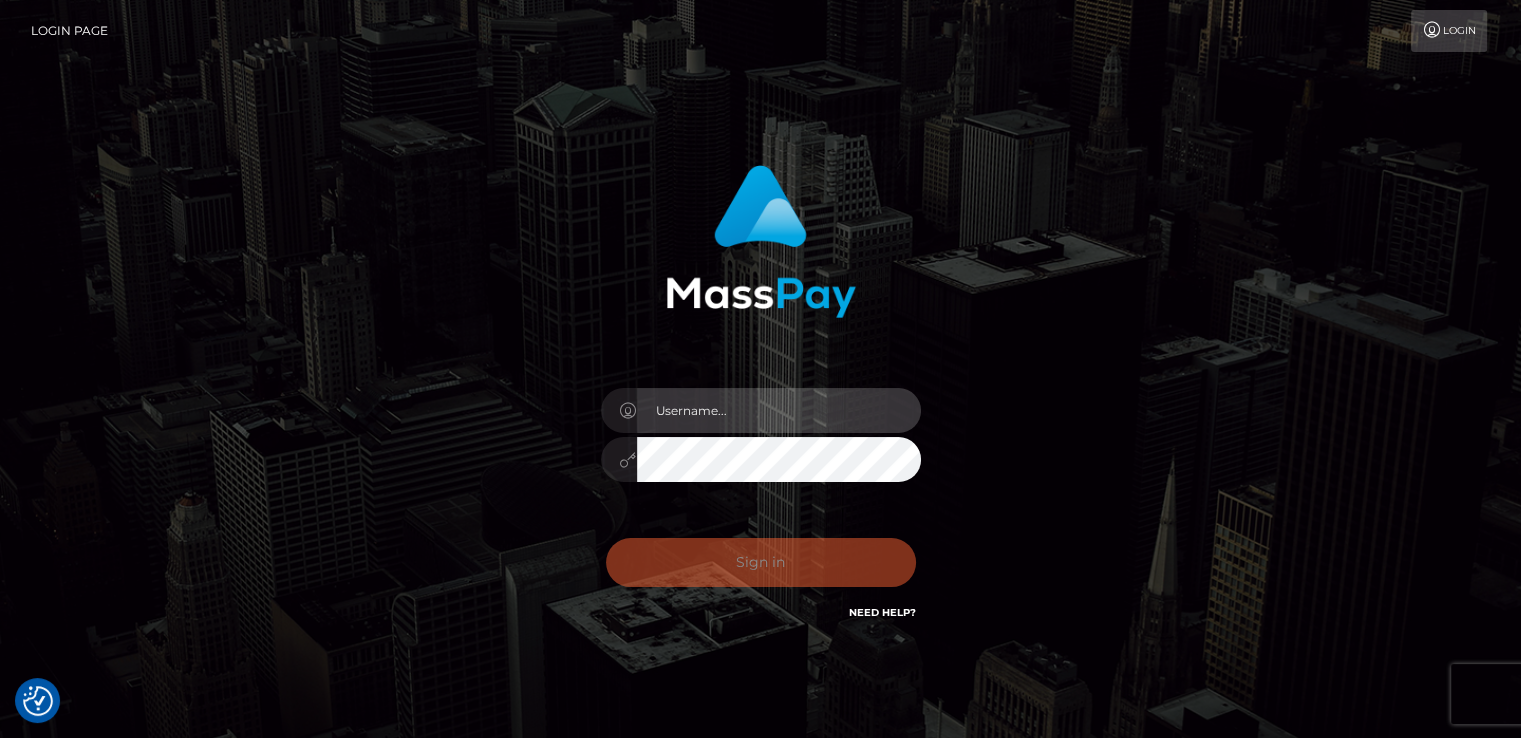 type on "catalinad" 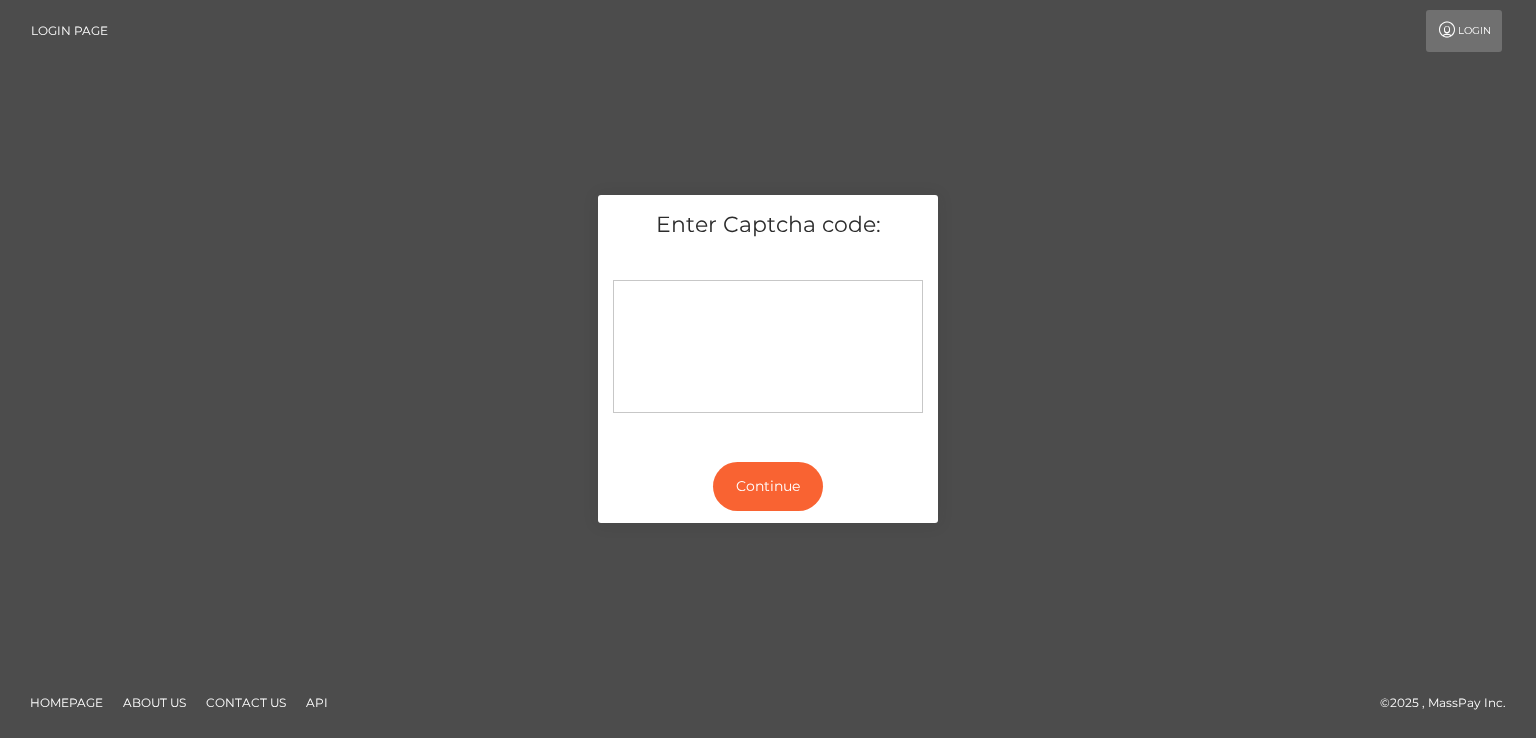 scroll, scrollTop: 0, scrollLeft: 0, axis: both 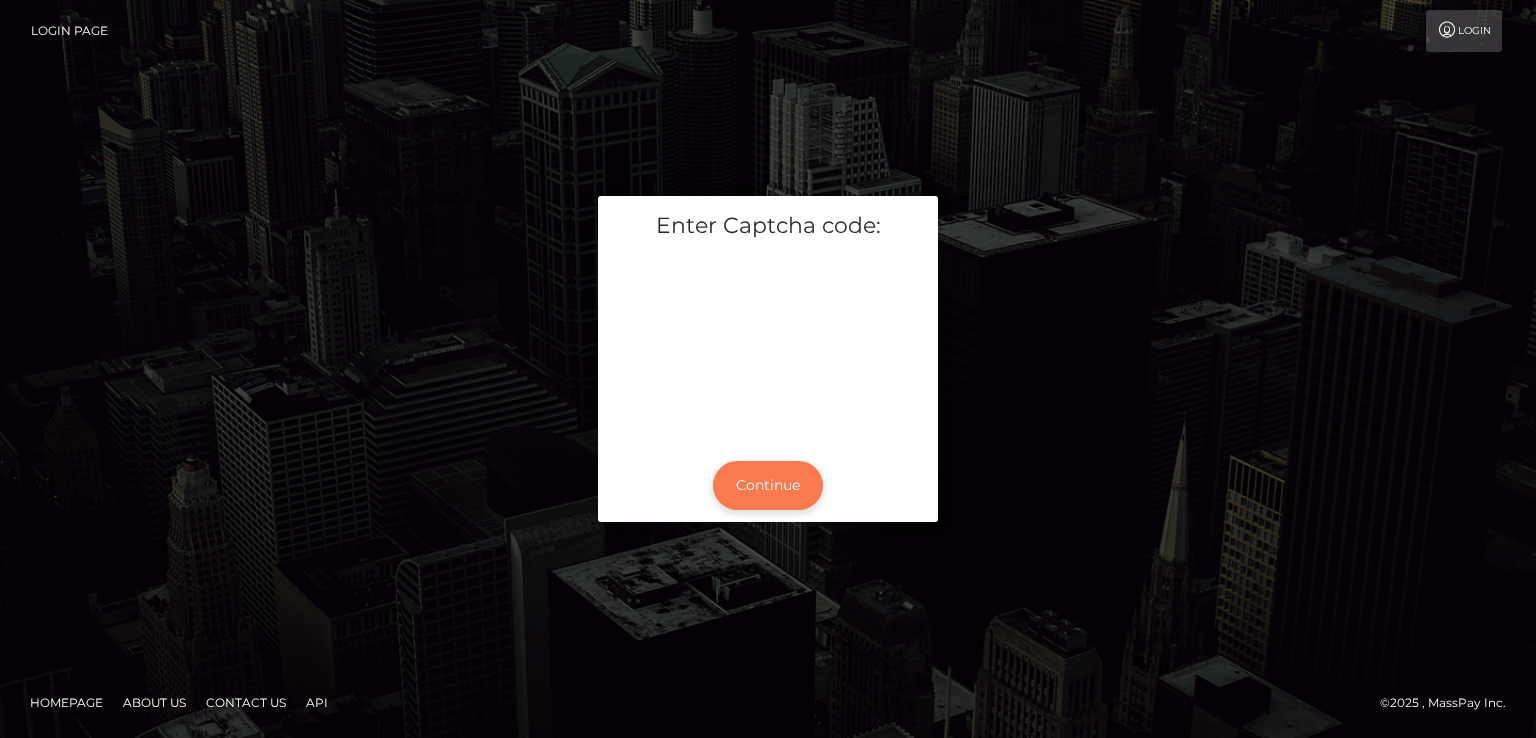 click on "Continue" at bounding box center (768, 485) 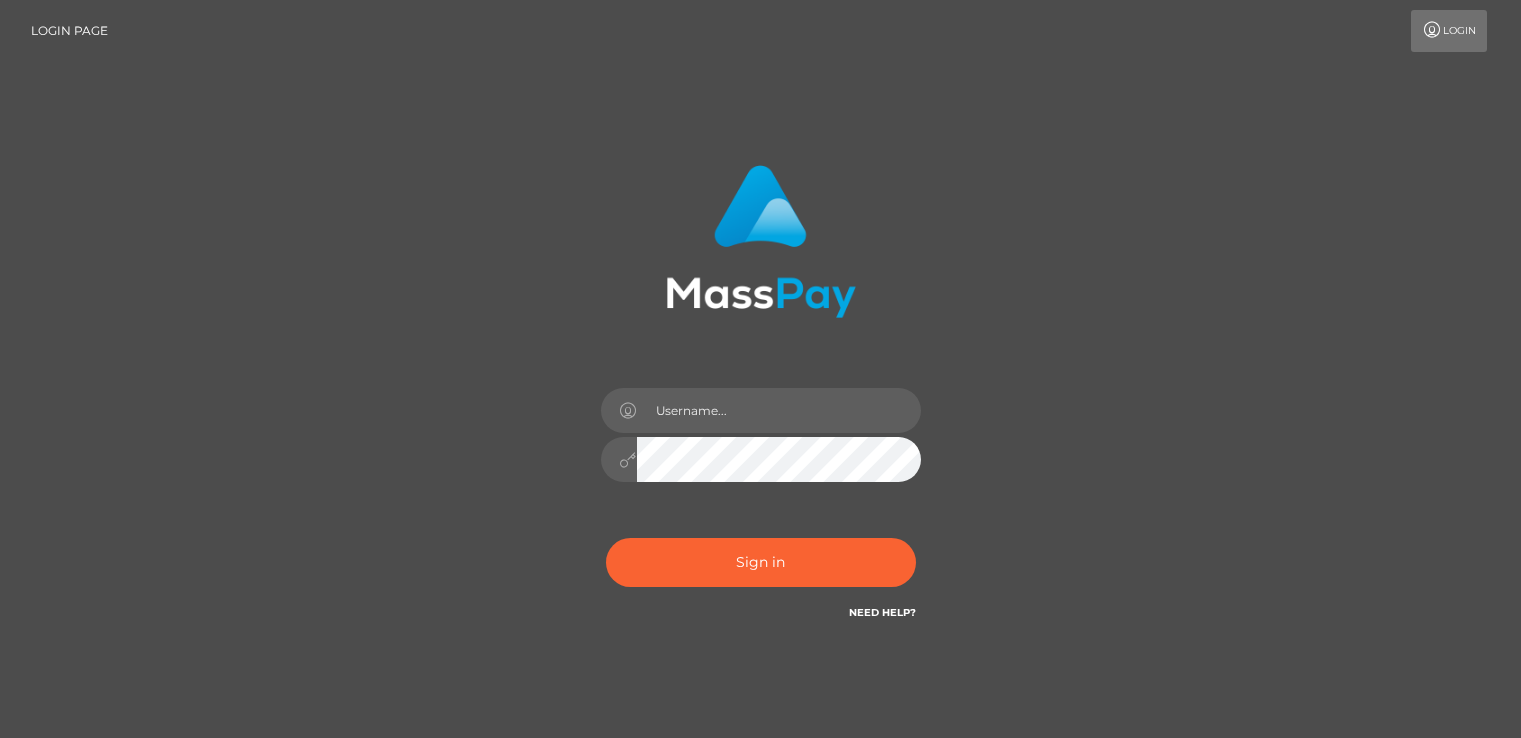 scroll, scrollTop: 0, scrollLeft: 0, axis: both 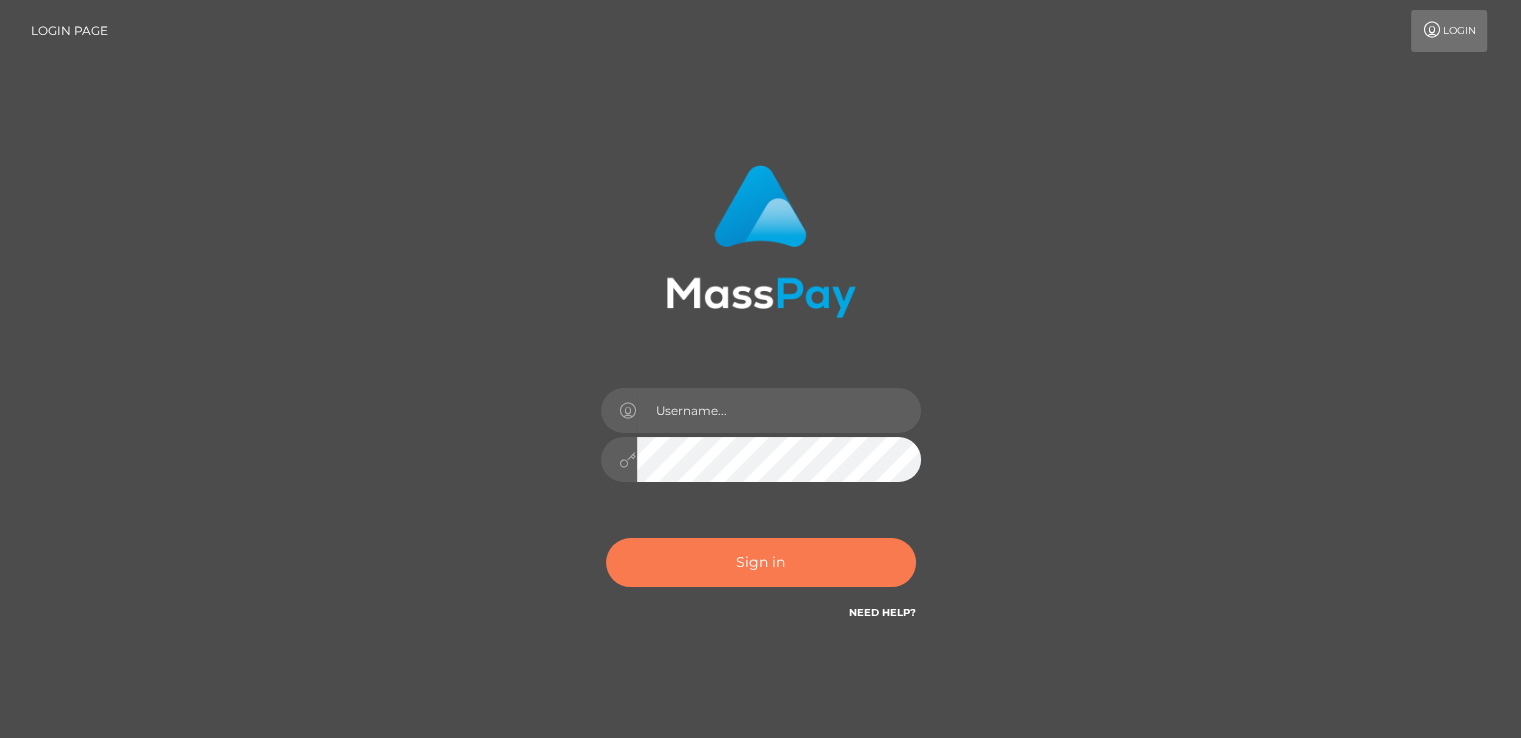 click on "Sign in" at bounding box center [761, 562] 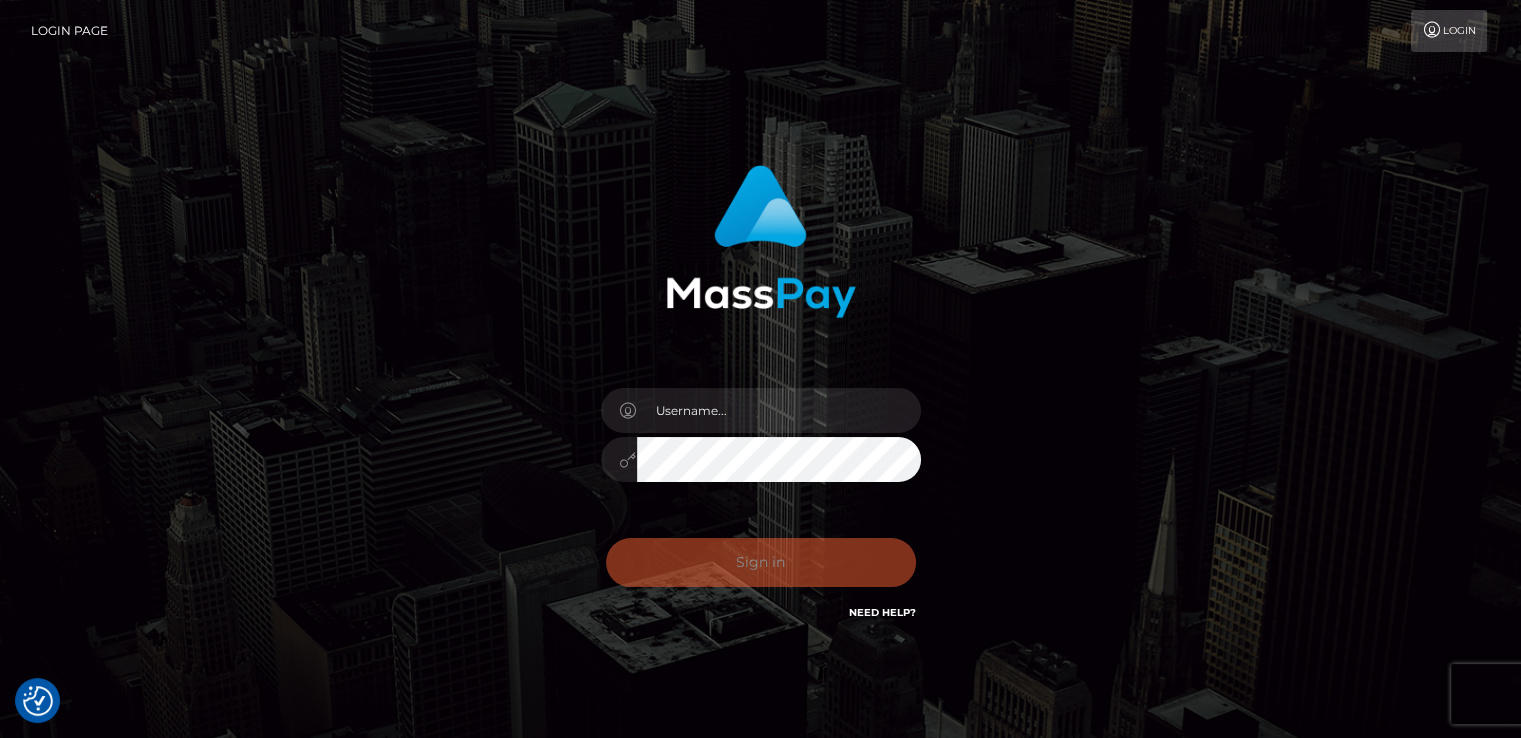 type on "catalinad" 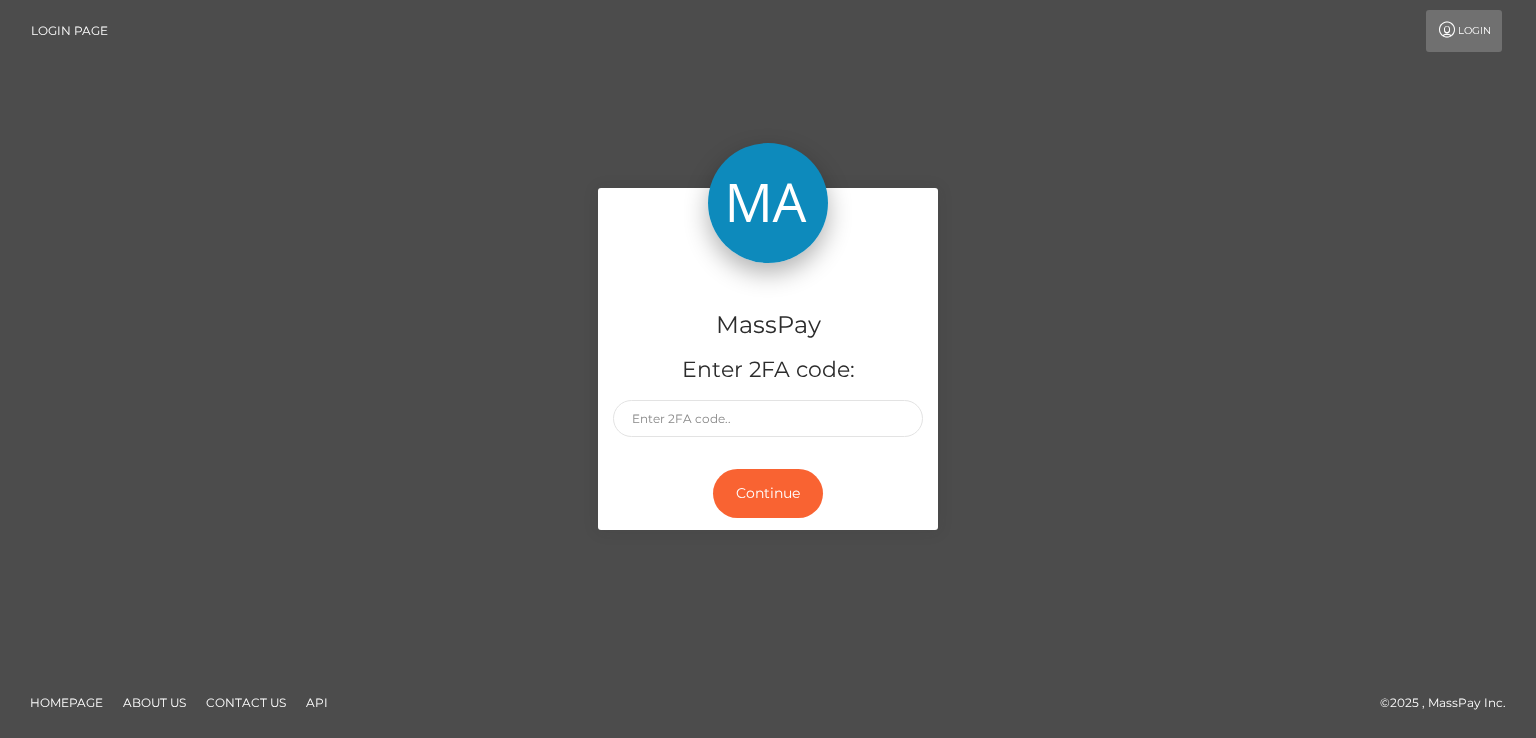 scroll, scrollTop: 0, scrollLeft: 0, axis: both 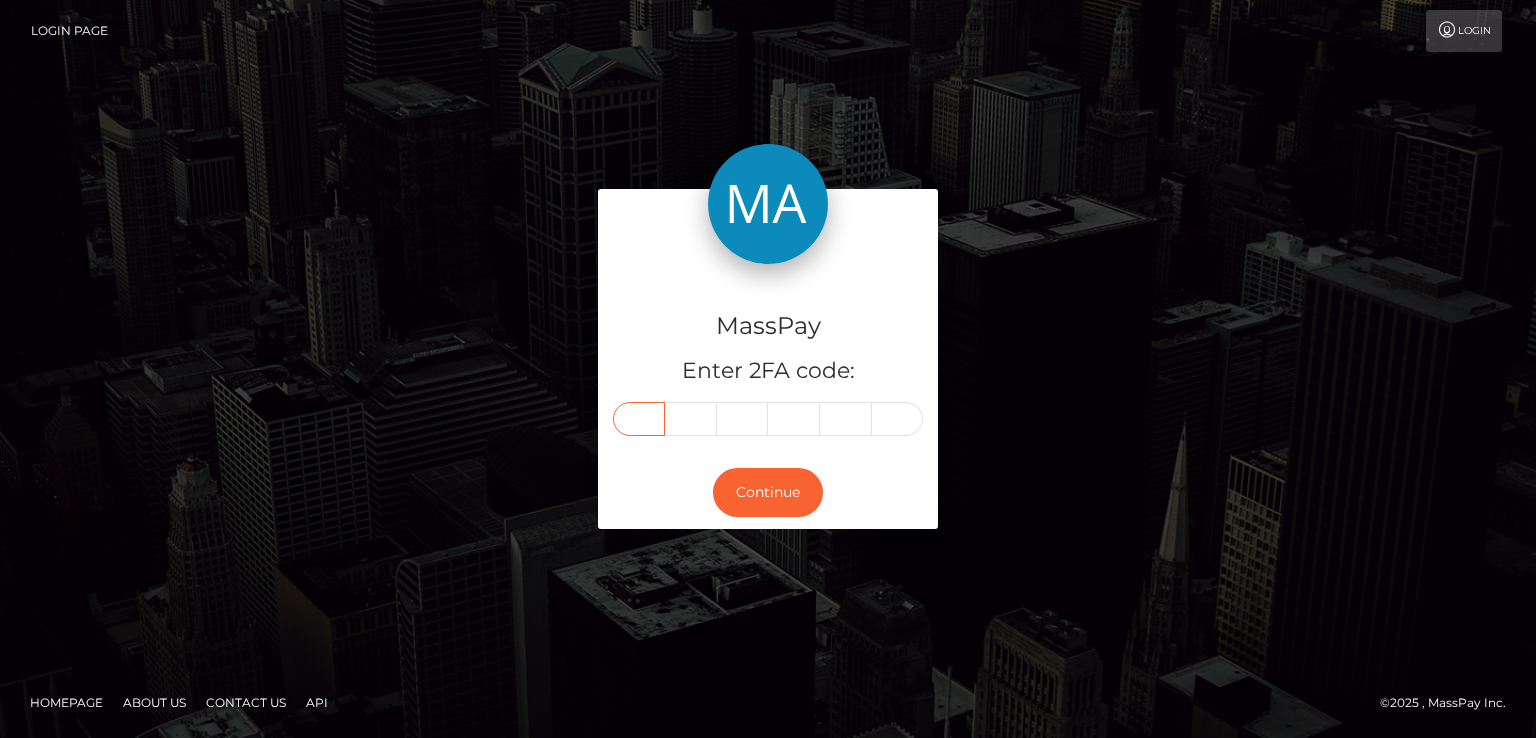 click at bounding box center [639, 419] 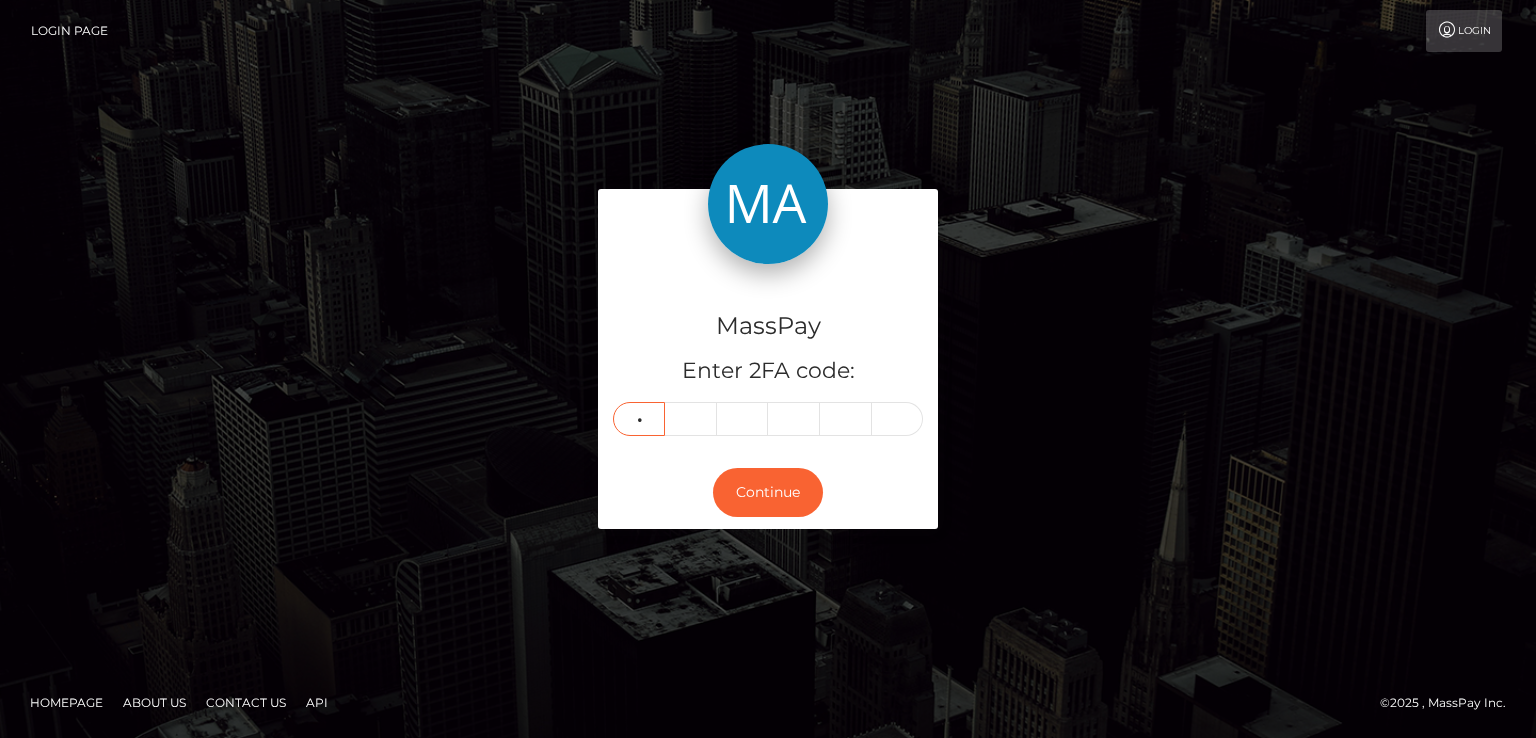 type on "8" 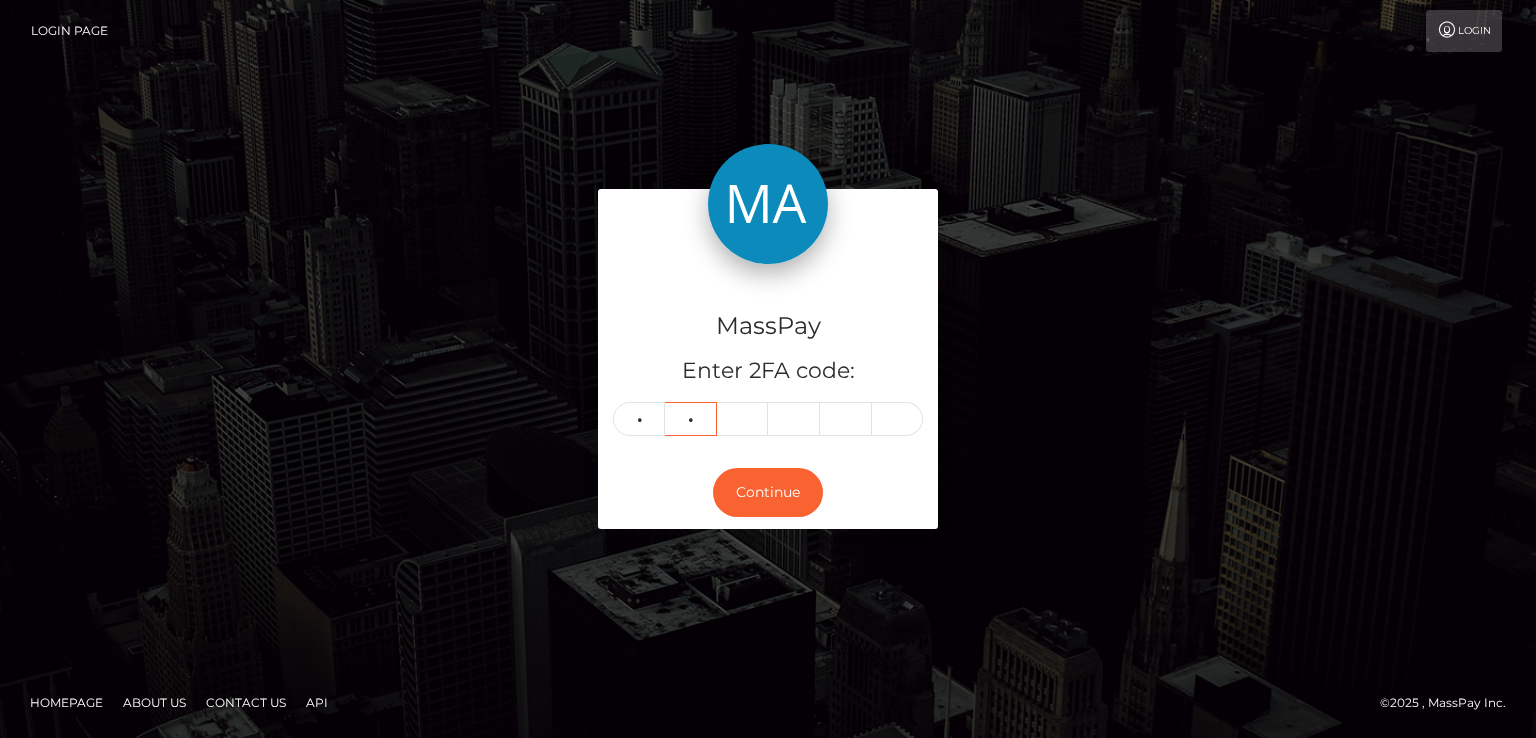 type on "0" 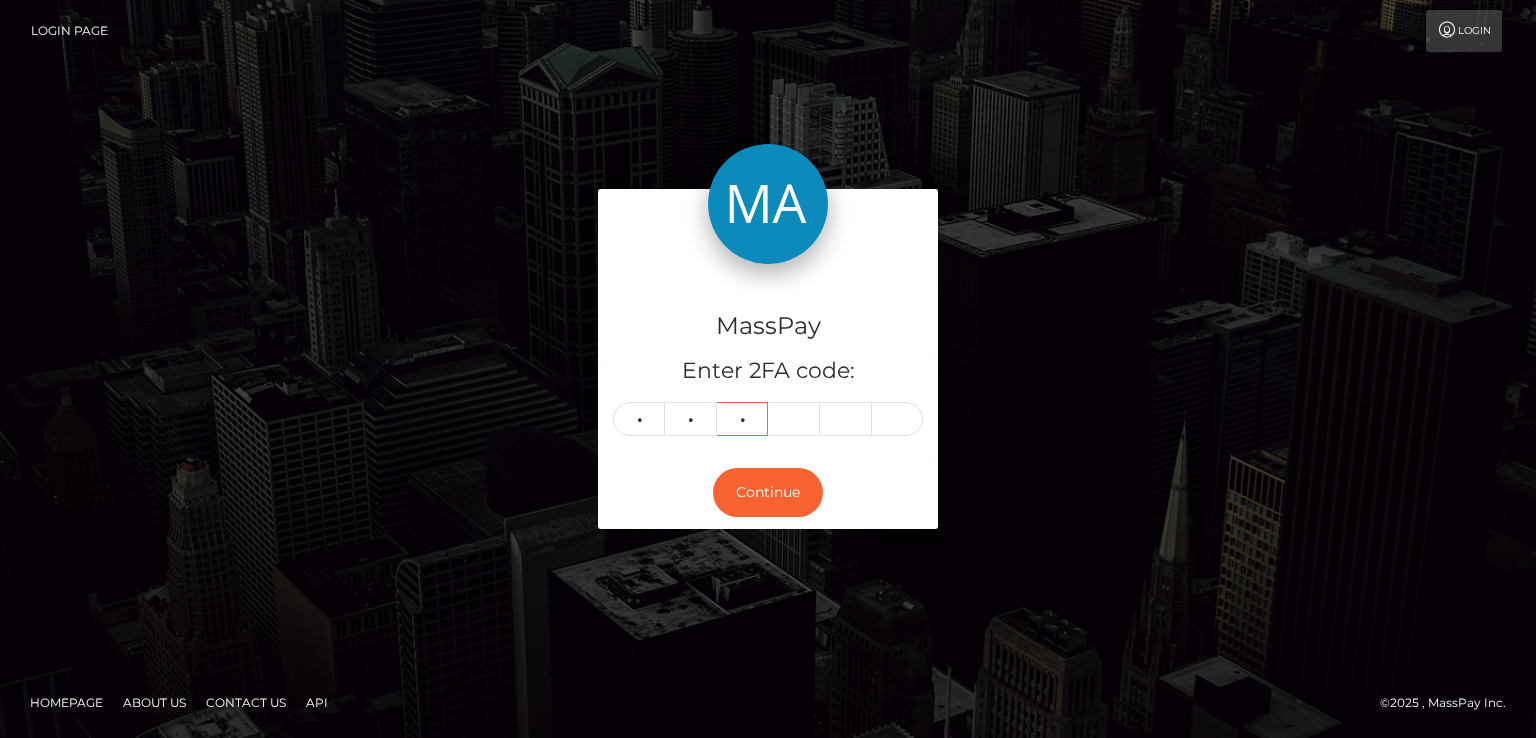 type on "5" 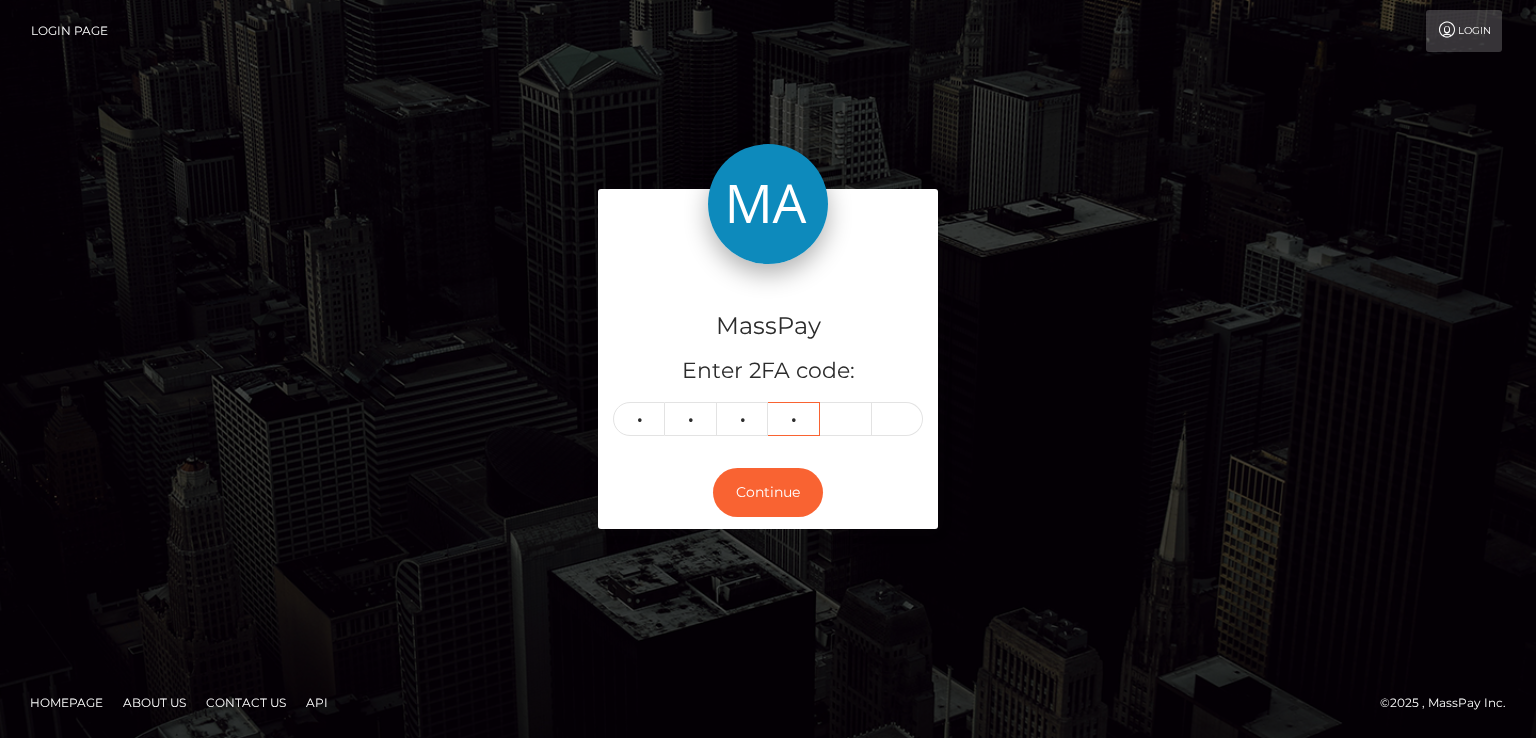 type on "6" 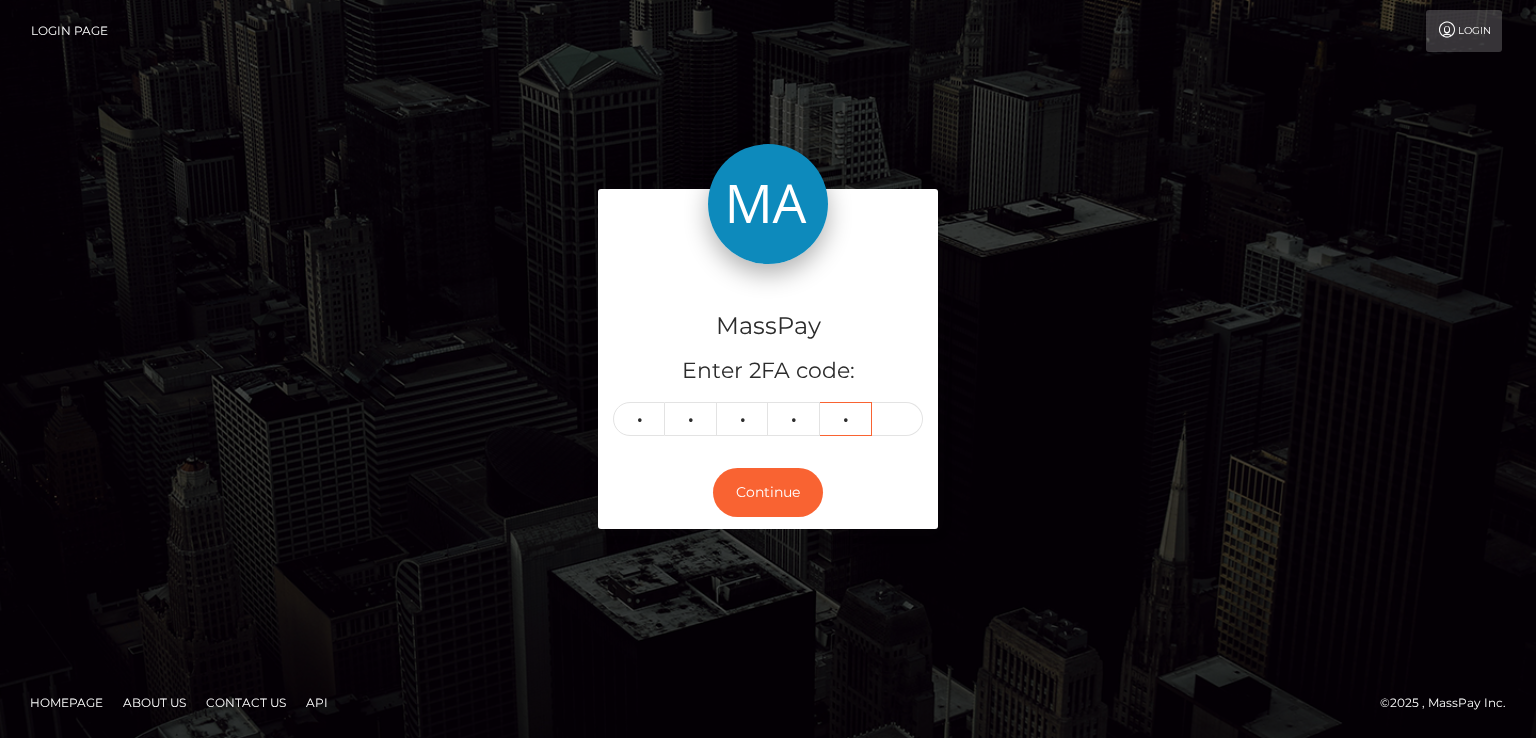 type on "9" 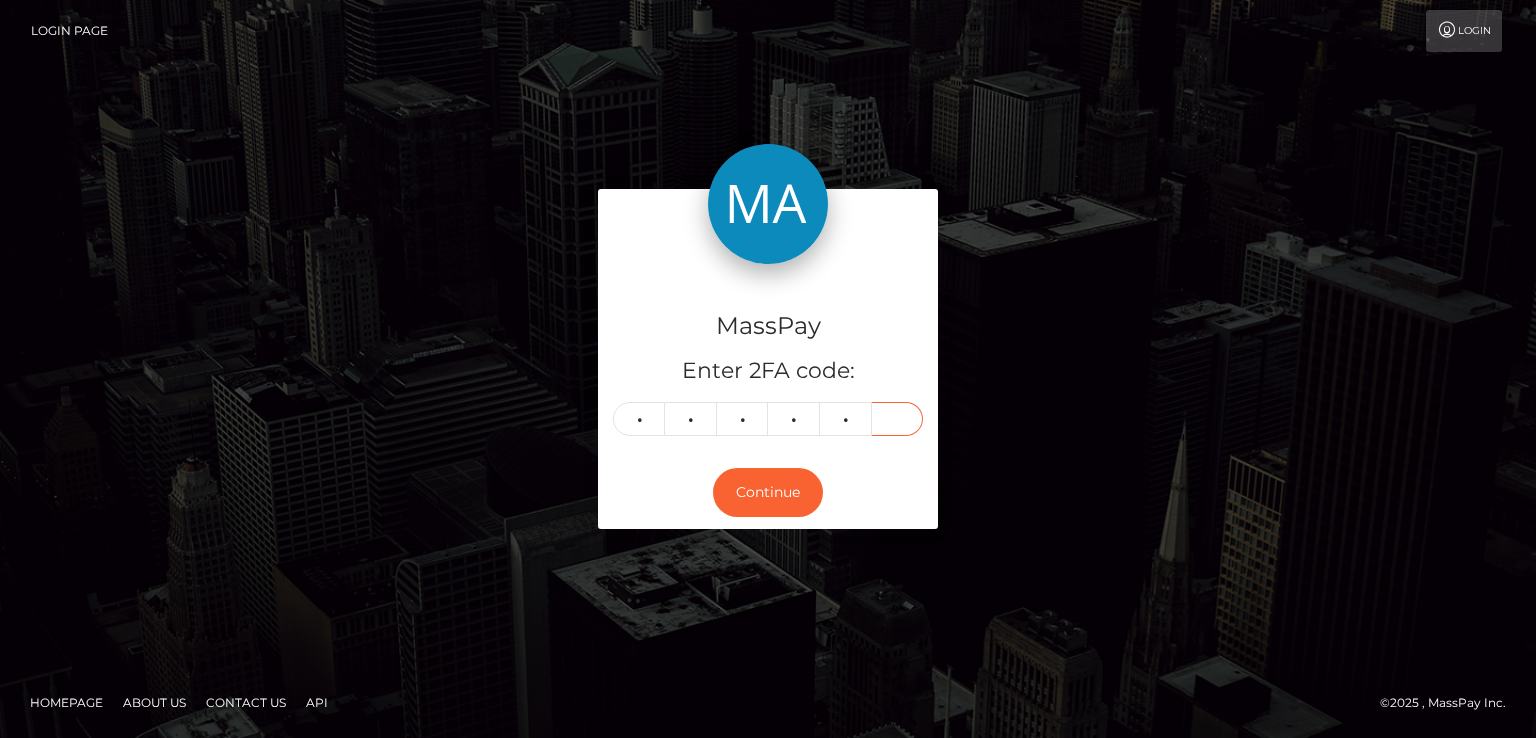 type on "5" 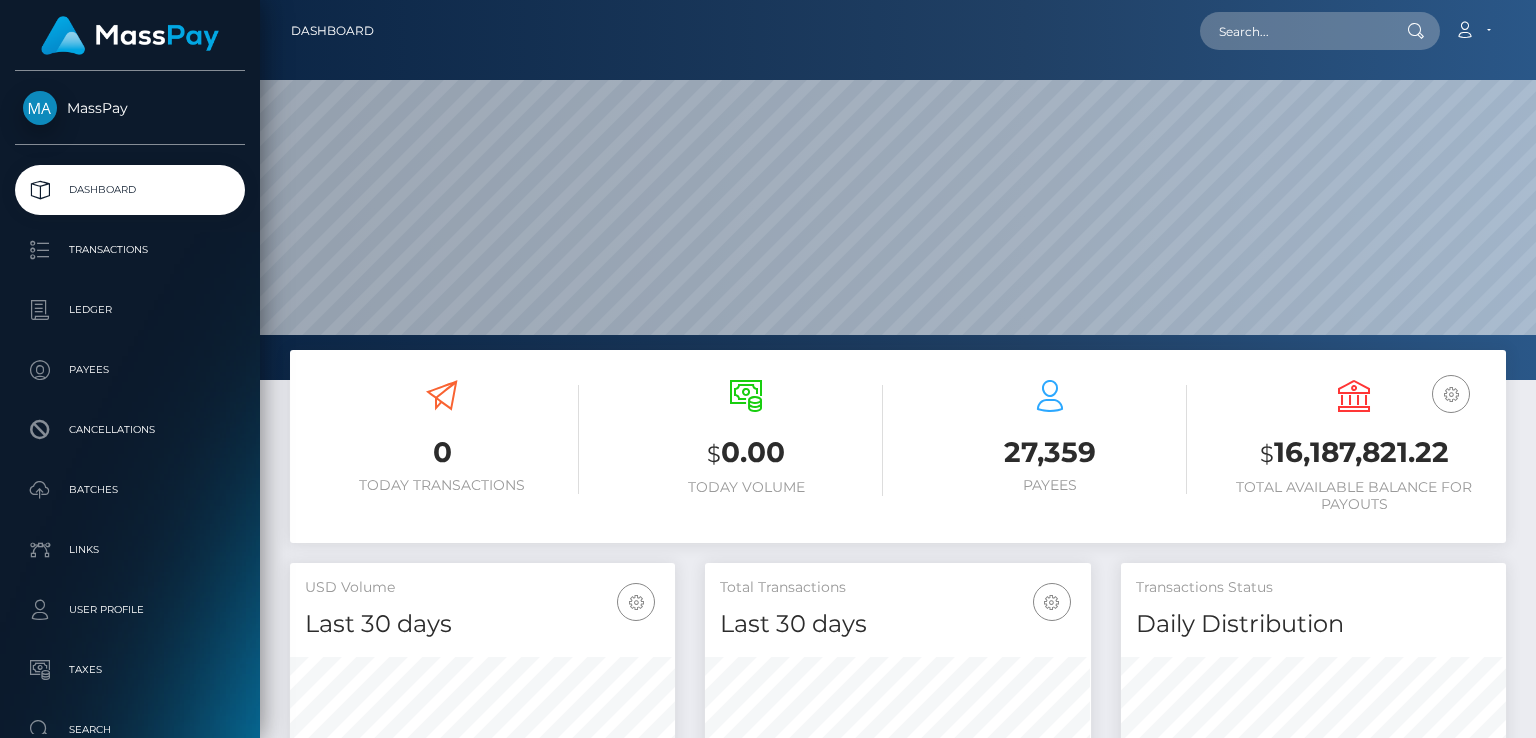scroll, scrollTop: 0, scrollLeft: 0, axis: both 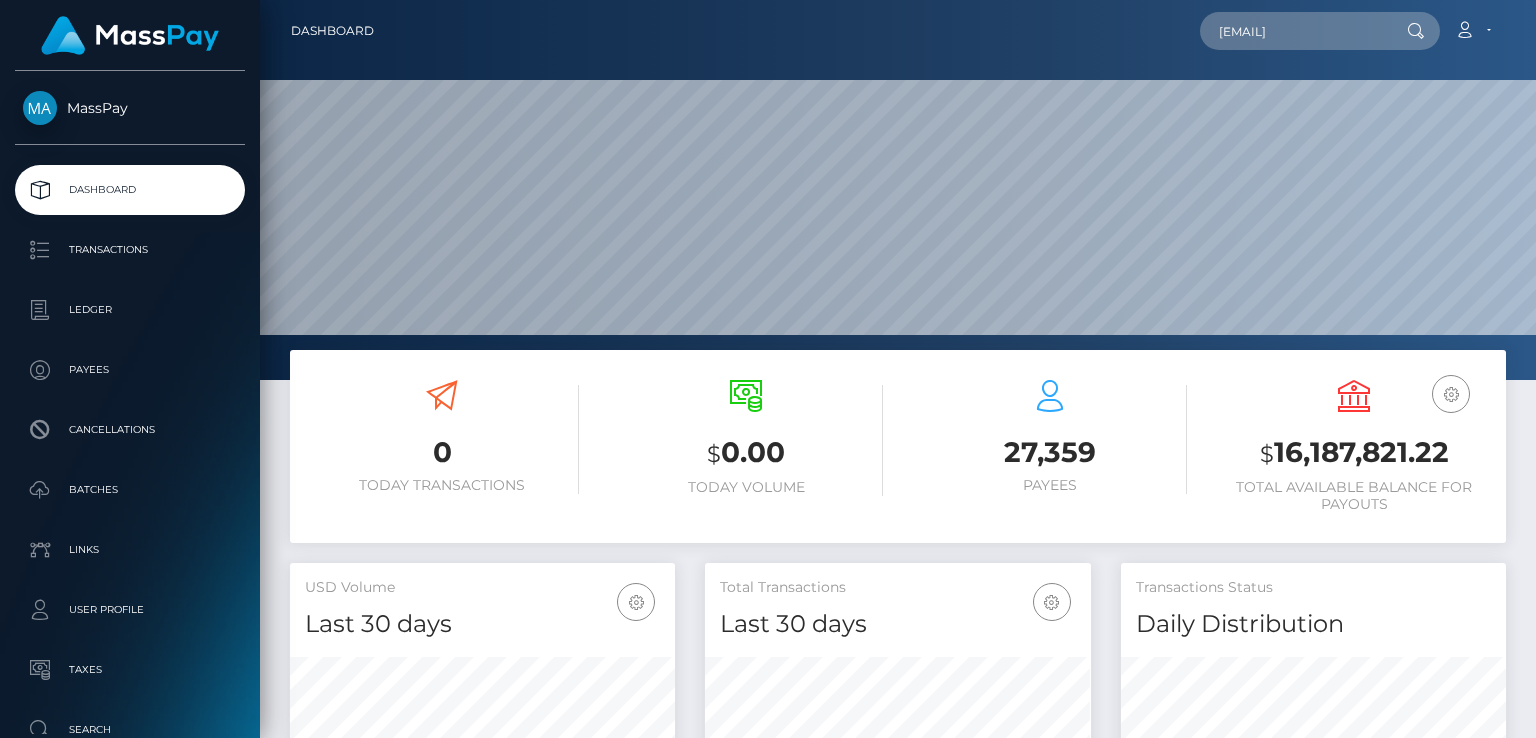 type on "[EMAIL]" 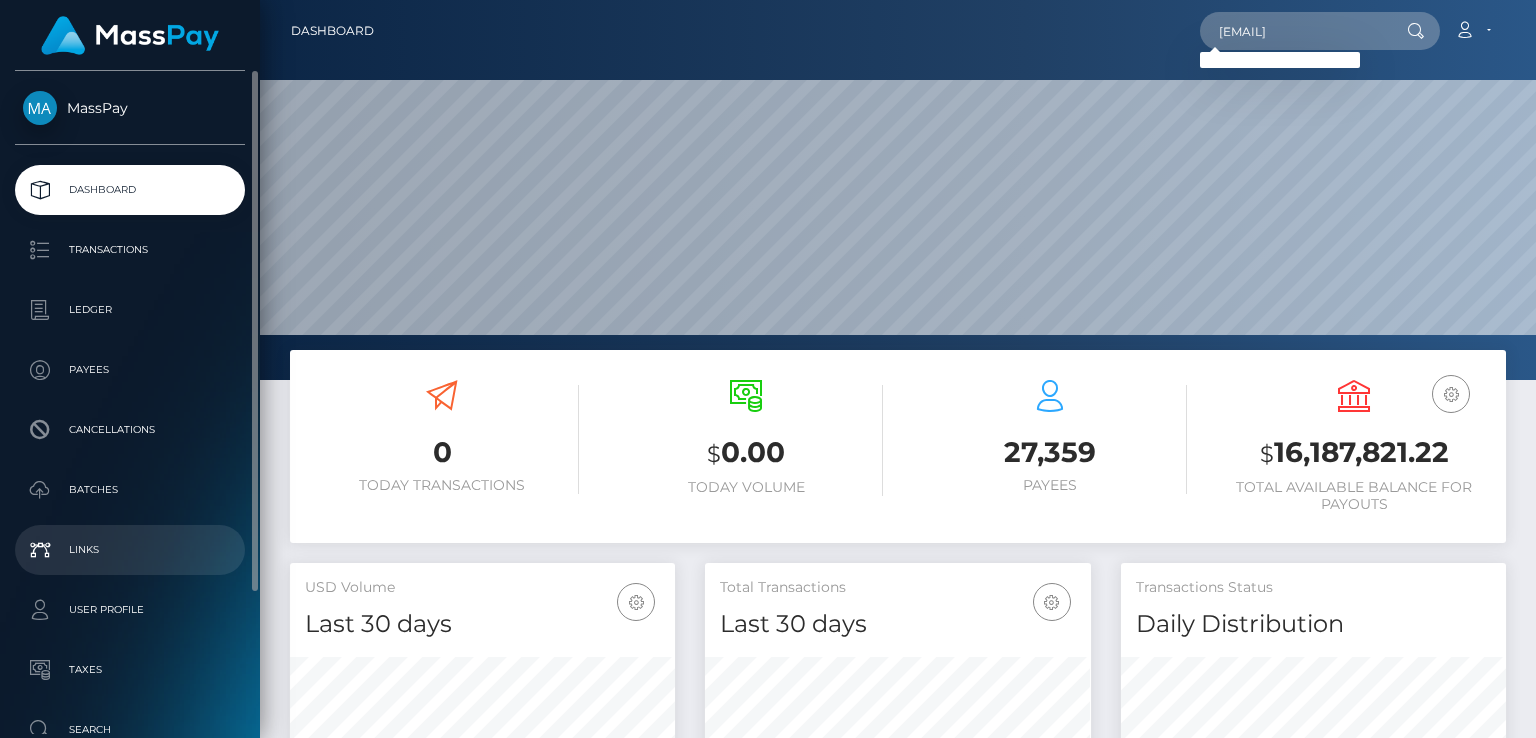 scroll, scrollTop: 181, scrollLeft: 0, axis: vertical 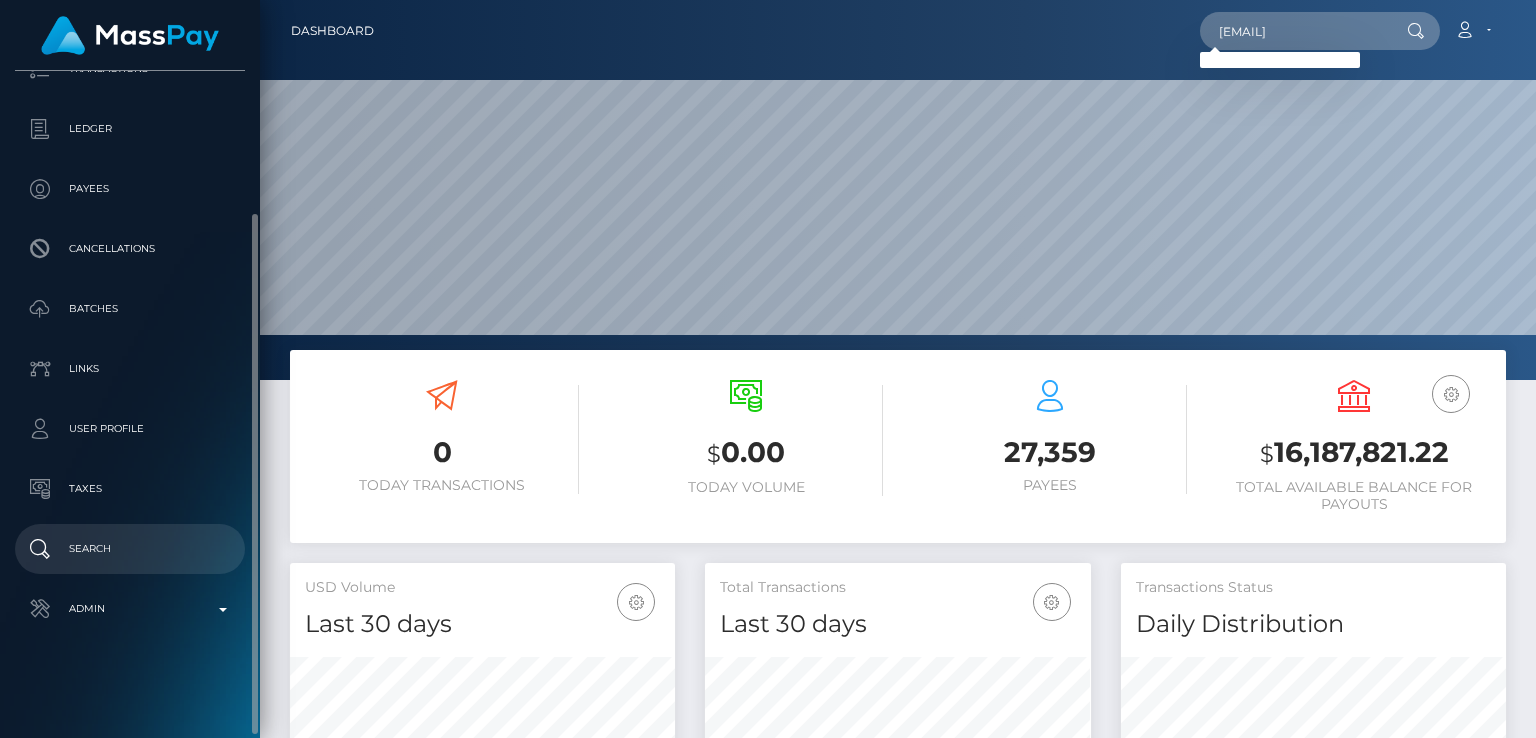 click on "Search" at bounding box center (130, 549) 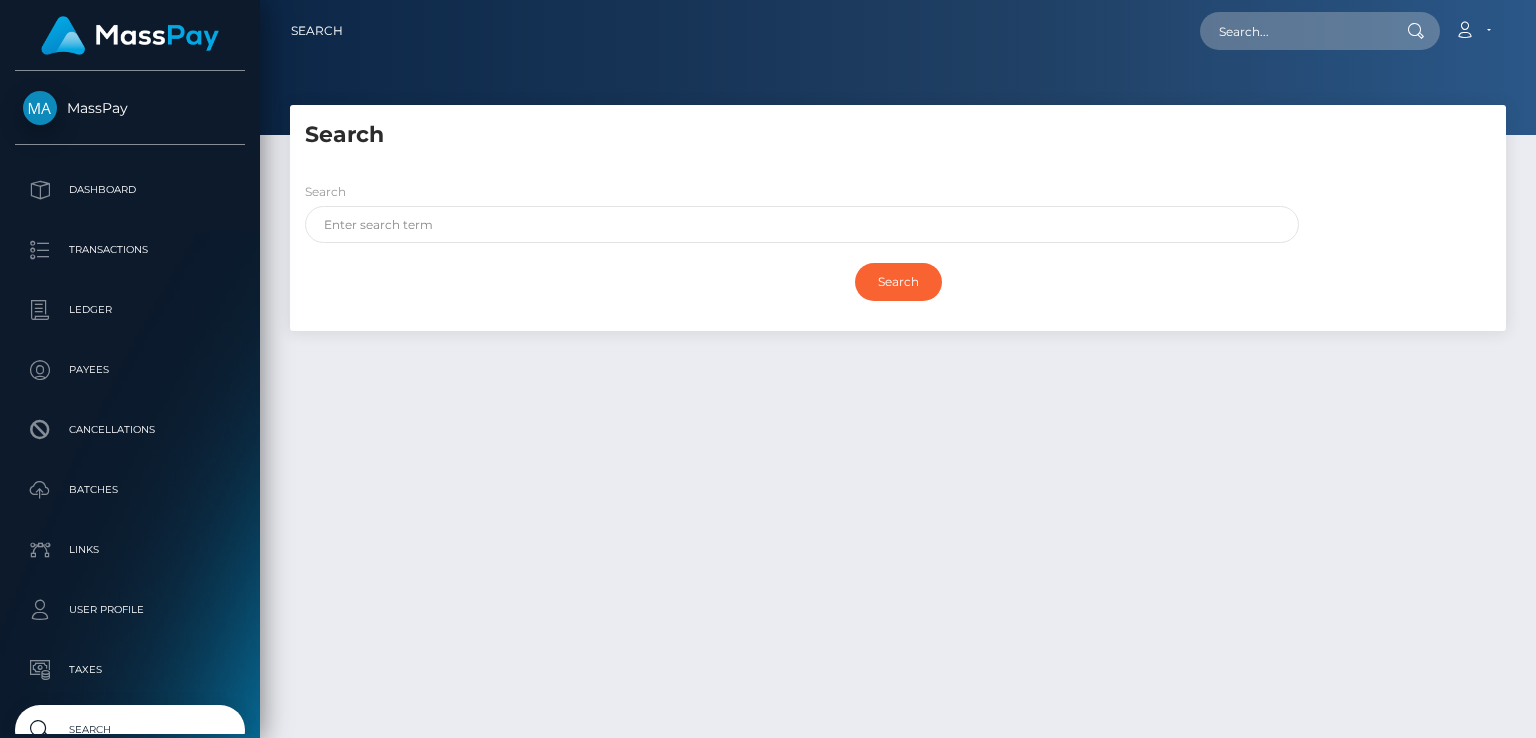 scroll, scrollTop: 0, scrollLeft: 0, axis: both 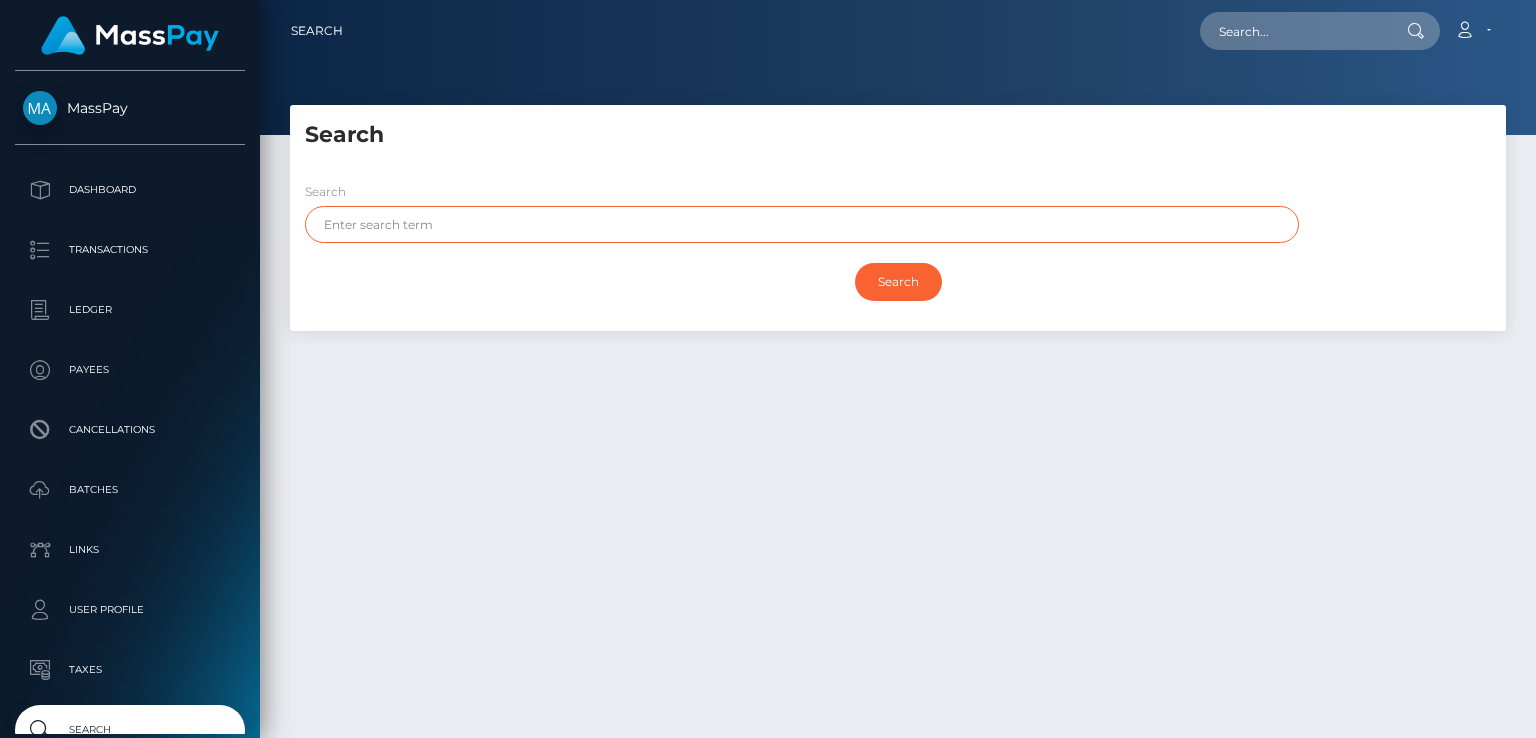paste on "[FIRST]" 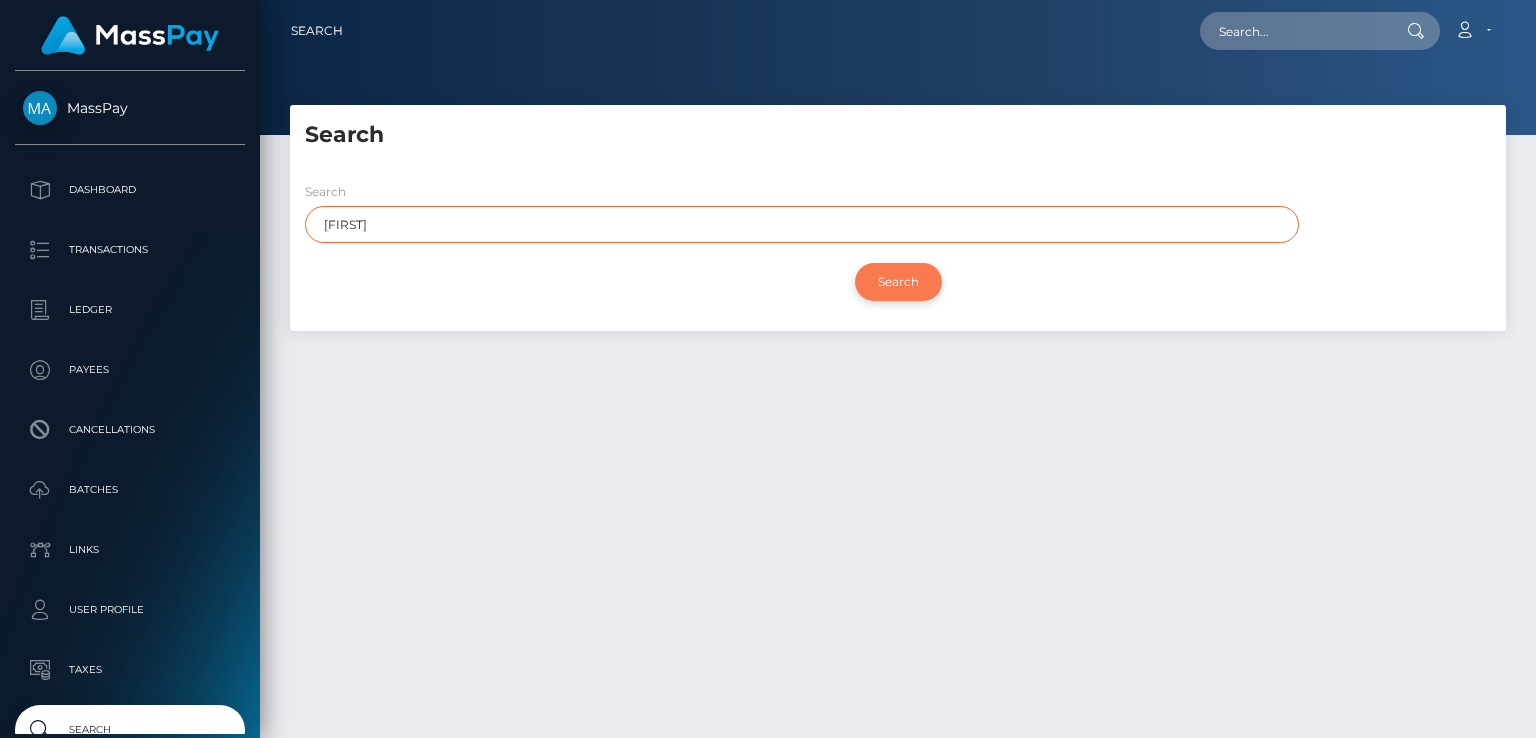 type on "[FIRST]" 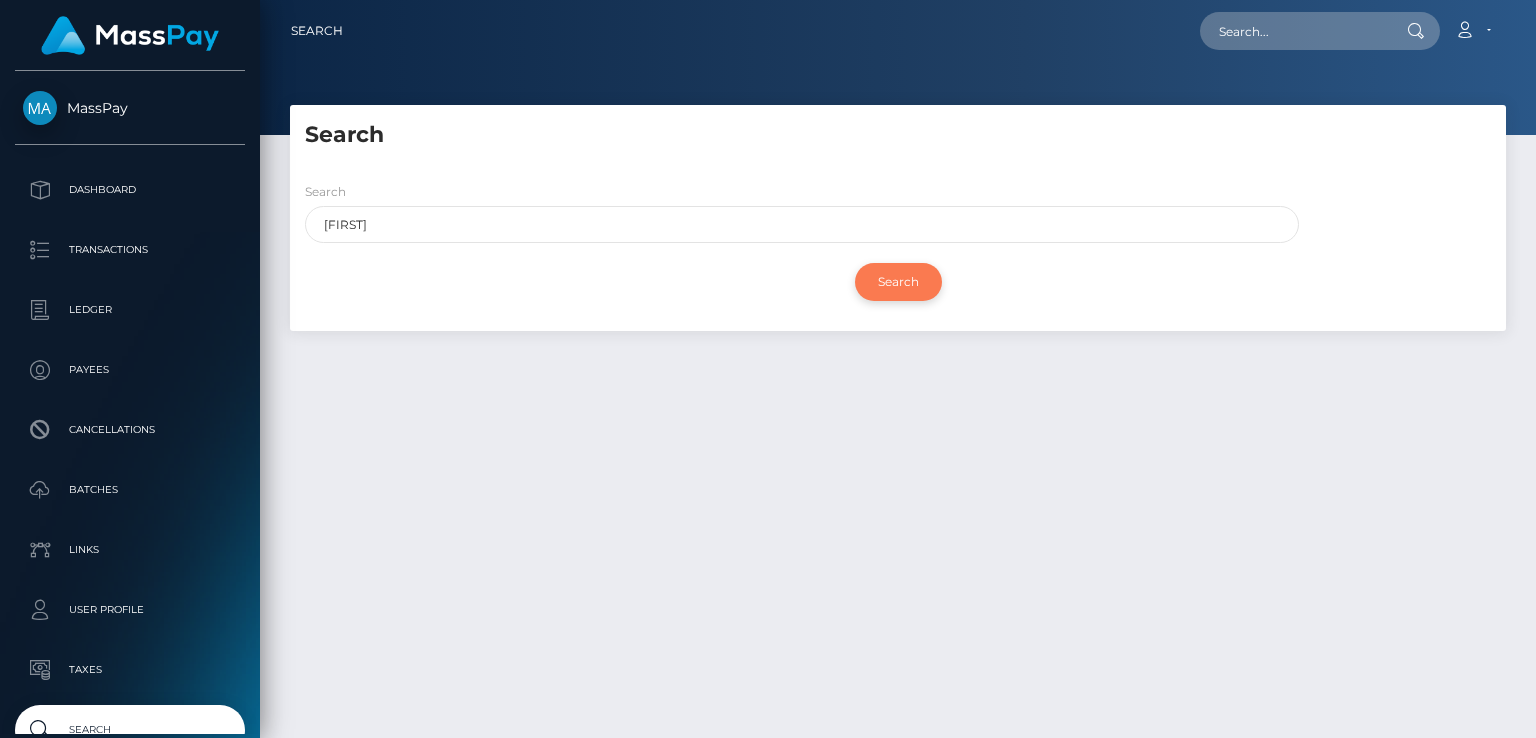 click on "Search" at bounding box center (898, 282) 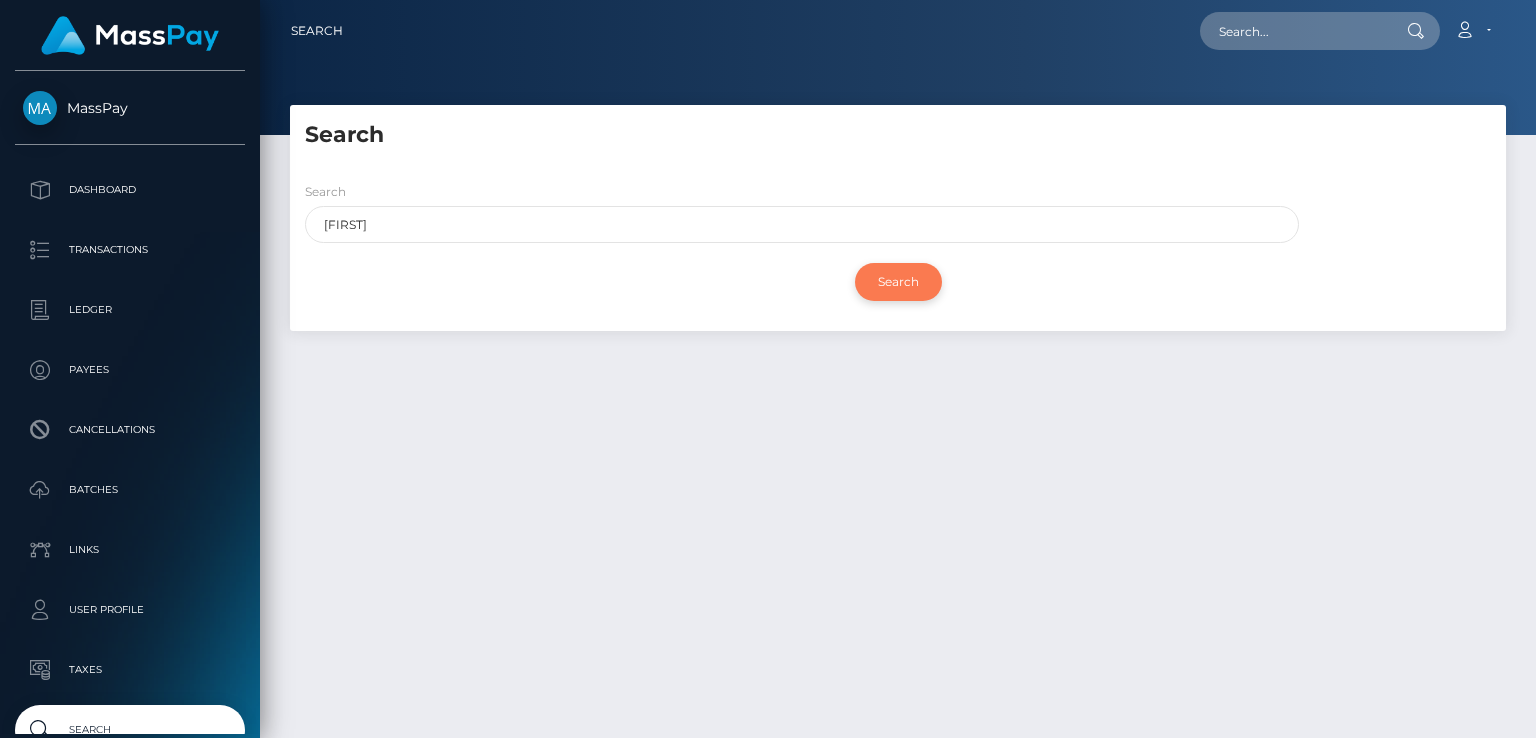click on "Search" at bounding box center [898, 282] 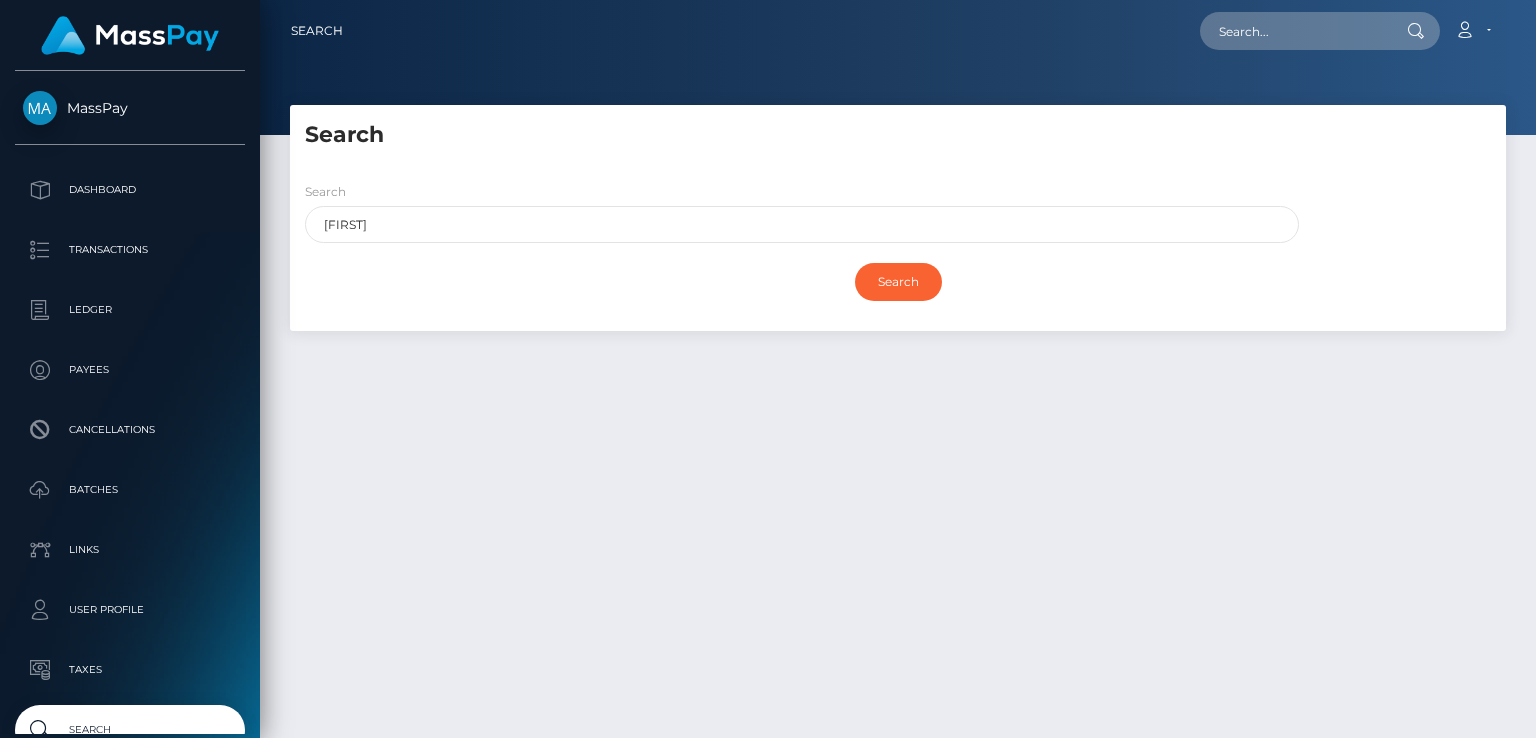 click on "Search
Search
William
Search
Payouts -
Payee Name" at bounding box center (898, 218) 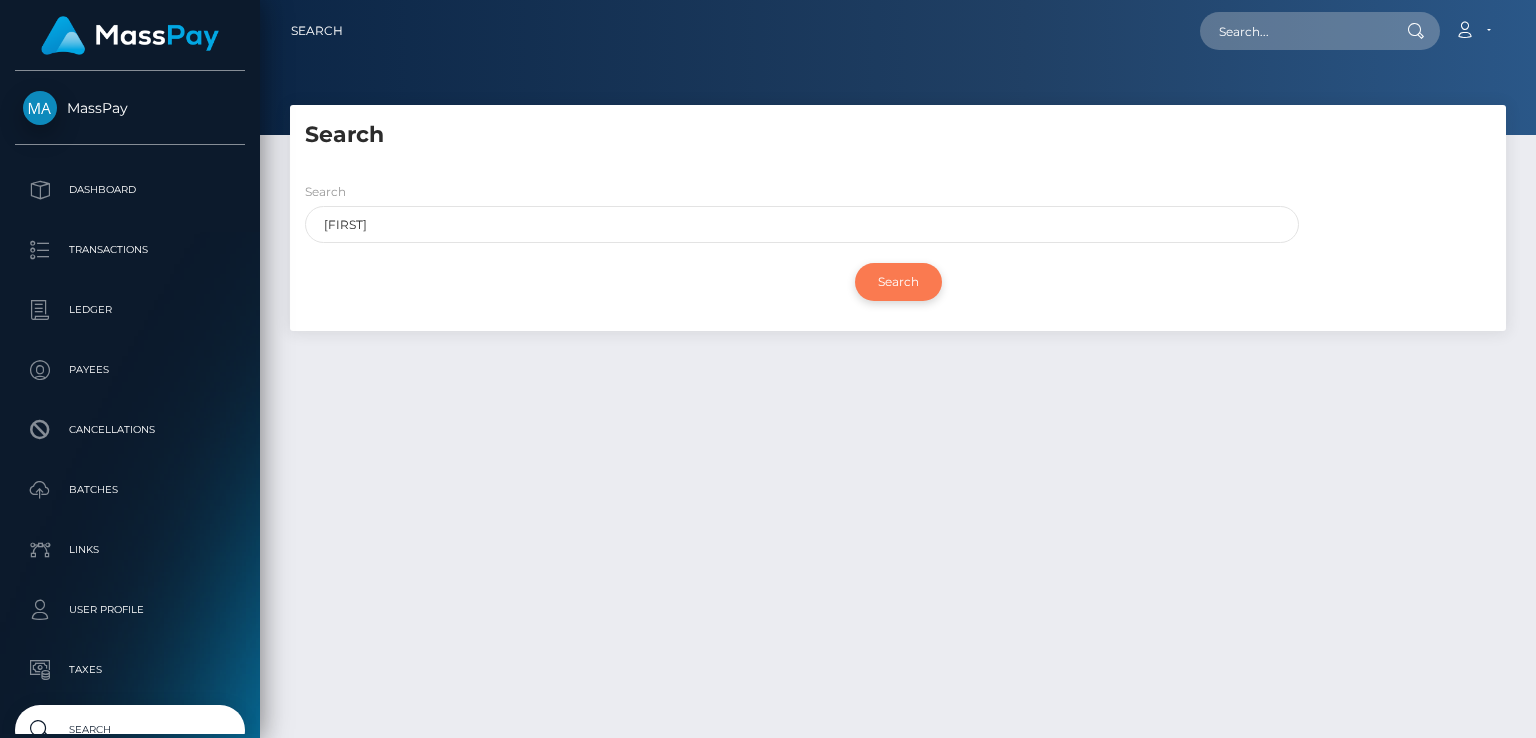 click on "Search" at bounding box center (898, 282) 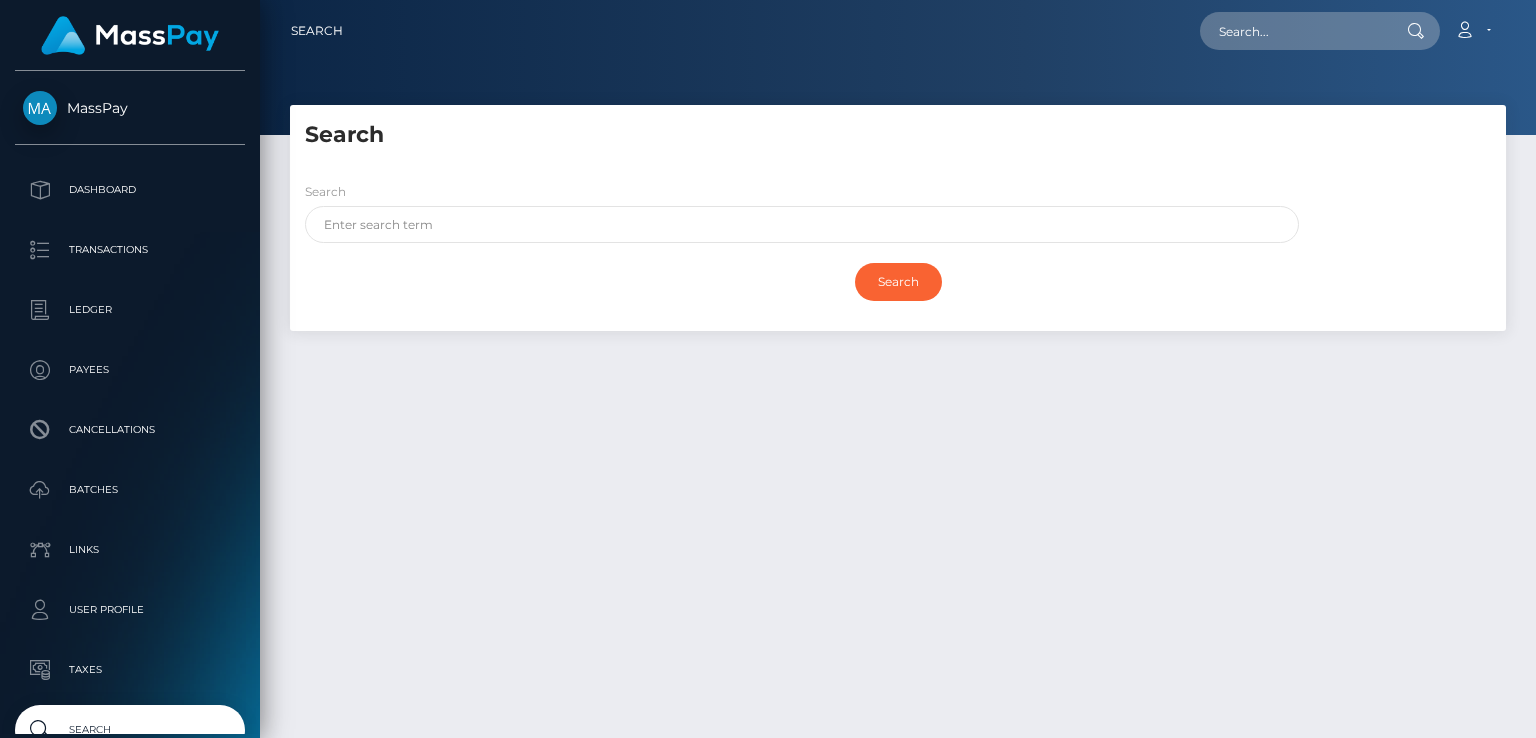 scroll, scrollTop: 0, scrollLeft: 0, axis: both 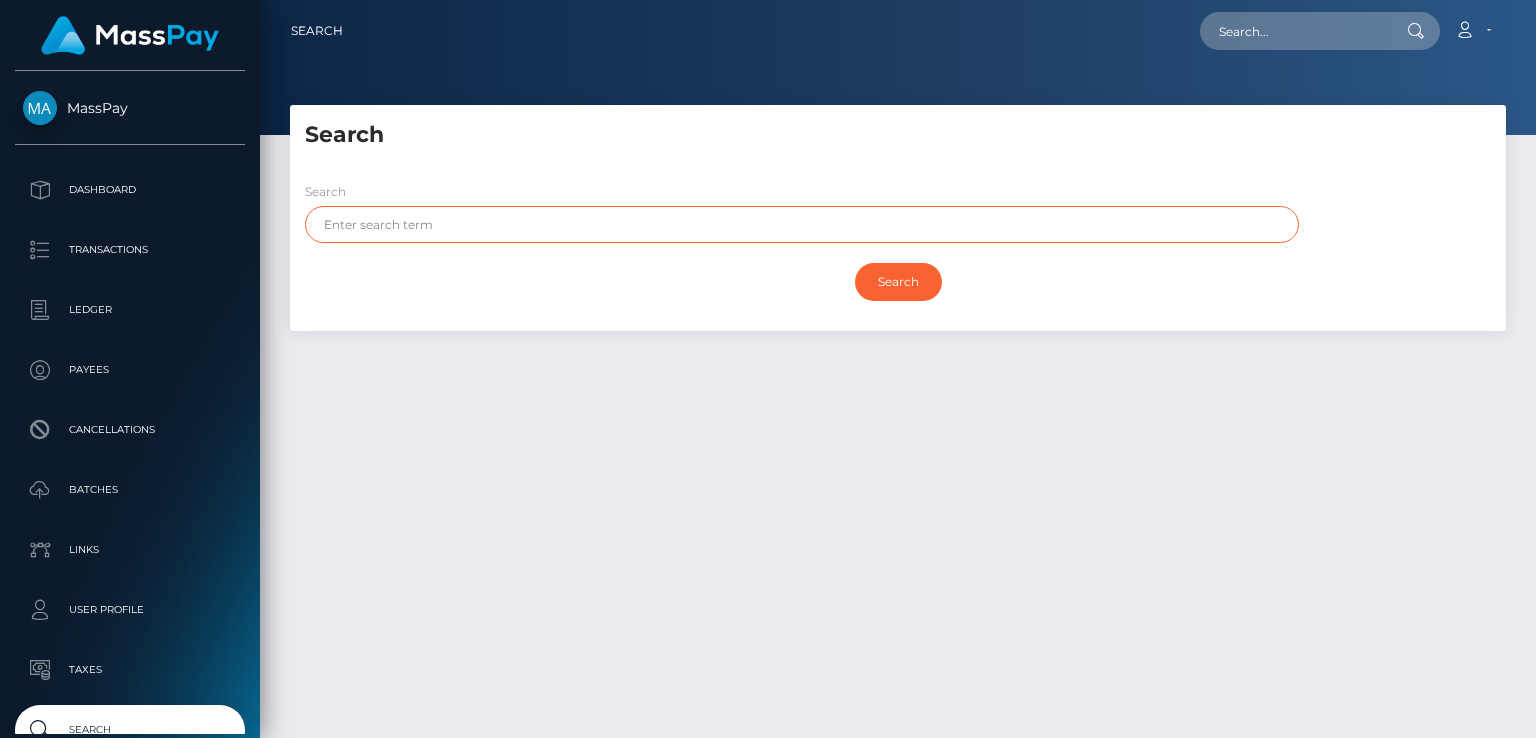 click at bounding box center (802, 224) 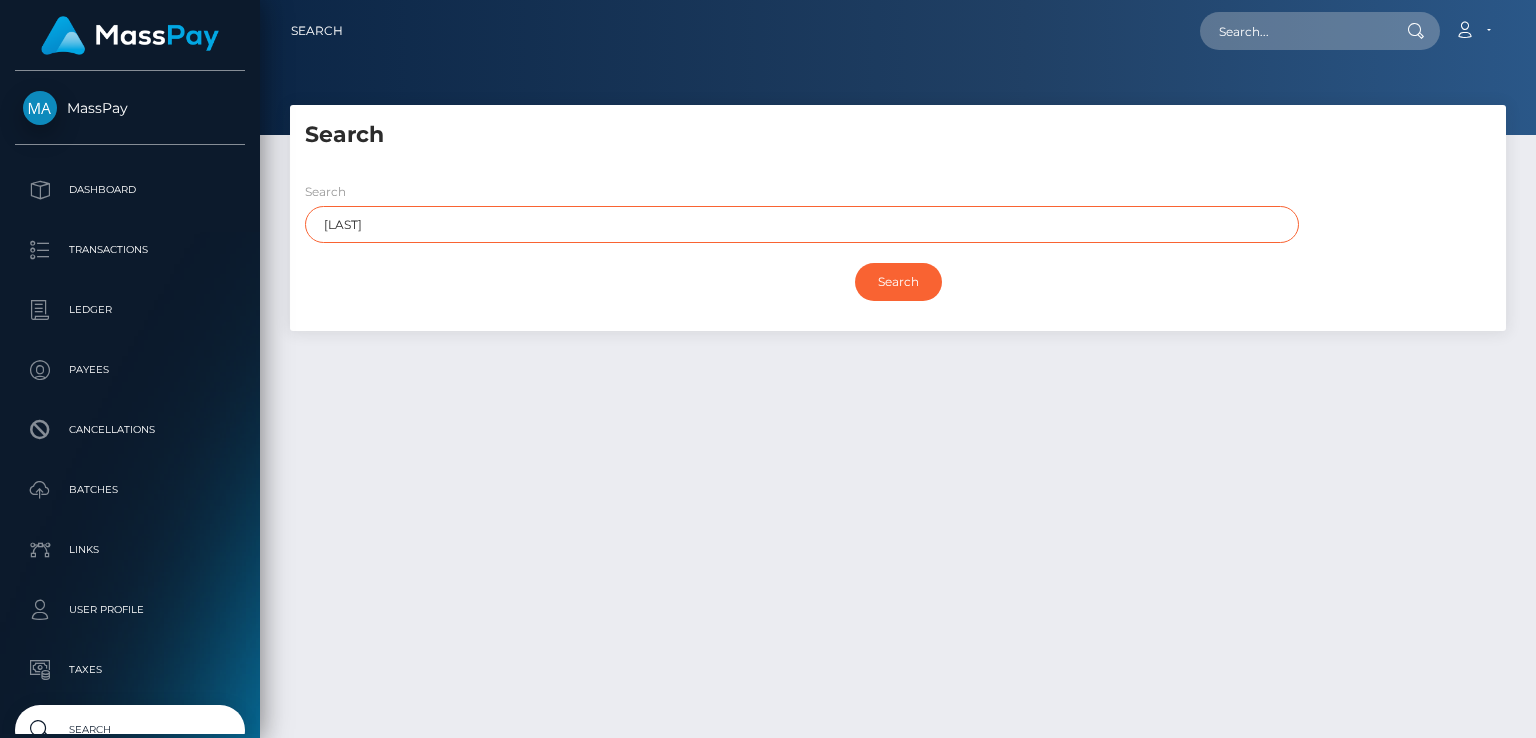 click on "Search" at bounding box center (898, 282) 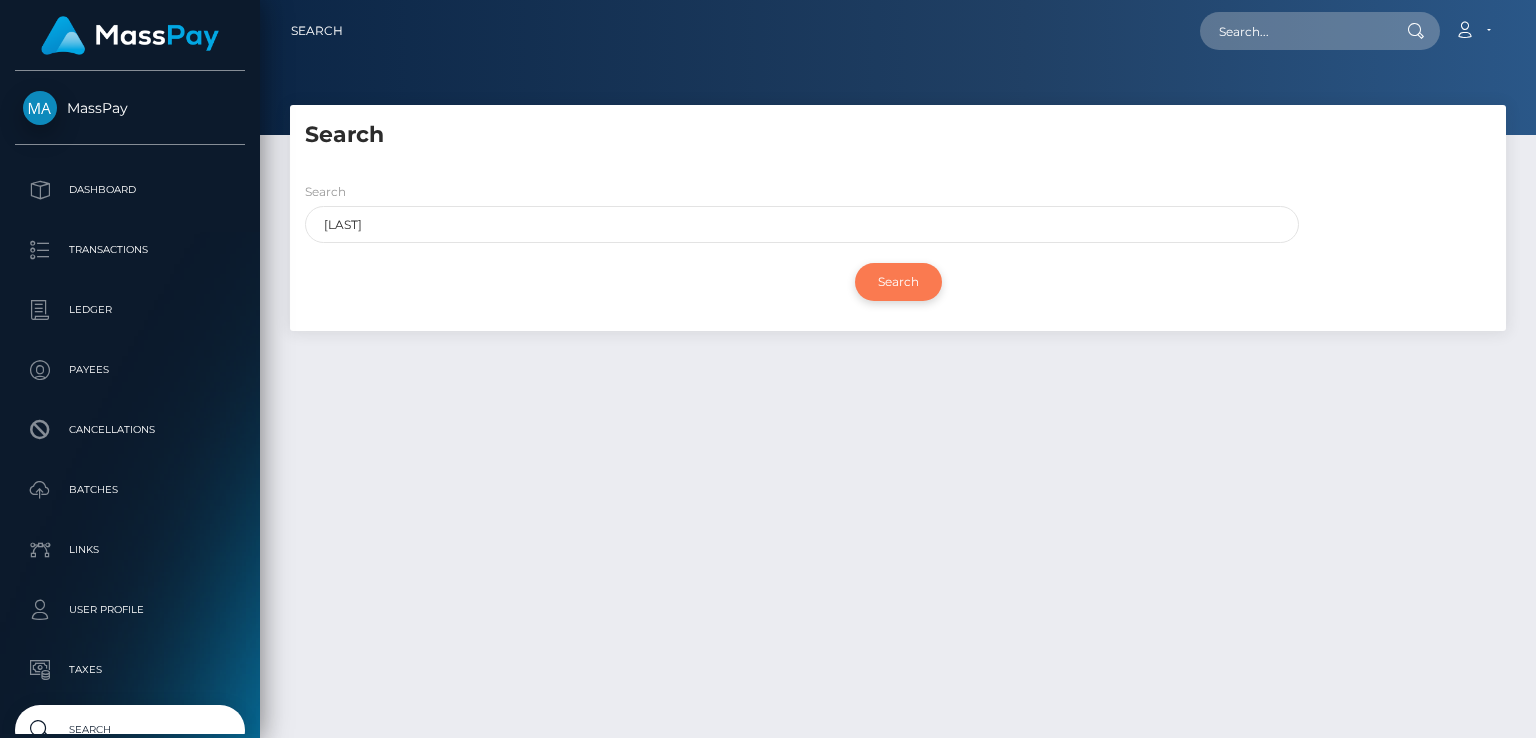 click on "Search" at bounding box center [898, 282] 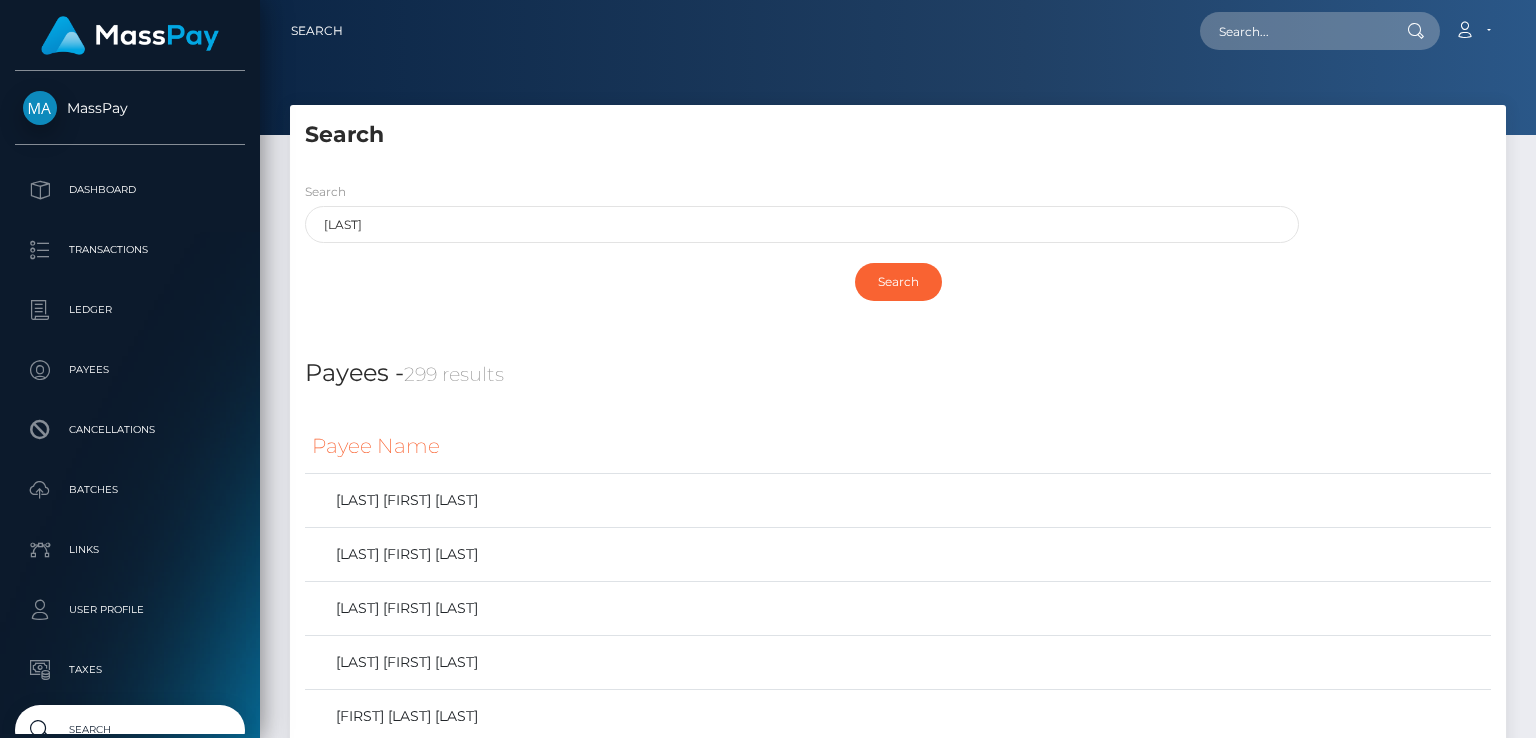 click on "Search
[LAST]
Search" at bounding box center (898, 248) 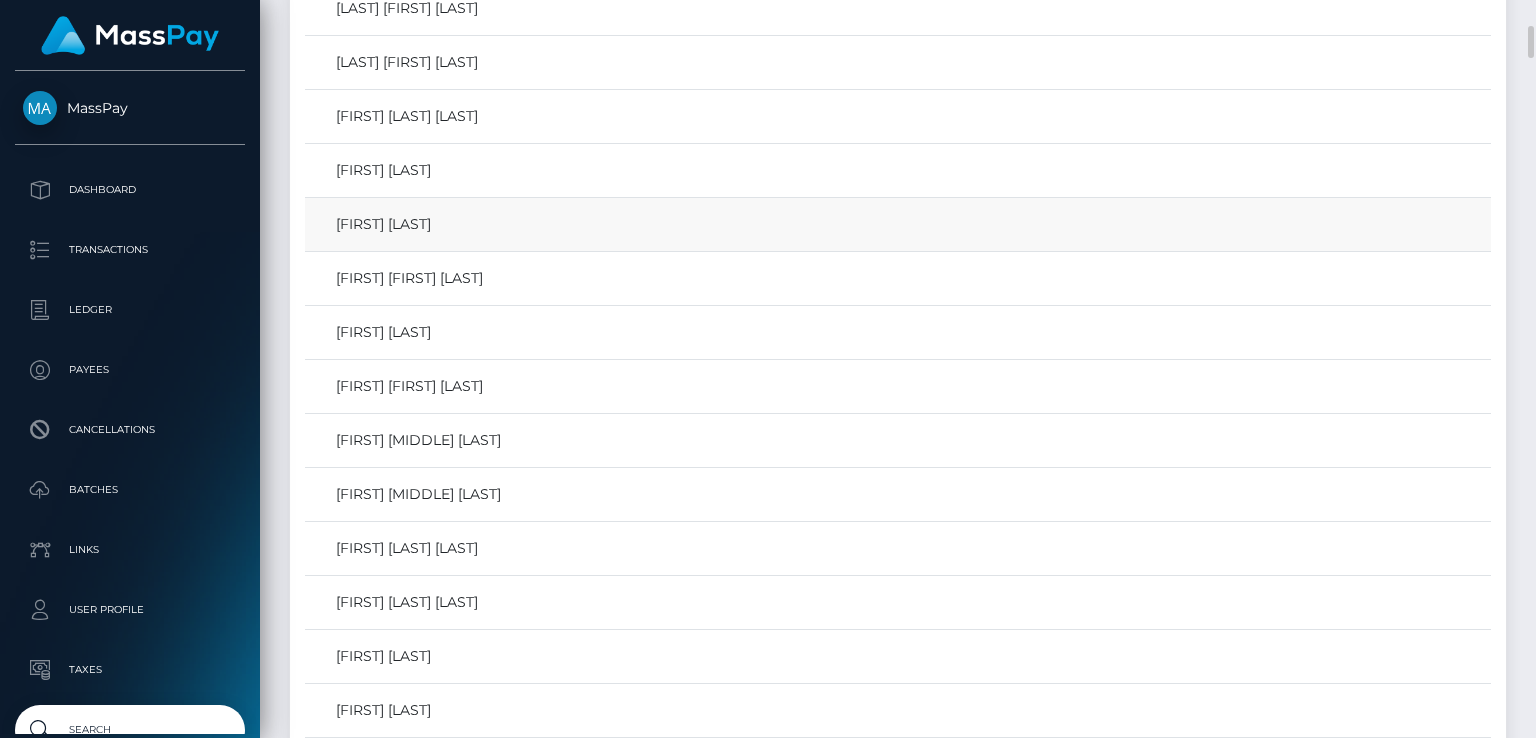 scroll, scrollTop: 0, scrollLeft: 0, axis: both 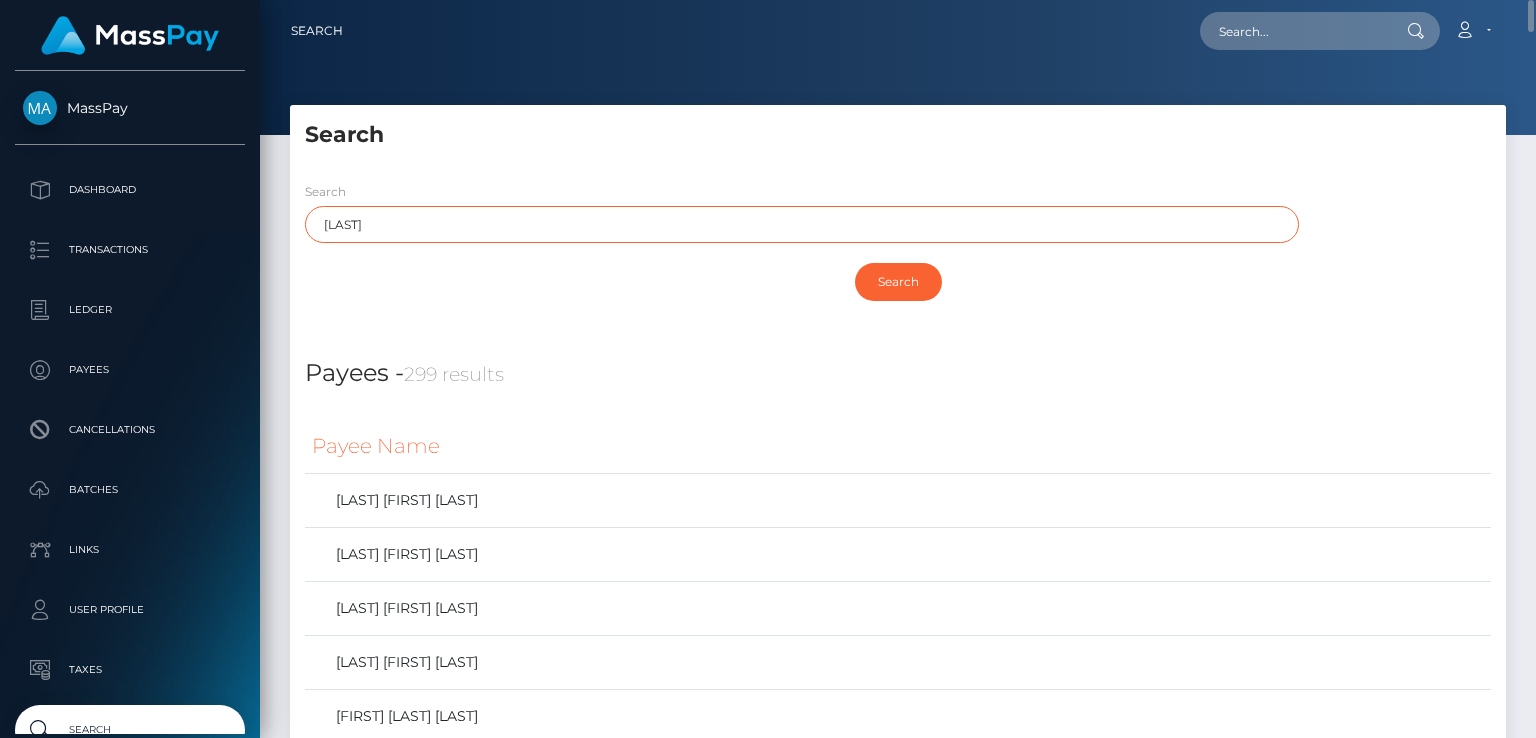 click on "[LAST]" at bounding box center (802, 224) 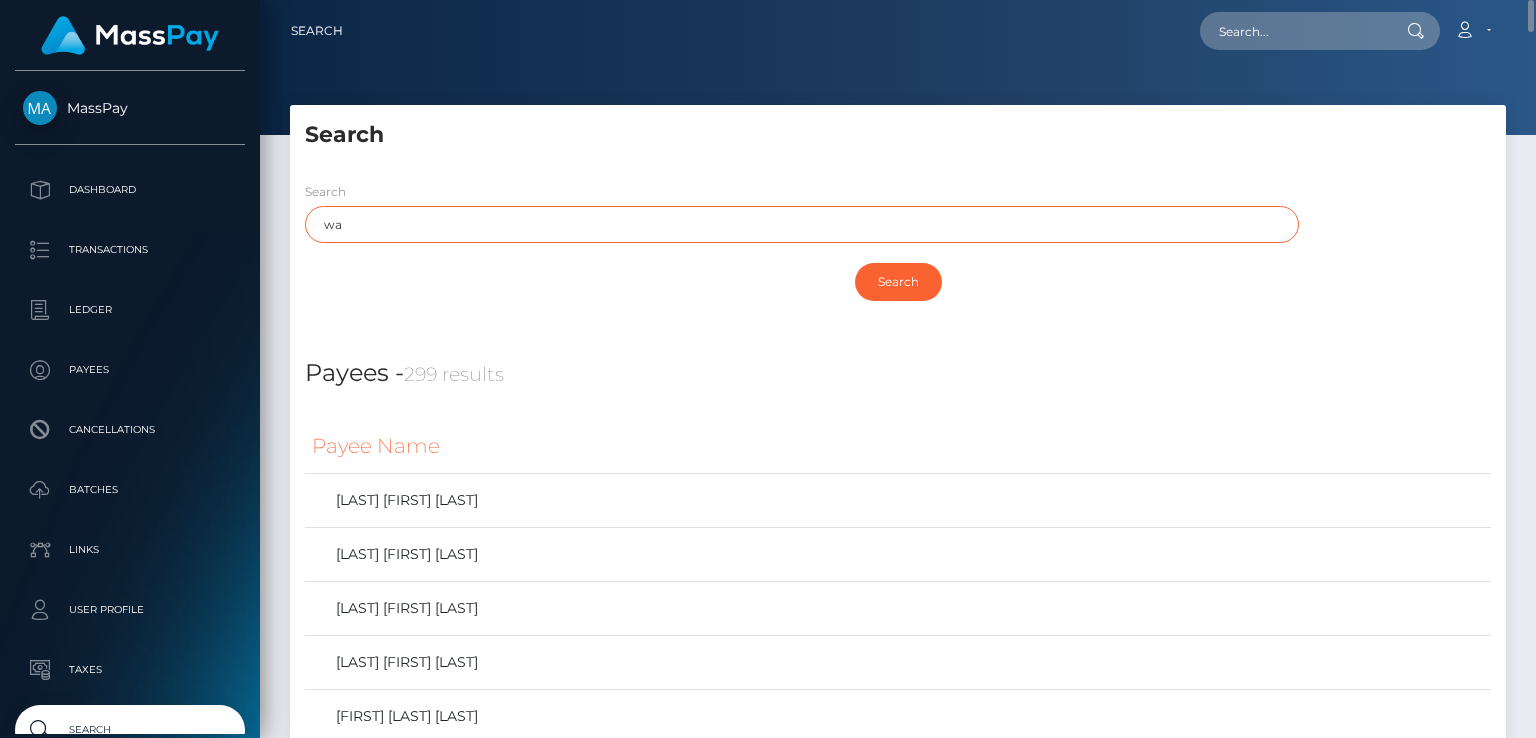 type on "w" 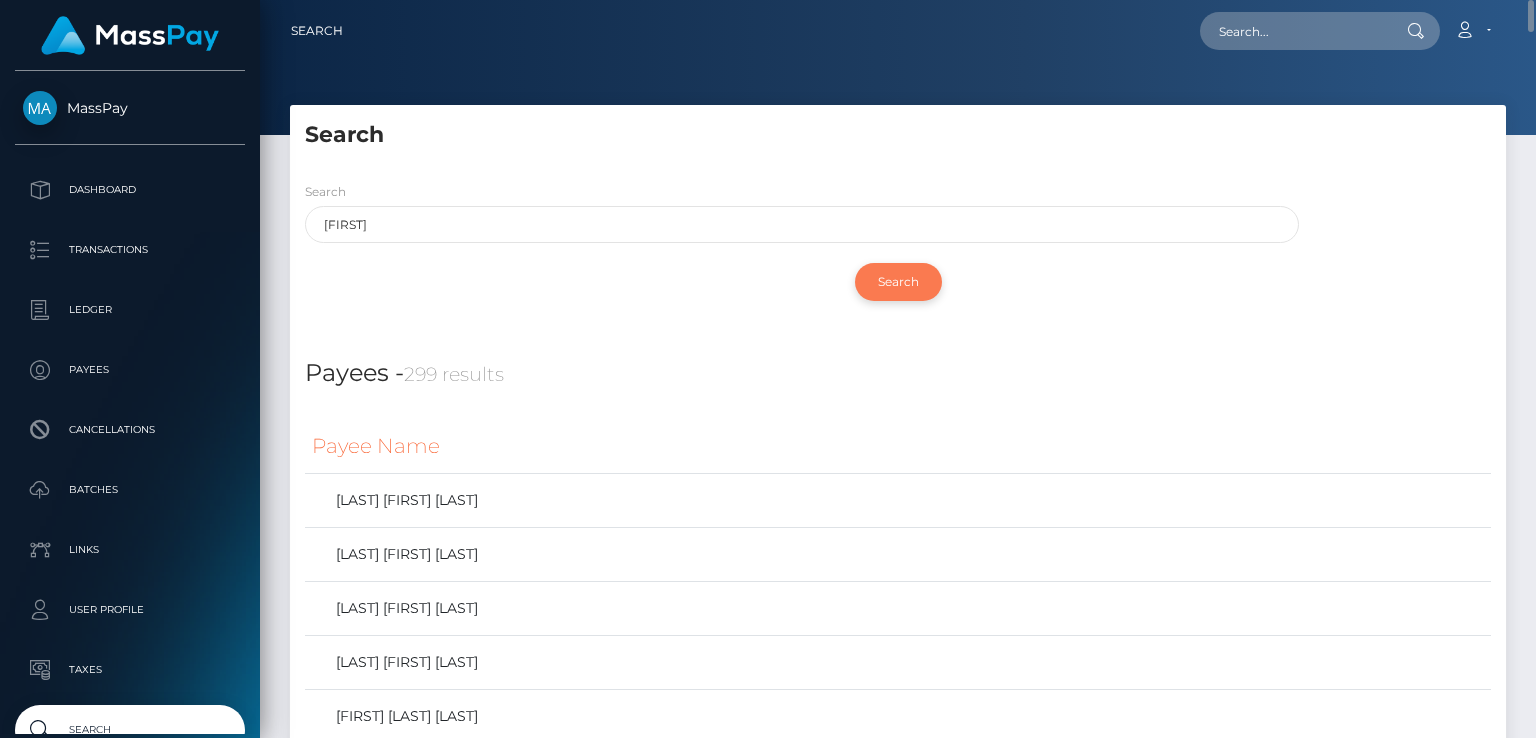 click on "Search" at bounding box center [898, 282] 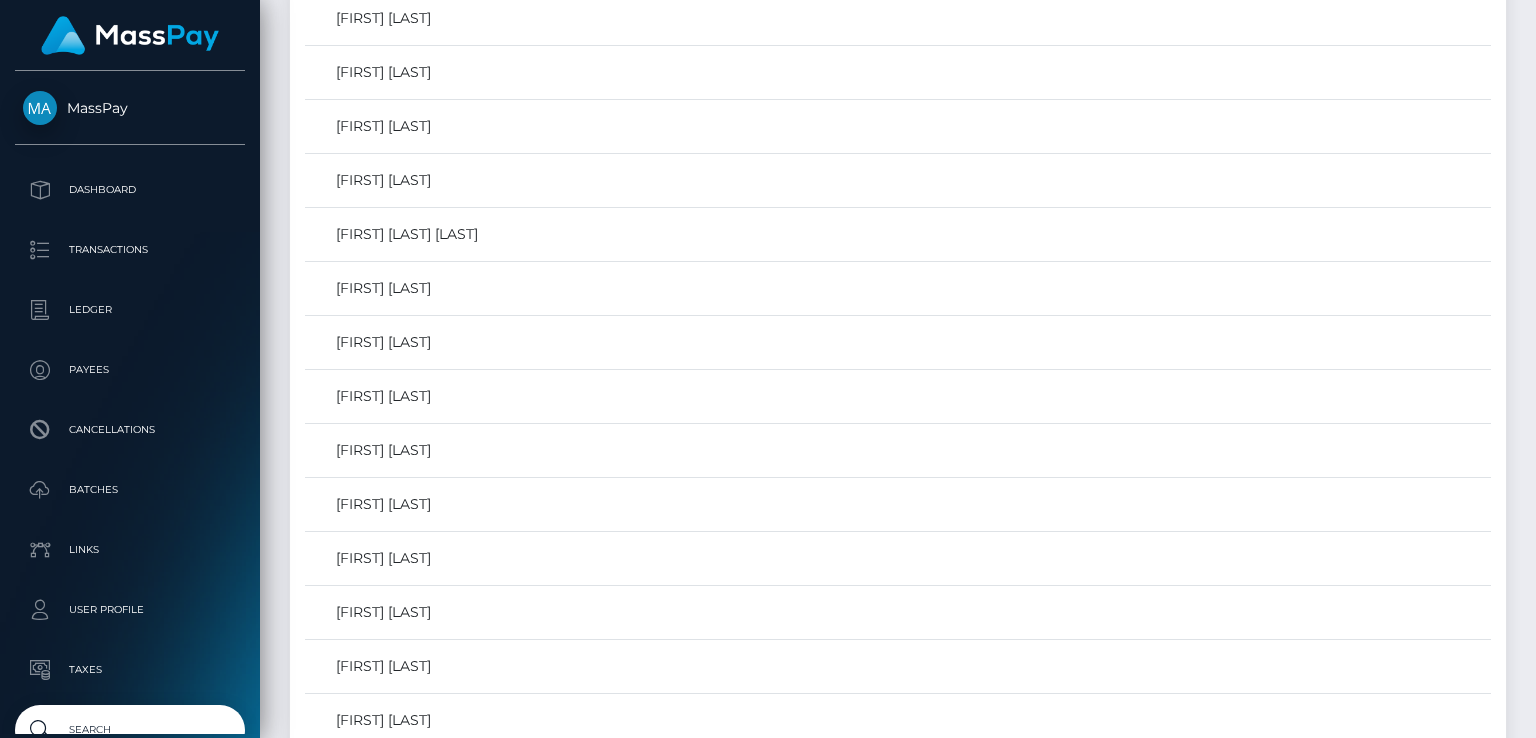 scroll, scrollTop: 0, scrollLeft: 0, axis: both 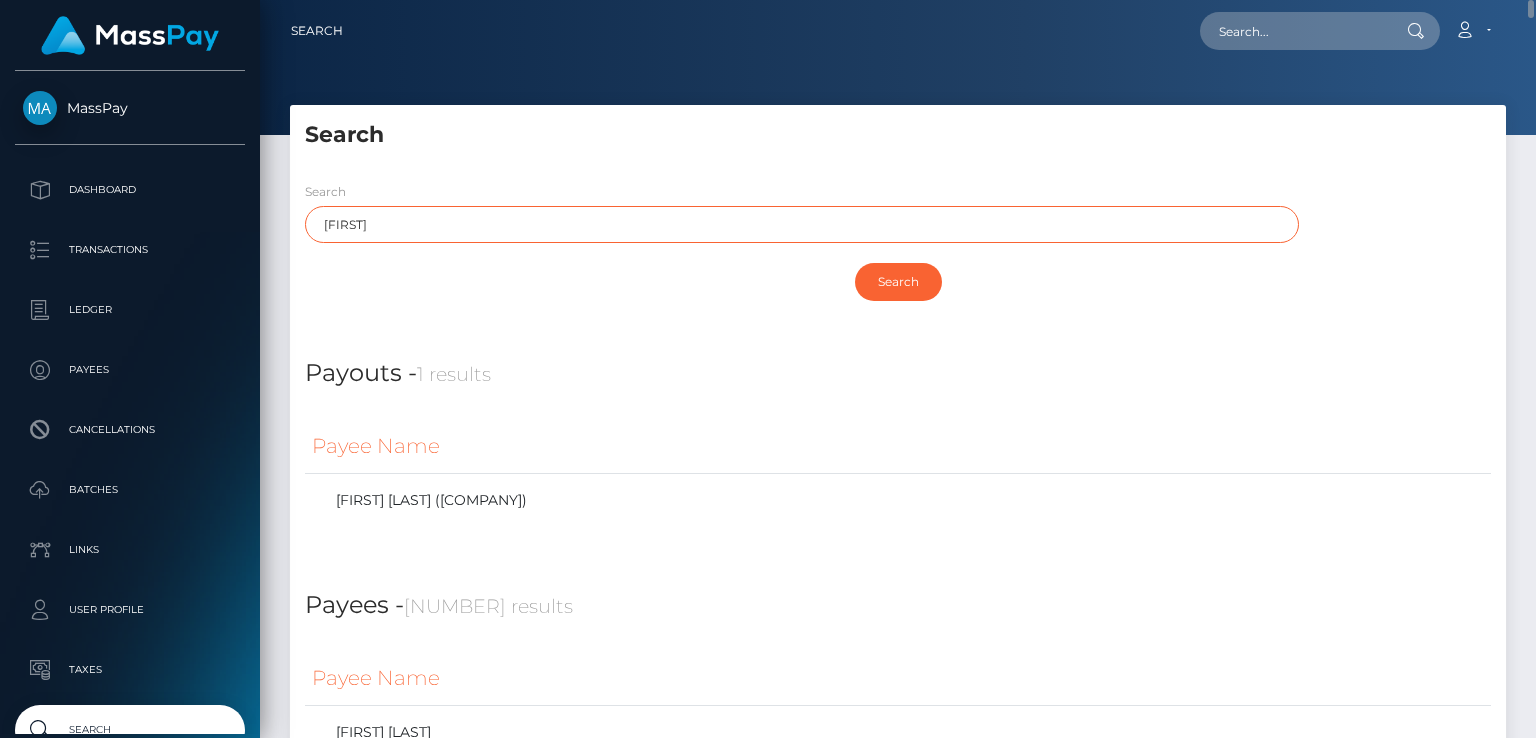 drag, startPoint x: 396, startPoint y: 220, endPoint x: 280, endPoint y: 237, distance: 117.239075 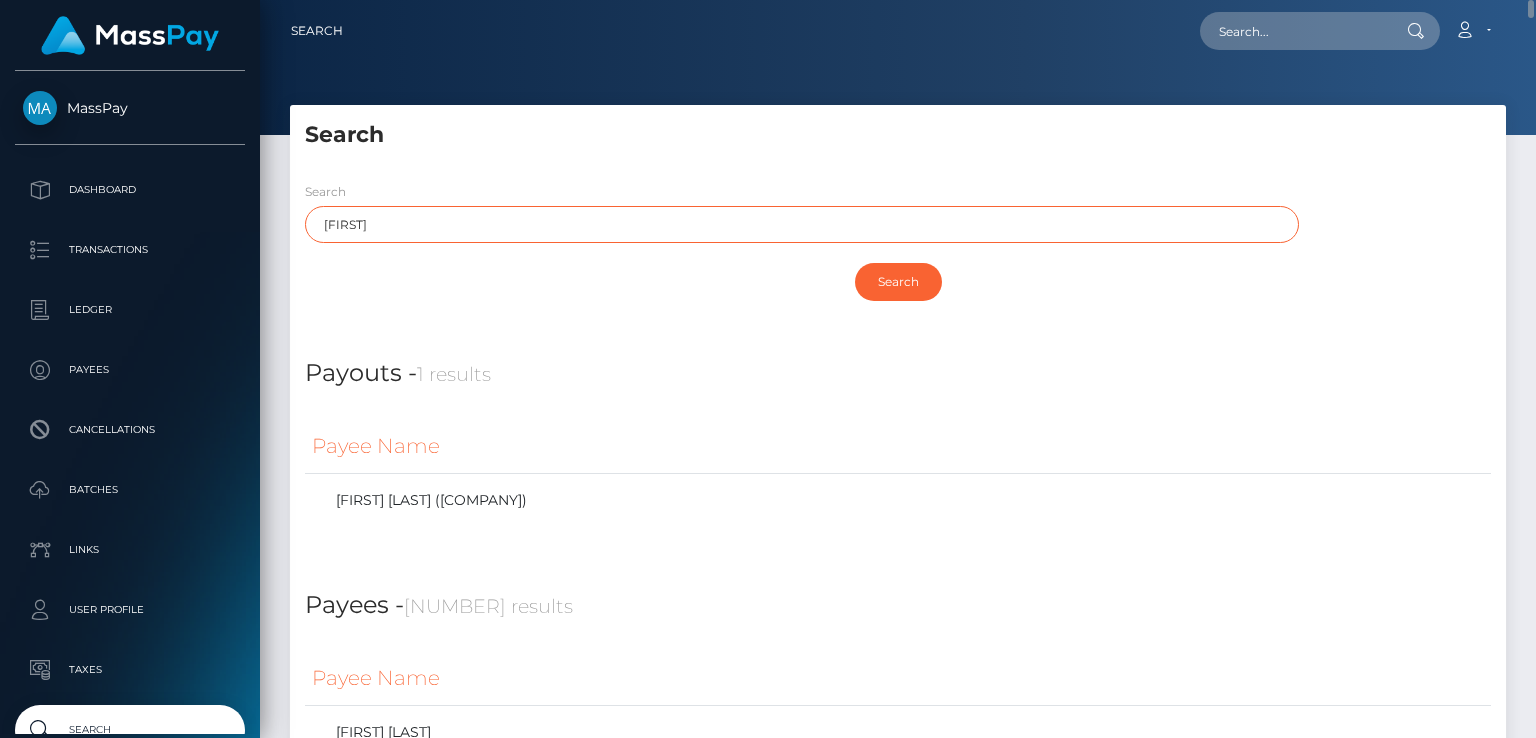 paste on "William" 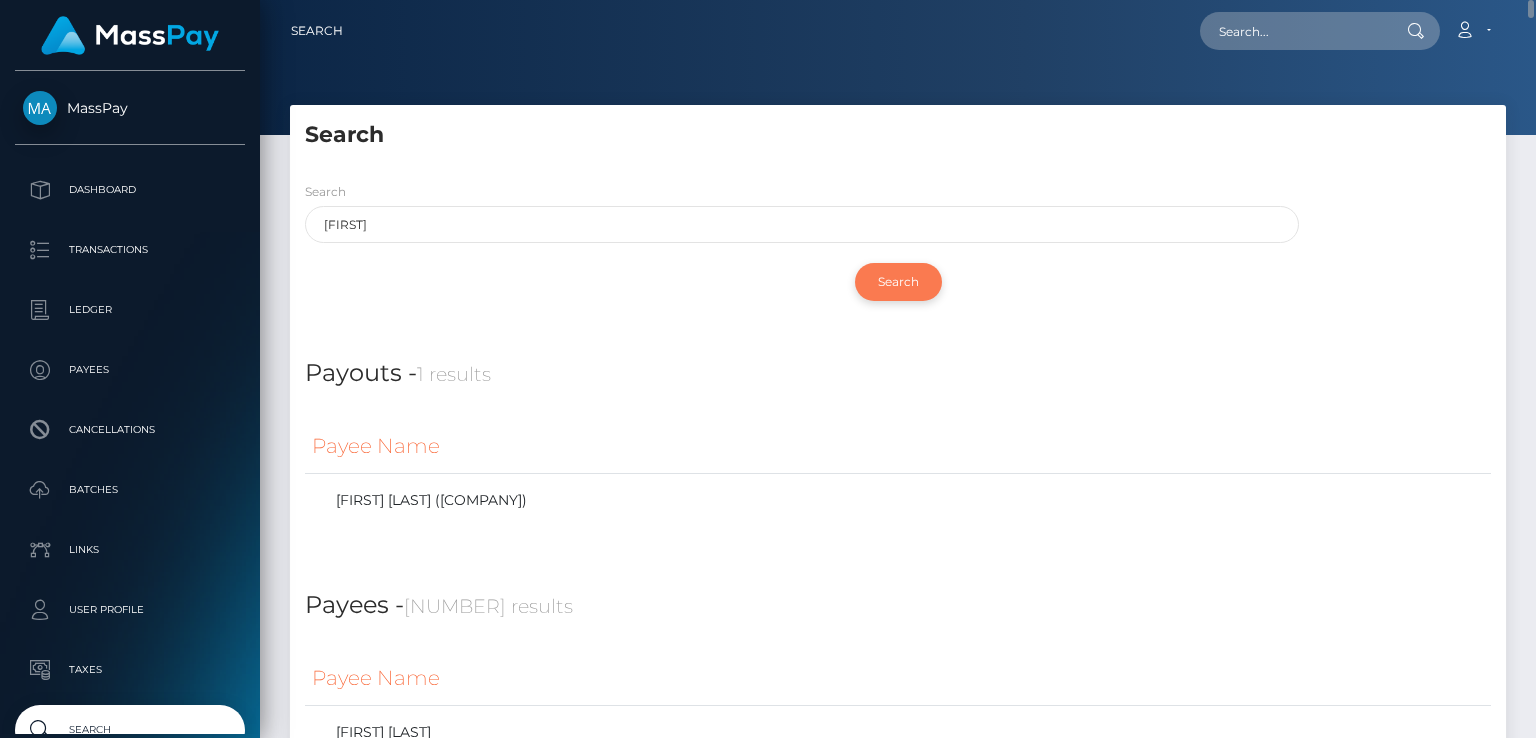 click on "Search" at bounding box center [898, 282] 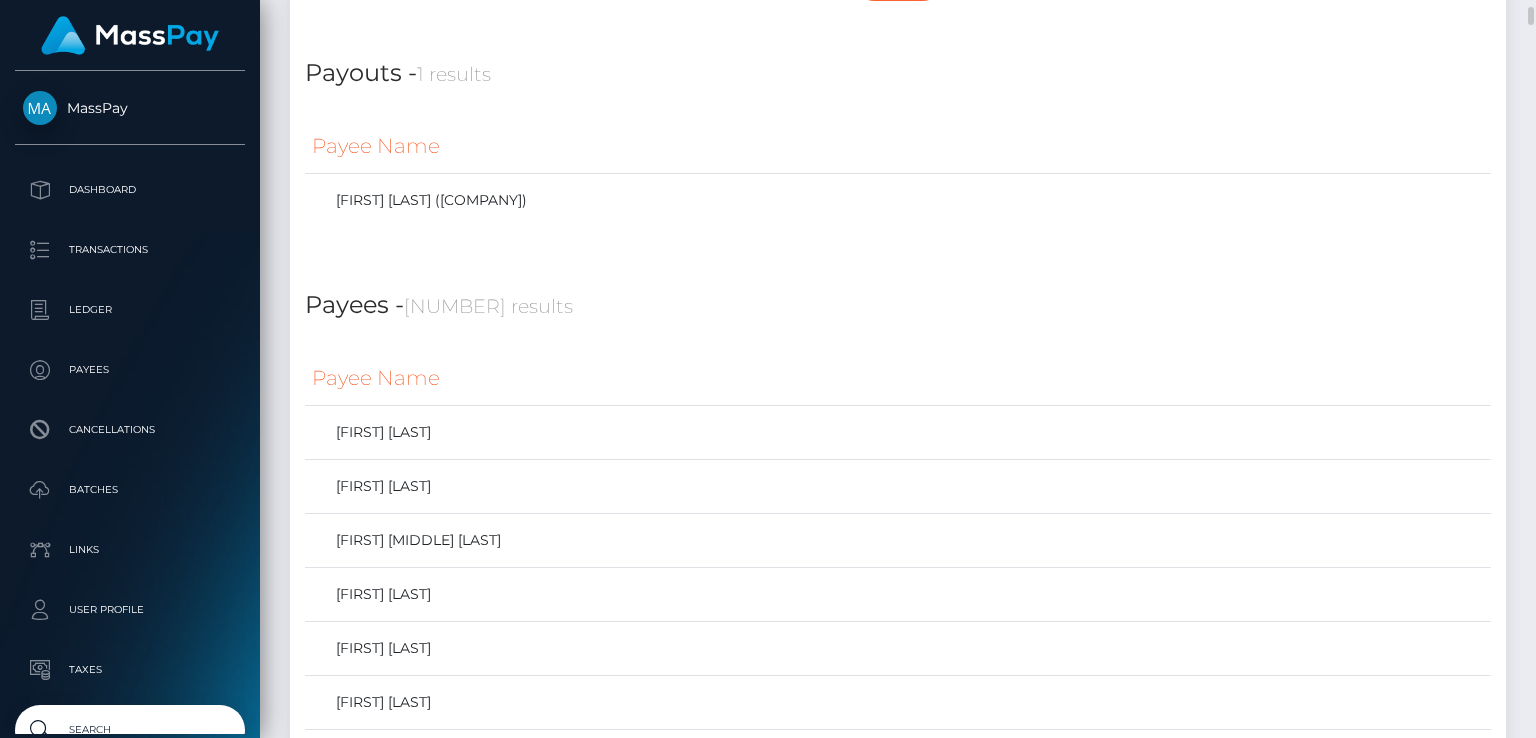 scroll, scrollTop: 0, scrollLeft: 0, axis: both 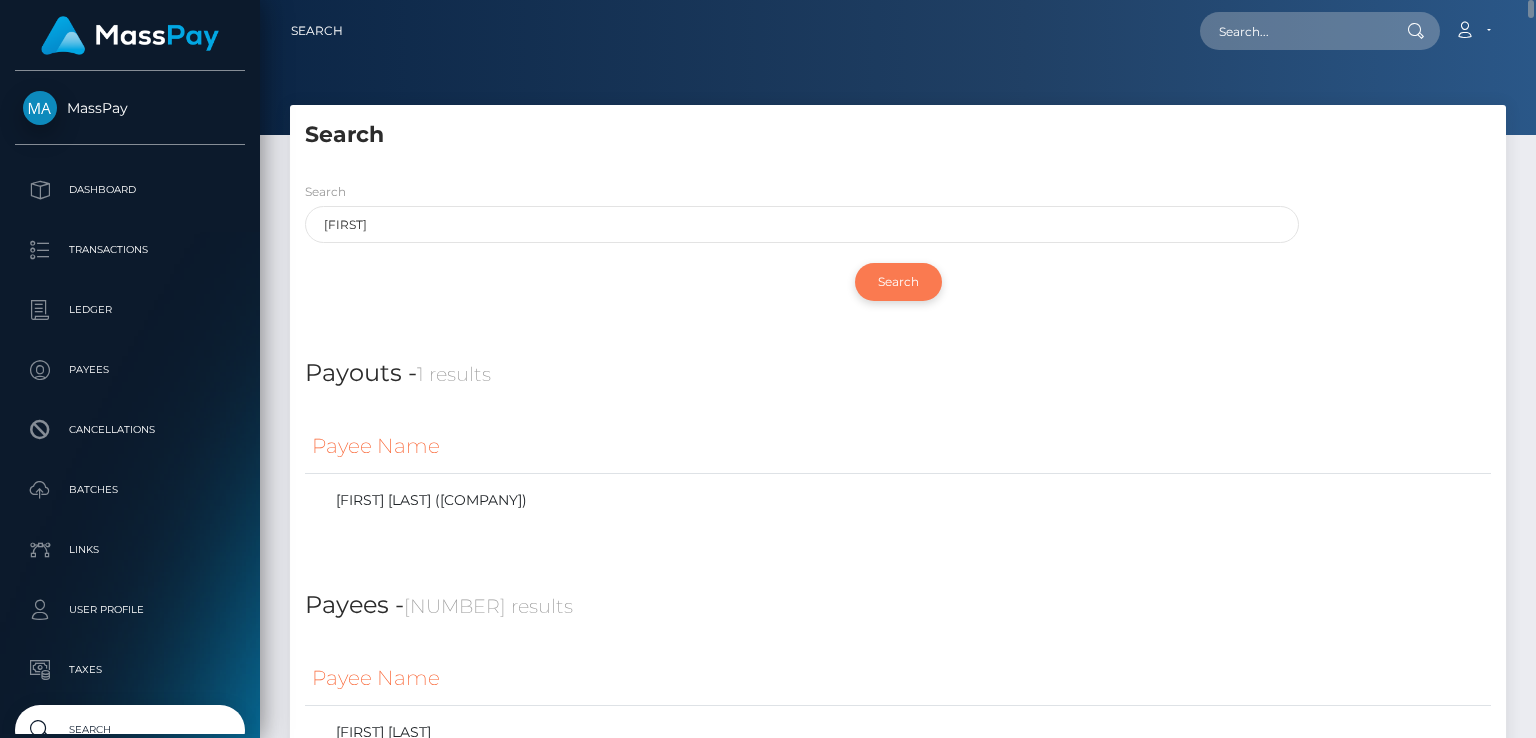 click on "Search" at bounding box center [898, 282] 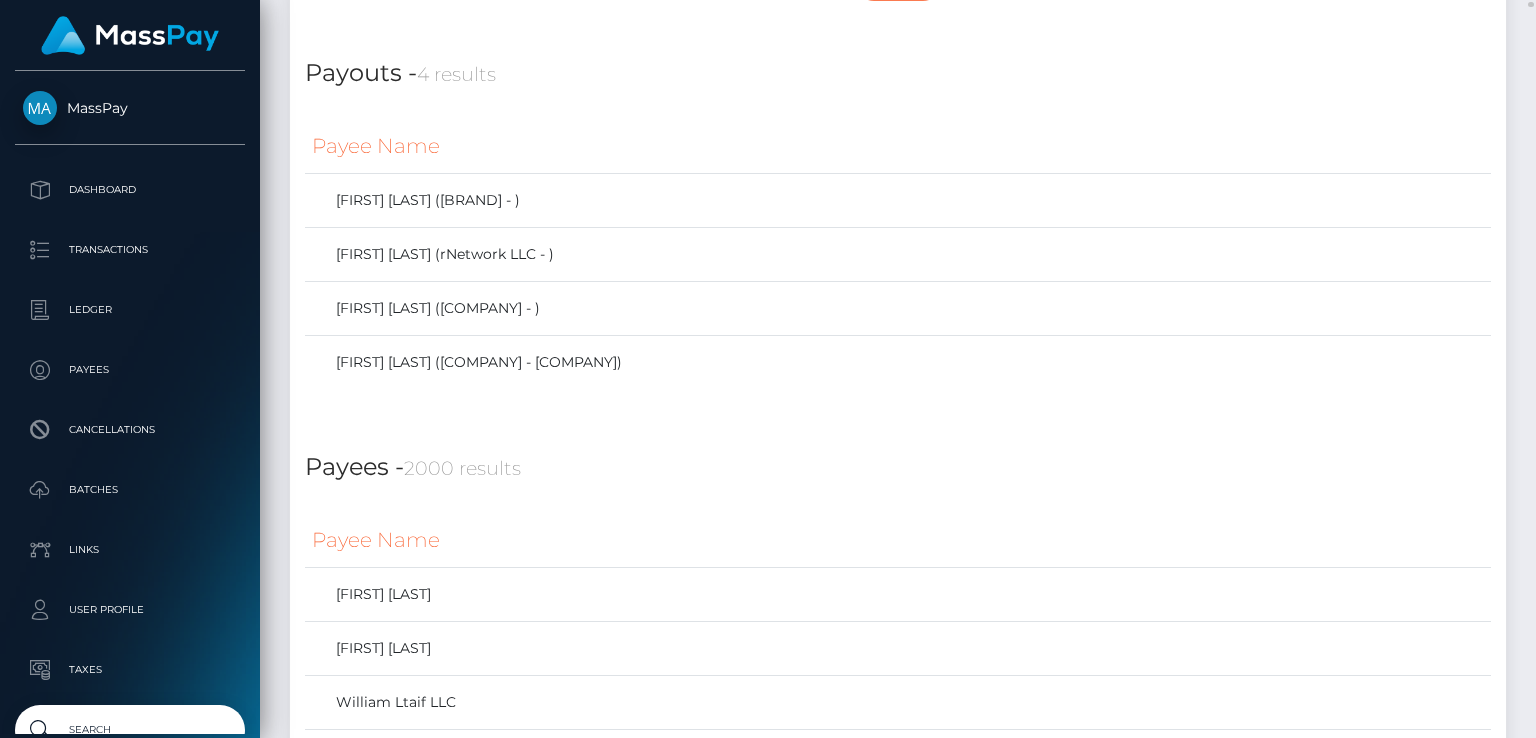 scroll, scrollTop: 0, scrollLeft: 0, axis: both 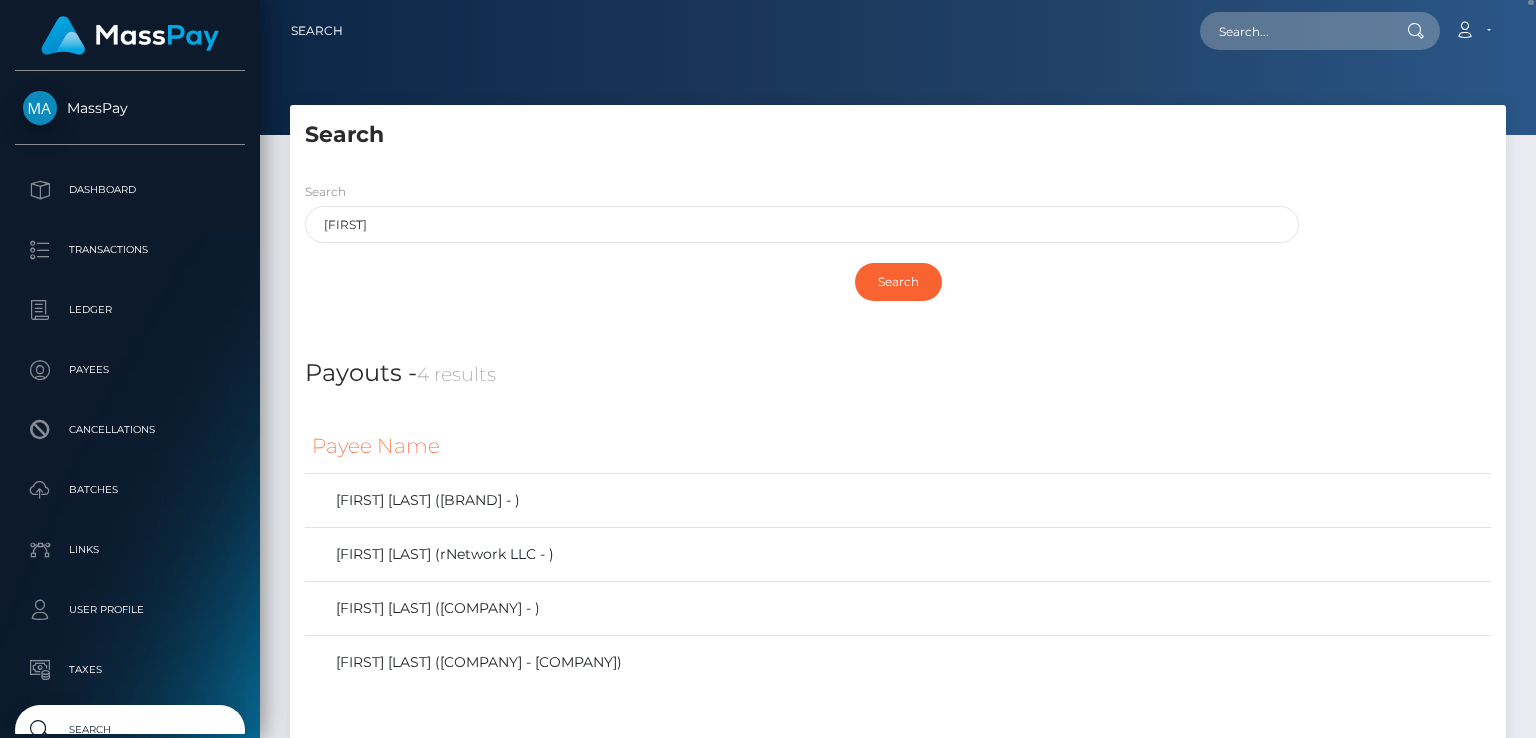 click on "Search
William
Search" at bounding box center (898, 248) 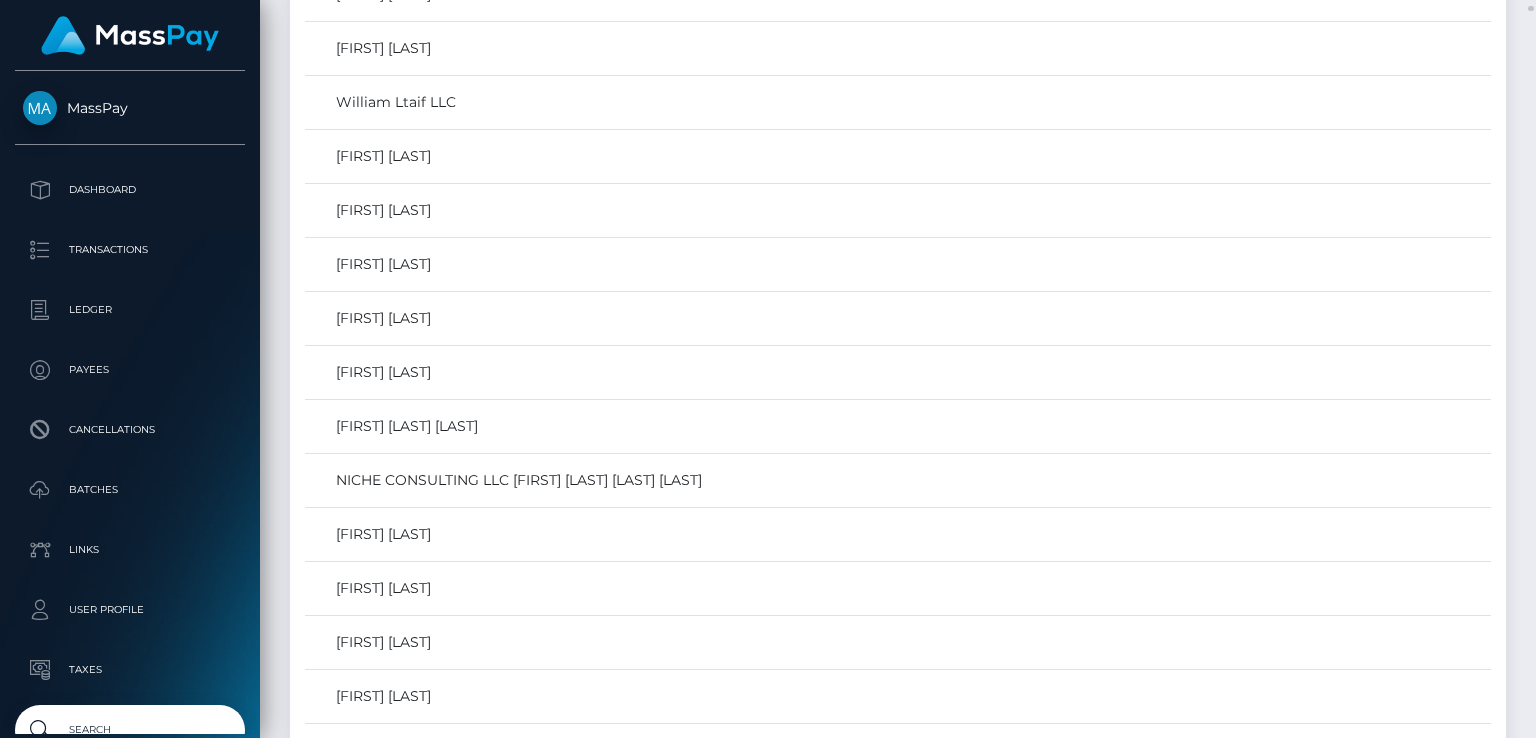 scroll, scrollTop: 0, scrollLeft: 0, axis: both 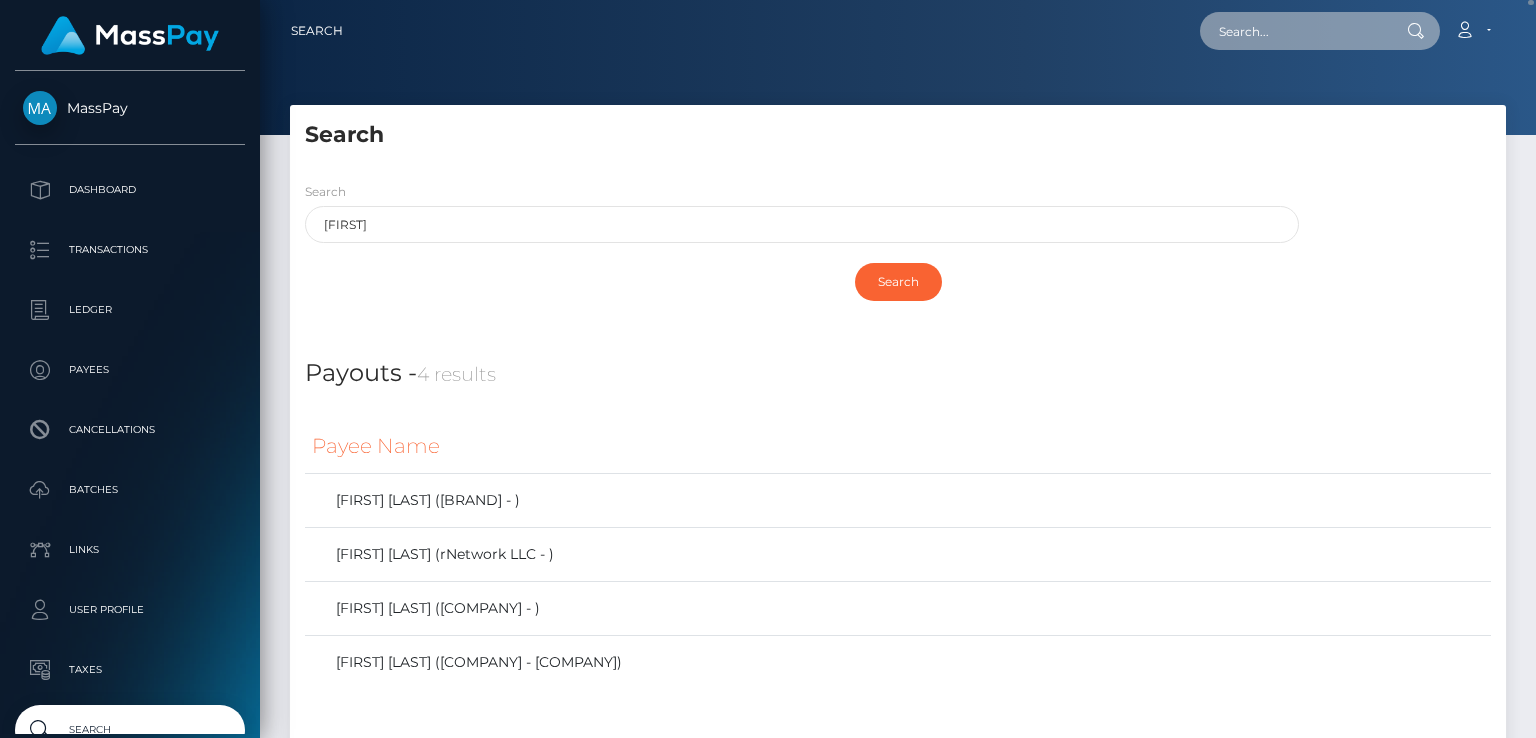 paste on "[EMAIL]" 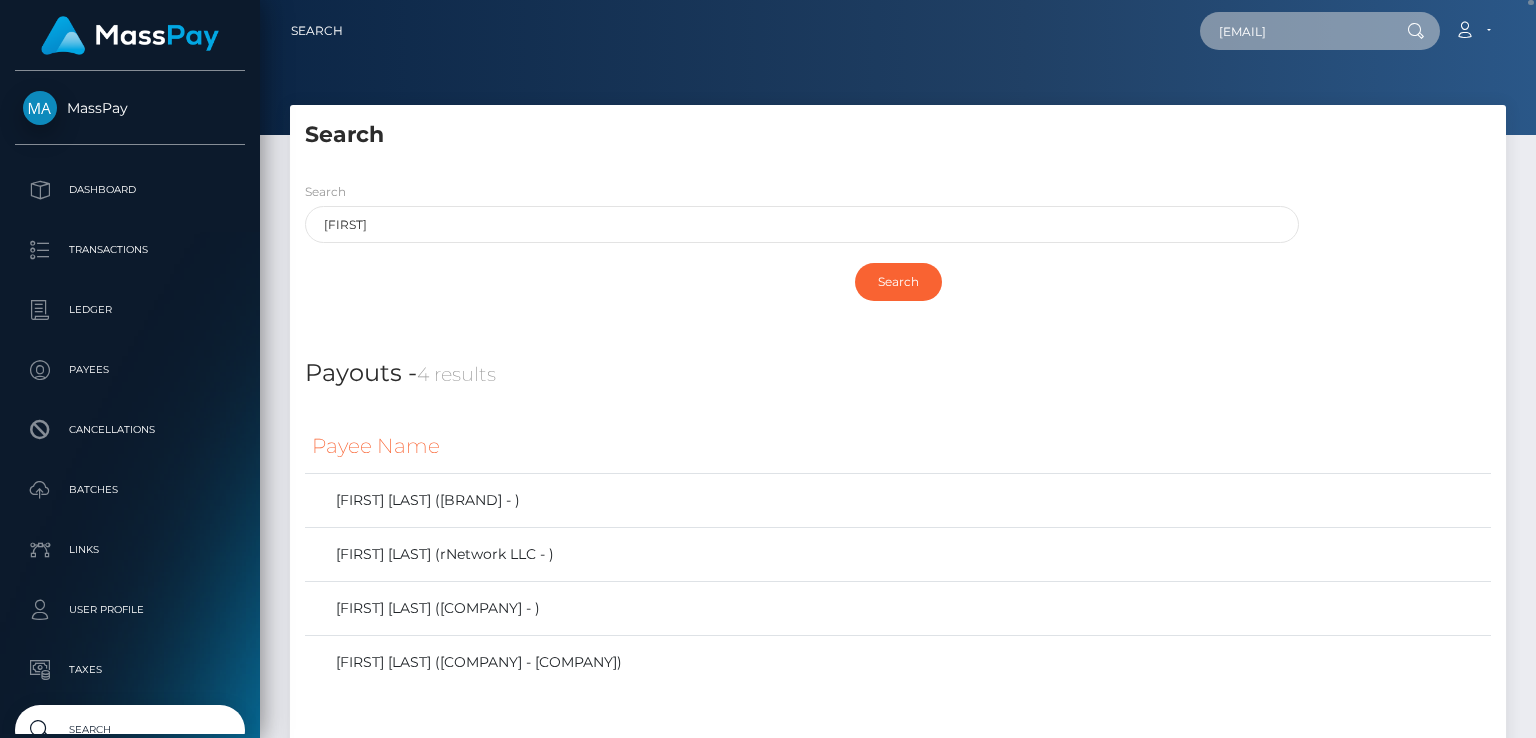 click on "dbarclay@hotmail.ca" at bounding box center (1294, 31) 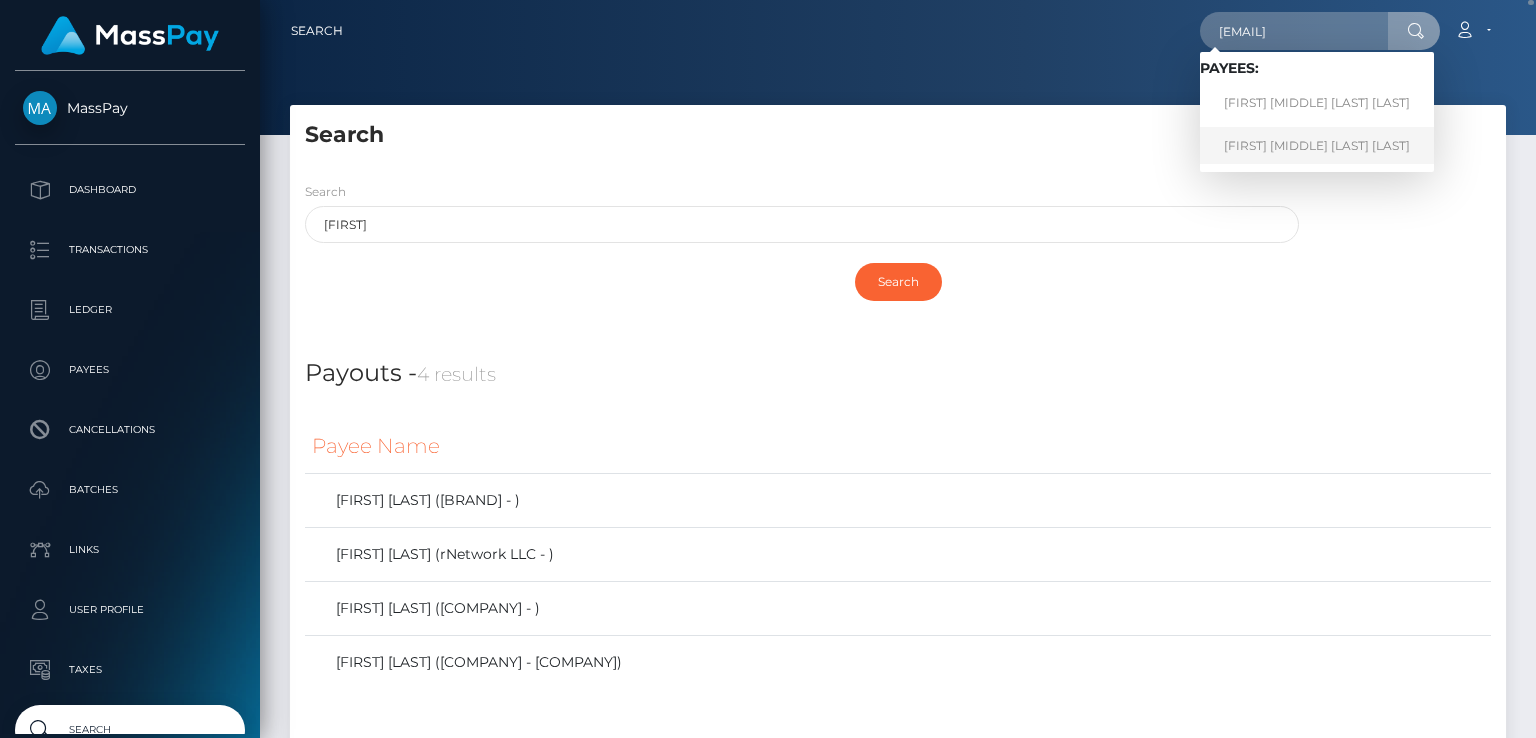 click on "Nadia Dainna Hendricks Barclay" at bounding box center [1317, 145] 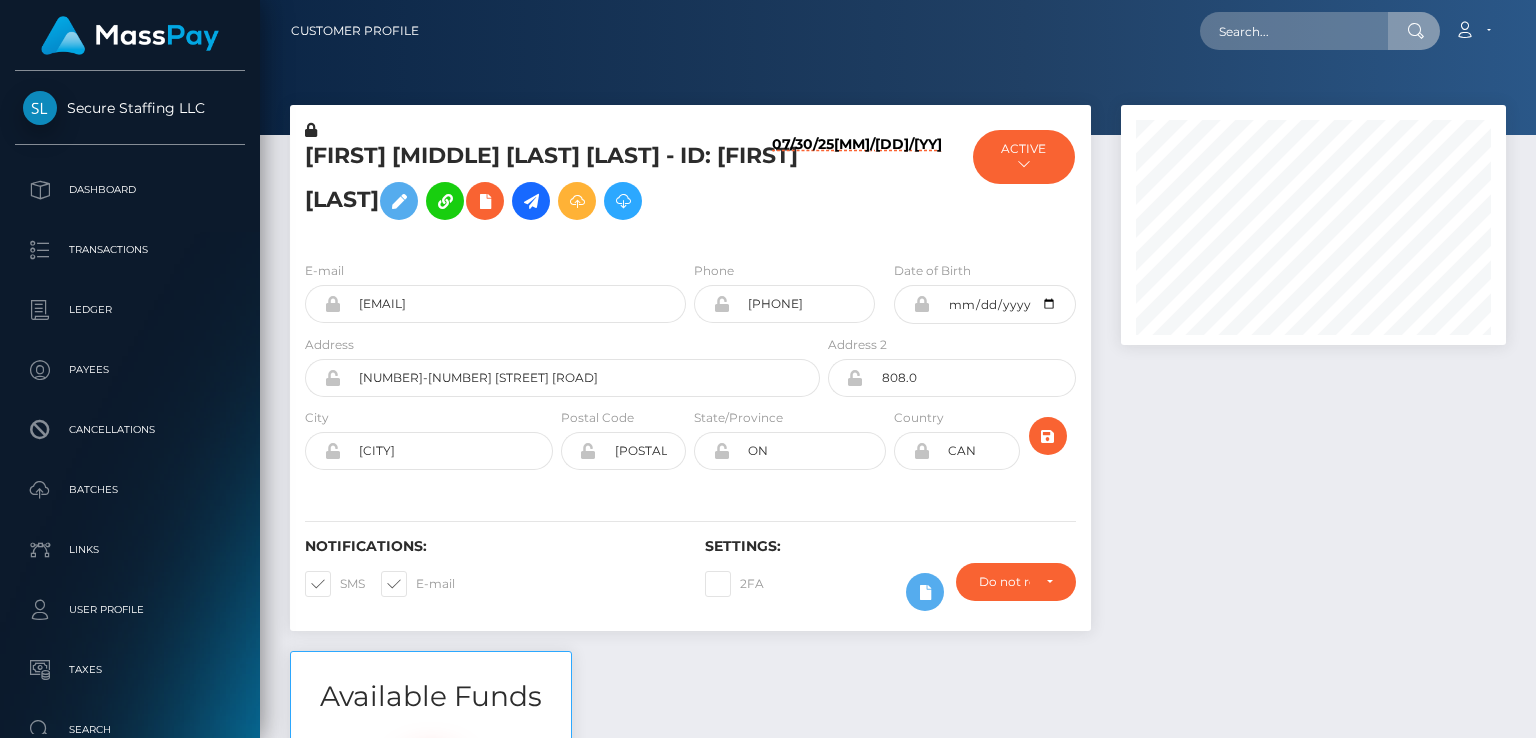 drag, startPoint x: 0, startPoint y: 0, endPoint x: 1257, endPoint y: 33, distance: 1257.4331 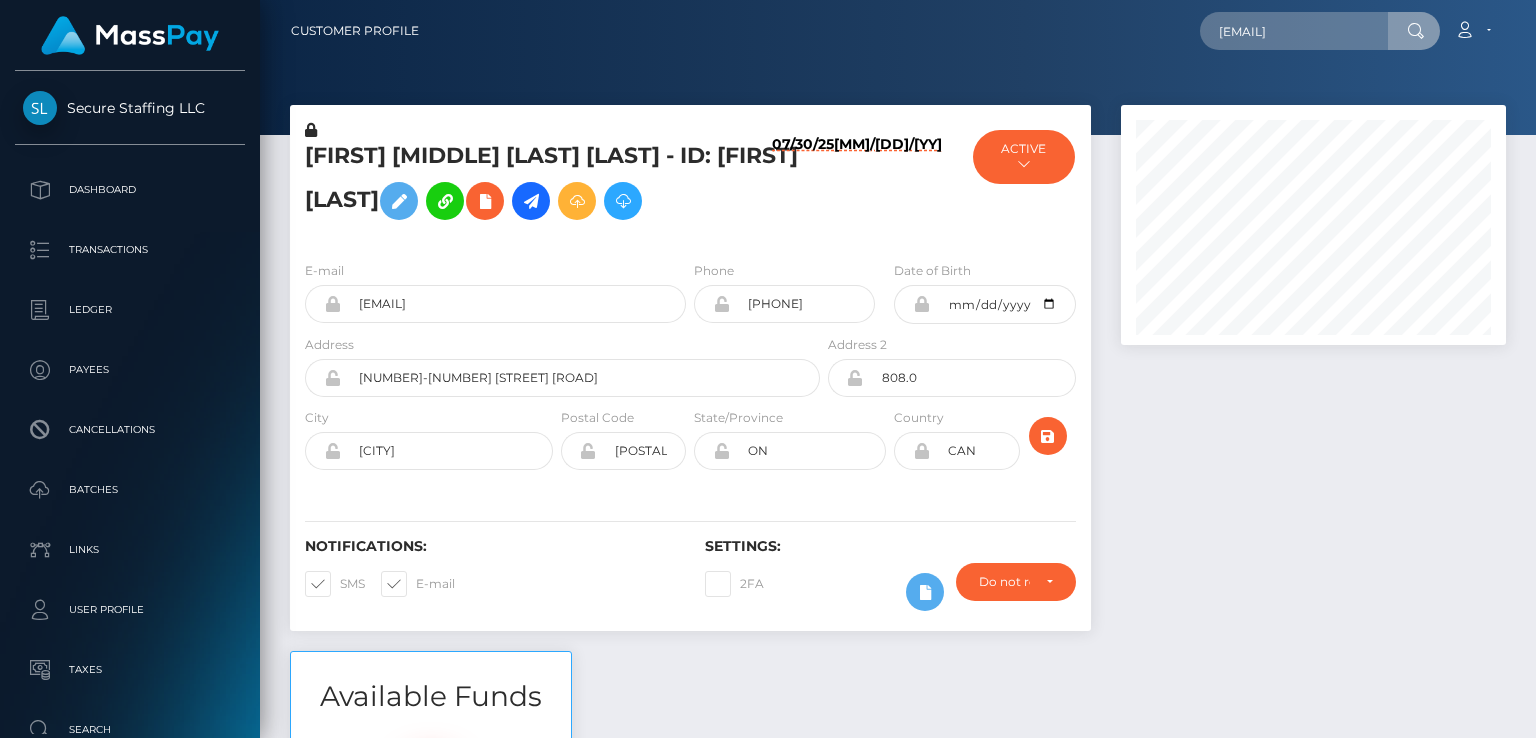 type on "[LAST]@example.com" 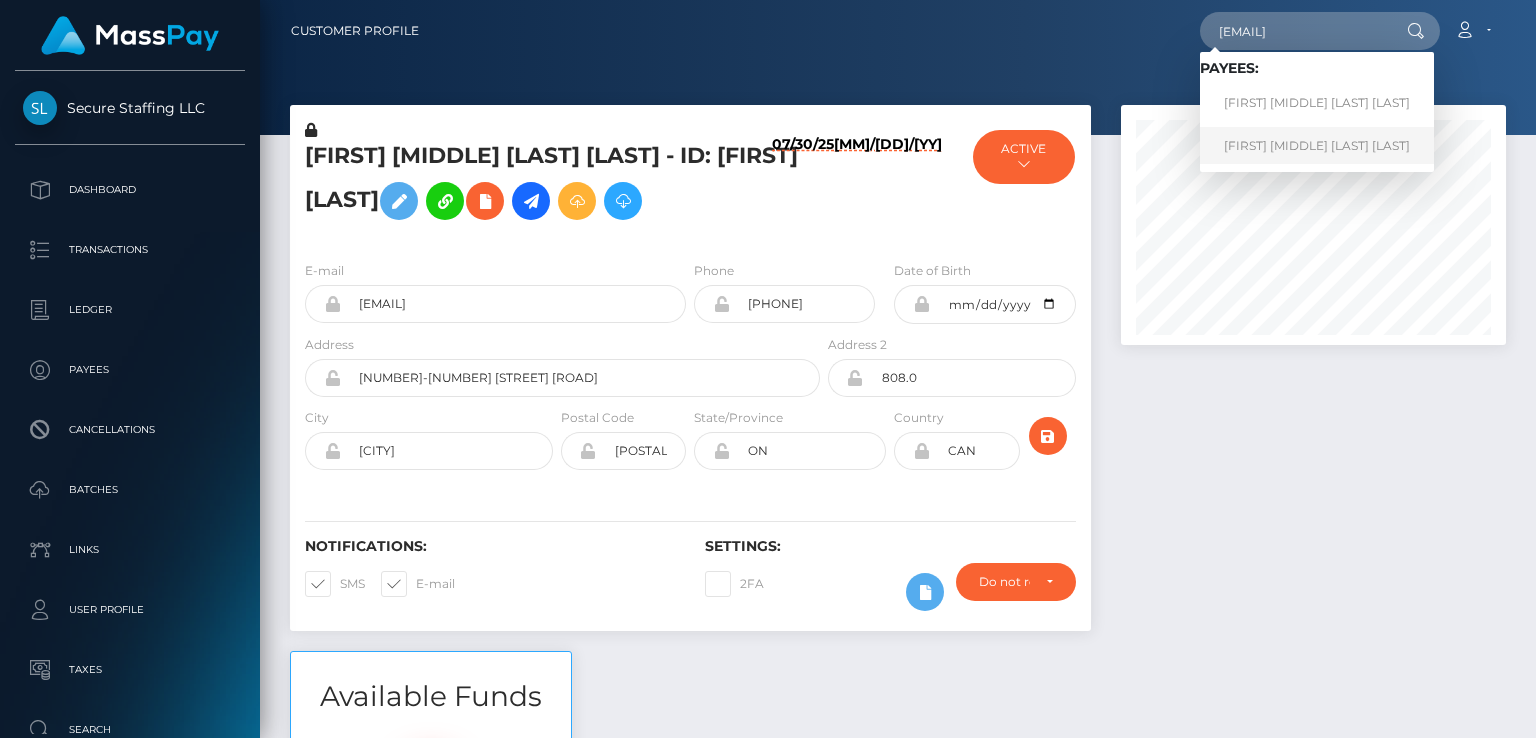 click on "[FIRST] [MIDDLE] [LAST] [LAST]" at bounding box center (1317, 145) 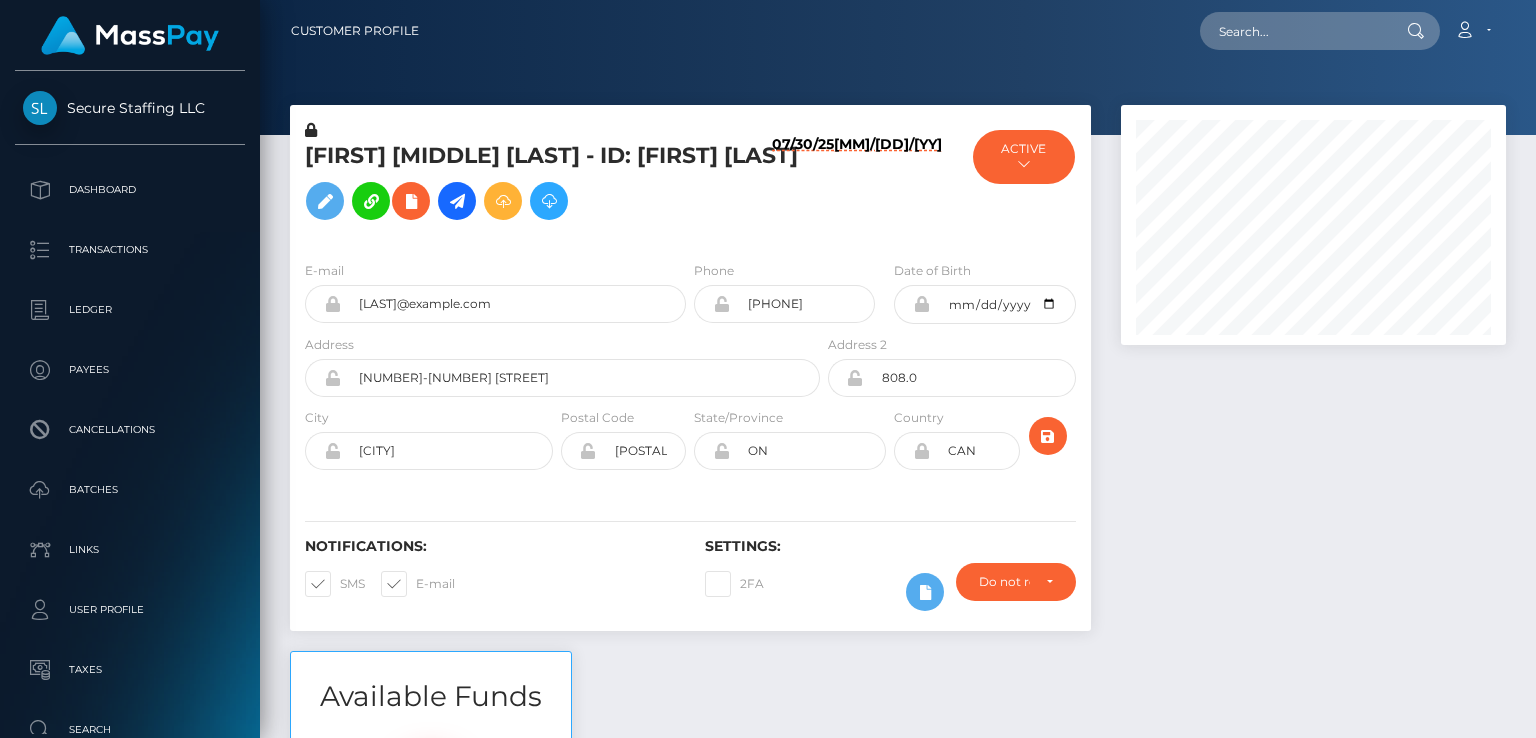 scroll, scrollTop: 0, scrollLeft: 0, axis: both 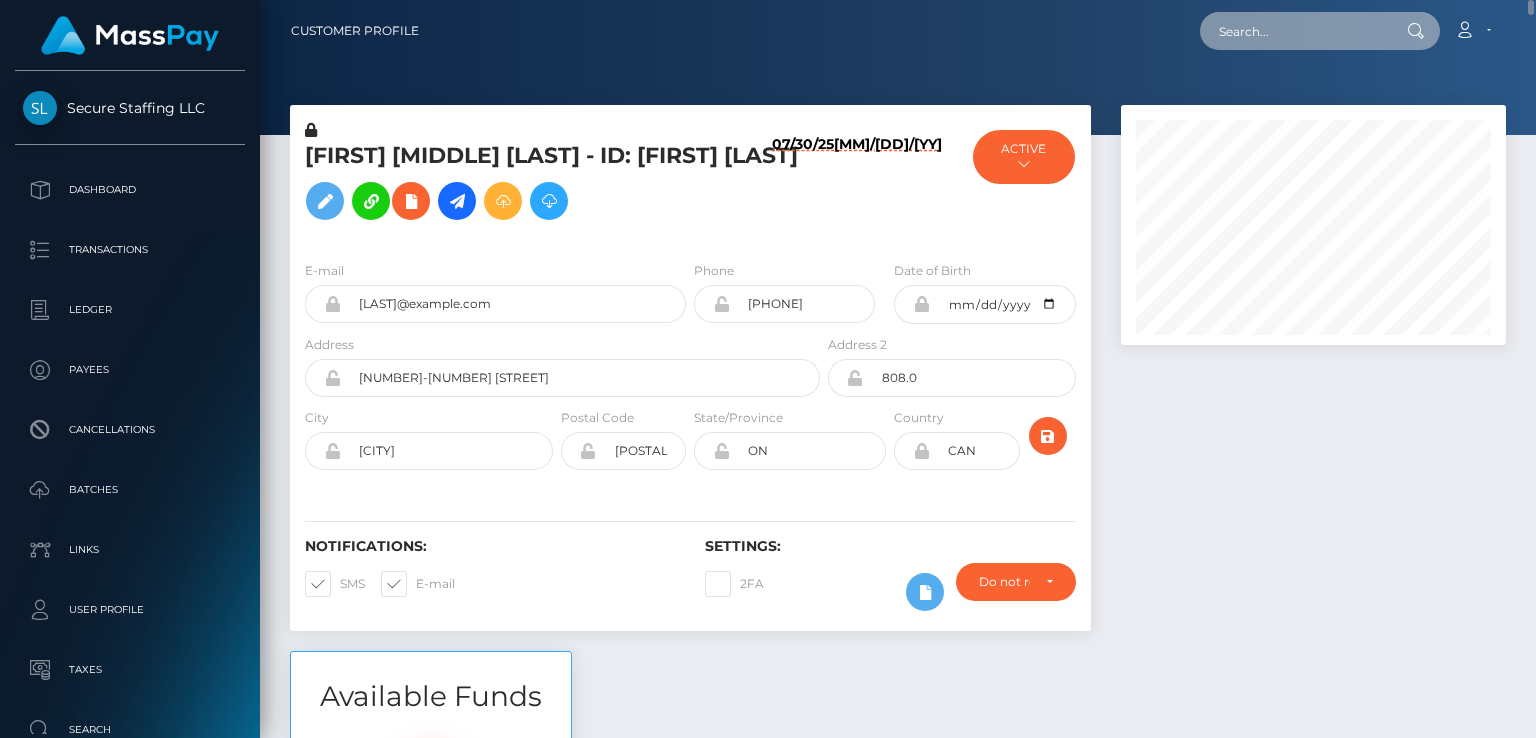 paste on "dbarclay@hotmail.ca" 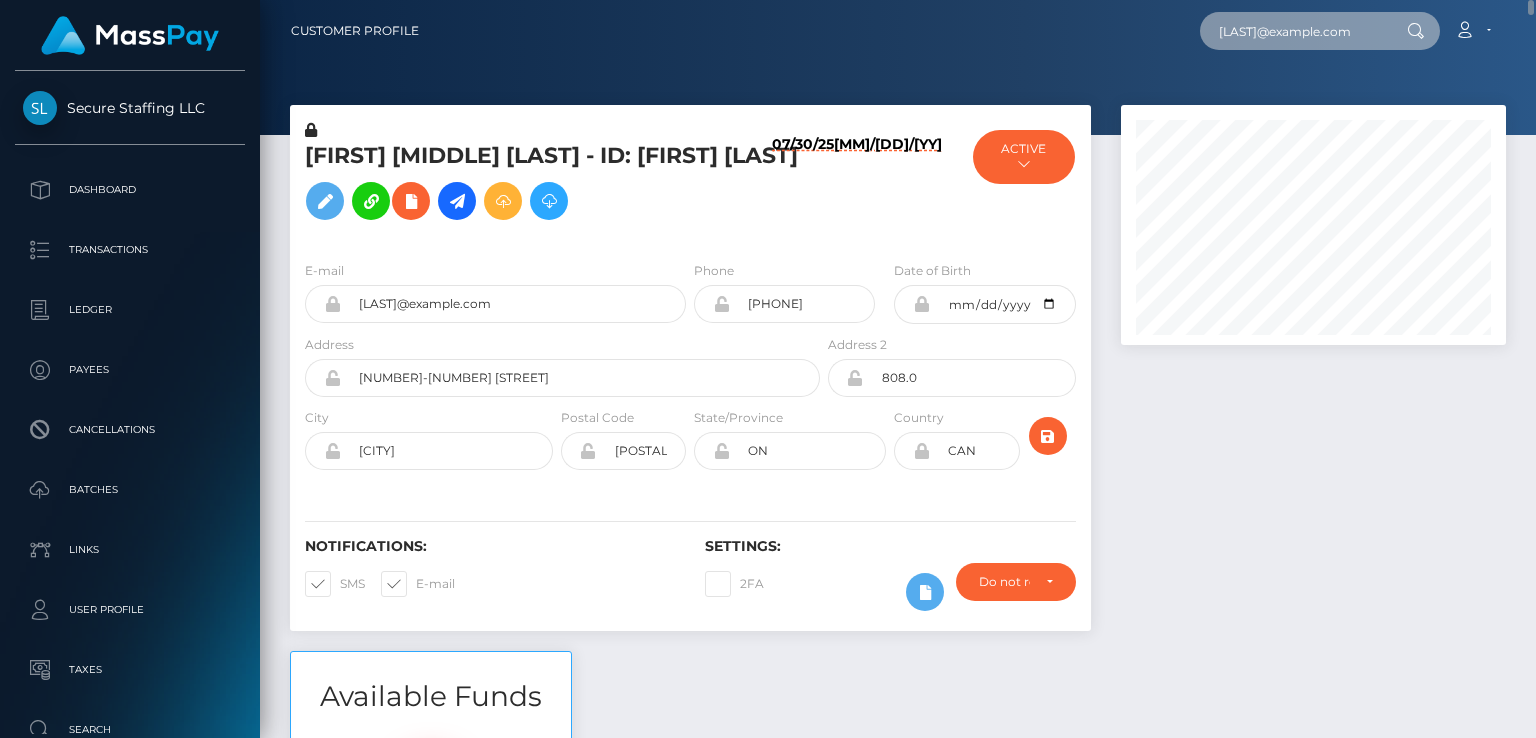 type on "dbarclay@hotmail.ca" 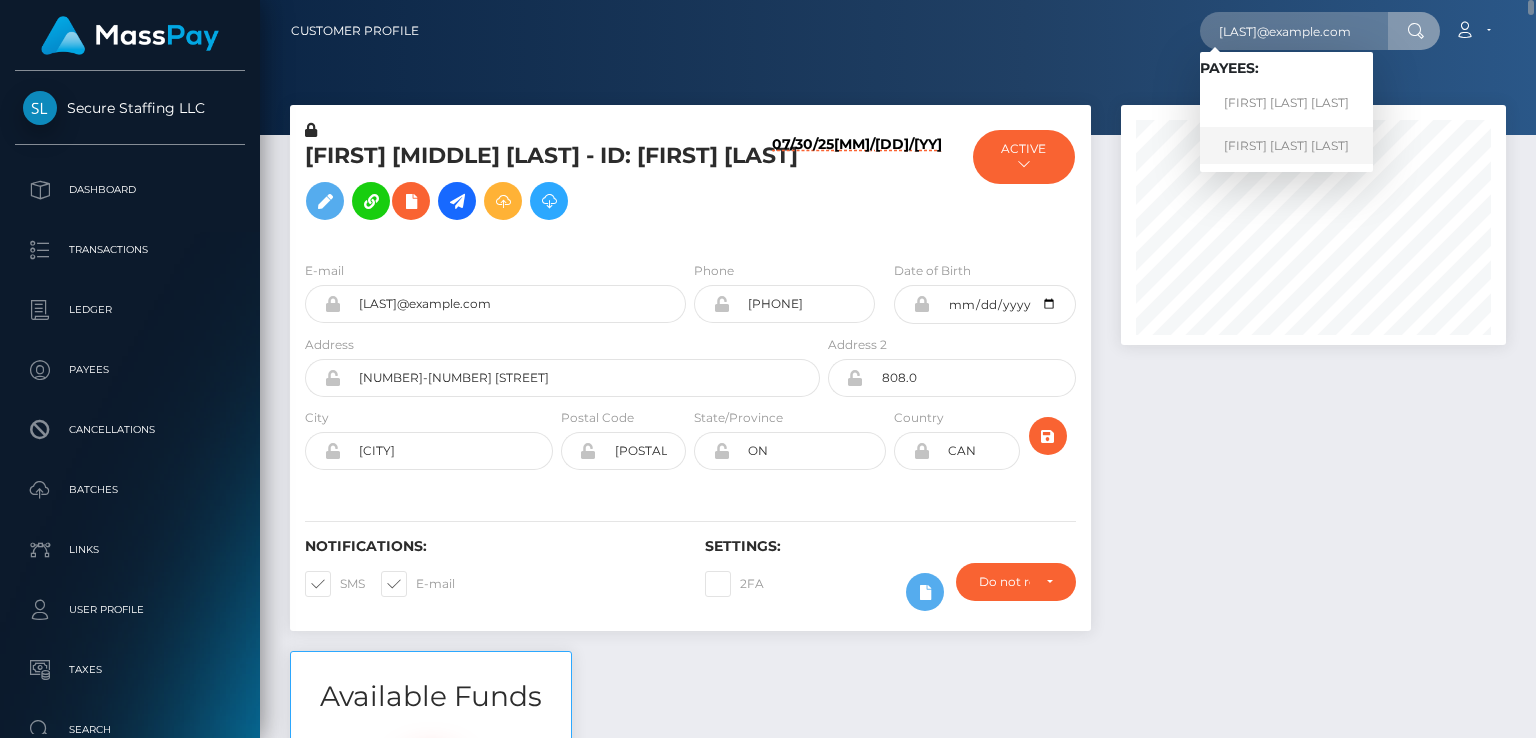 click on "Nadia Dainna Hendricks Barclay" at bounding box center [1286, 145] 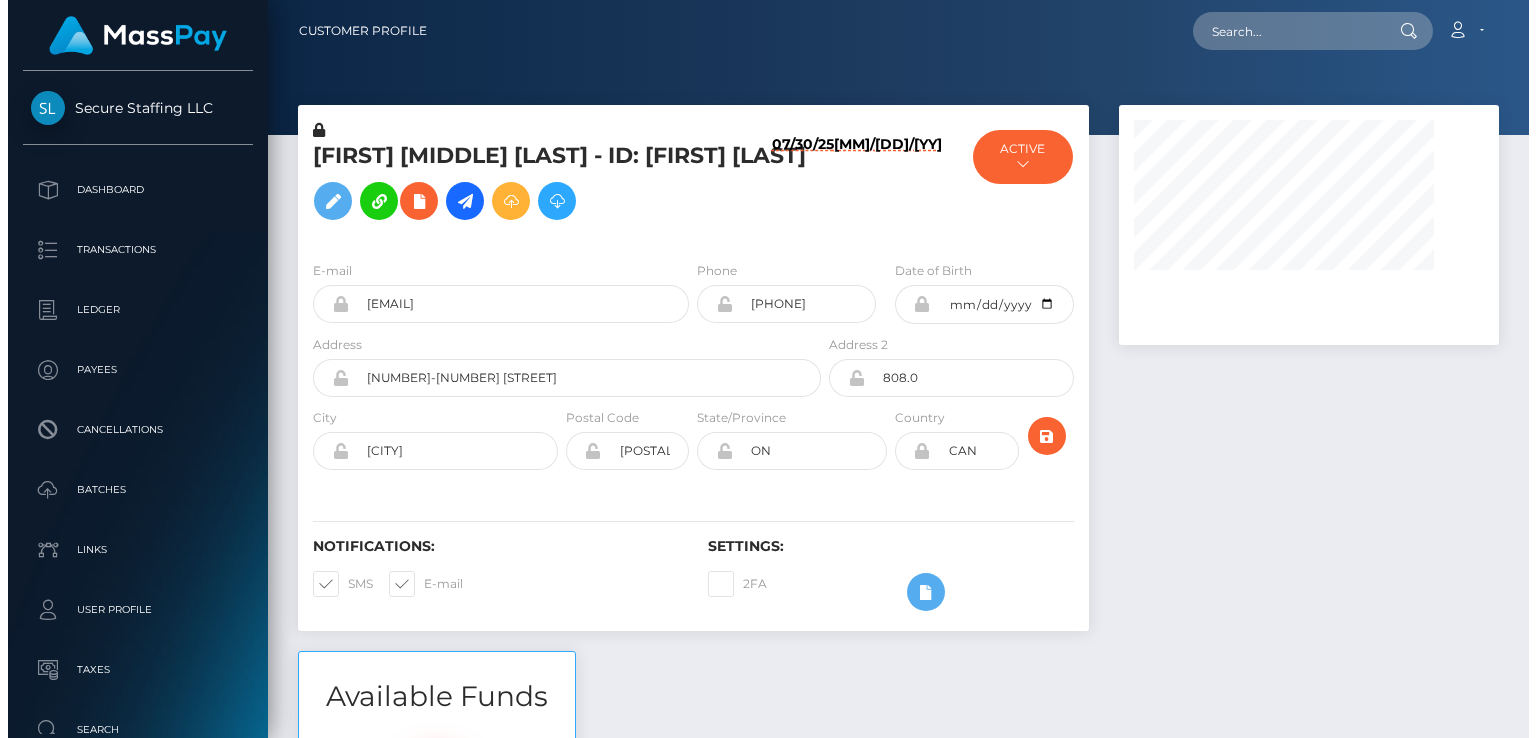 scroll, scrollTop: 0, scrollLeft: 0, axis: both 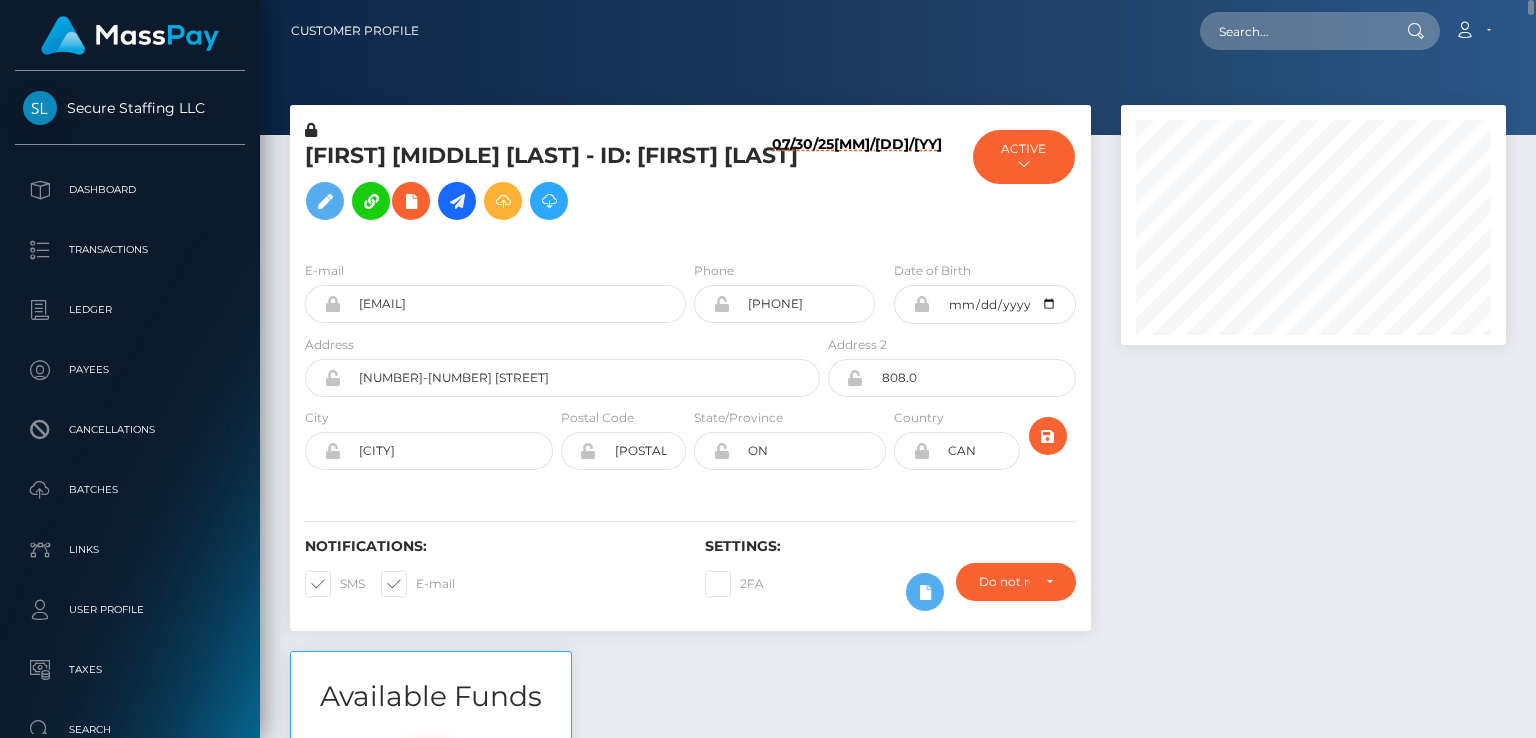 click on "Nadia Dainna Hendricks Barclay
- ID: Nadia Barclay" at bounding box center (557, 185) 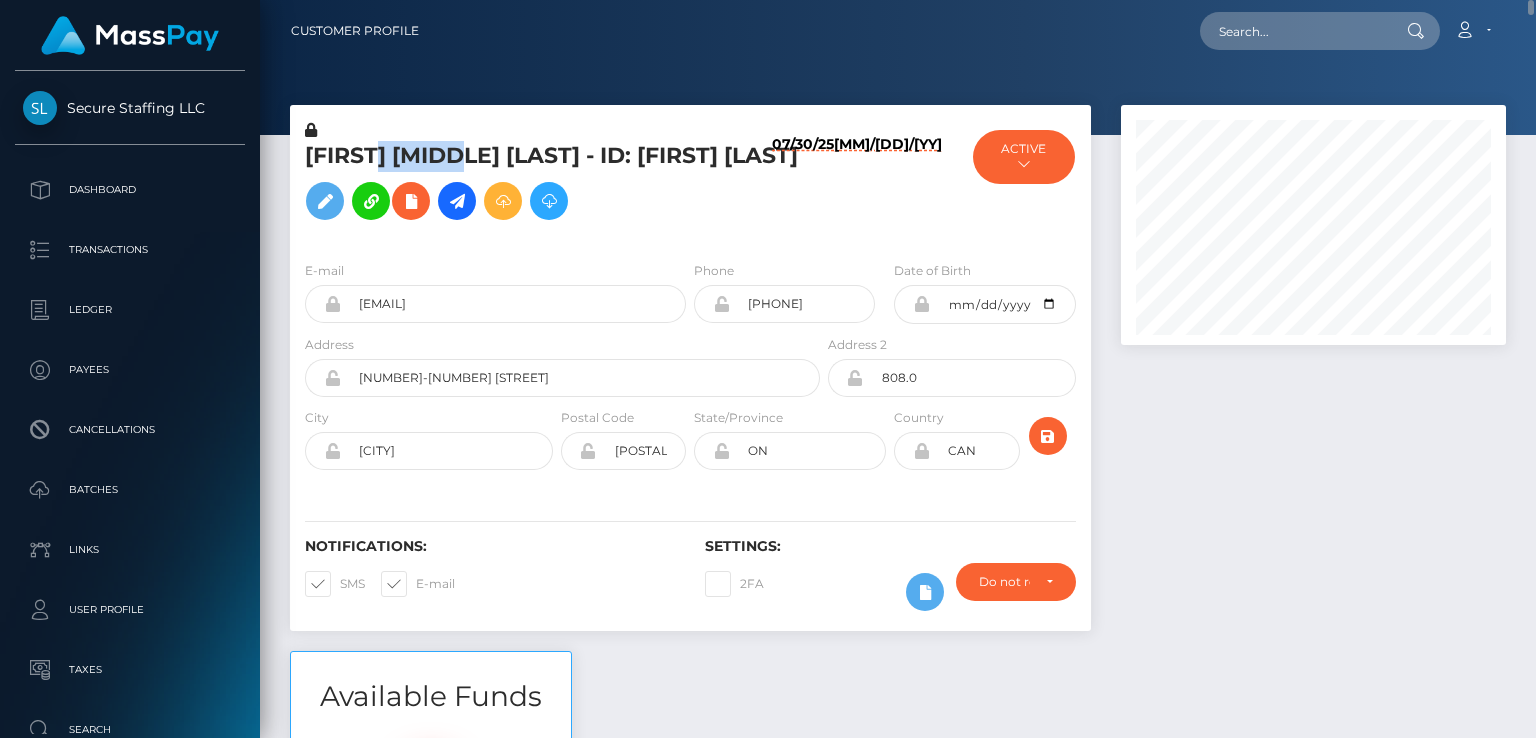 click on "Nadia Dainna Hendricks Barclay
- ID: Nadia Barclay" at bounding box center [557, 185] 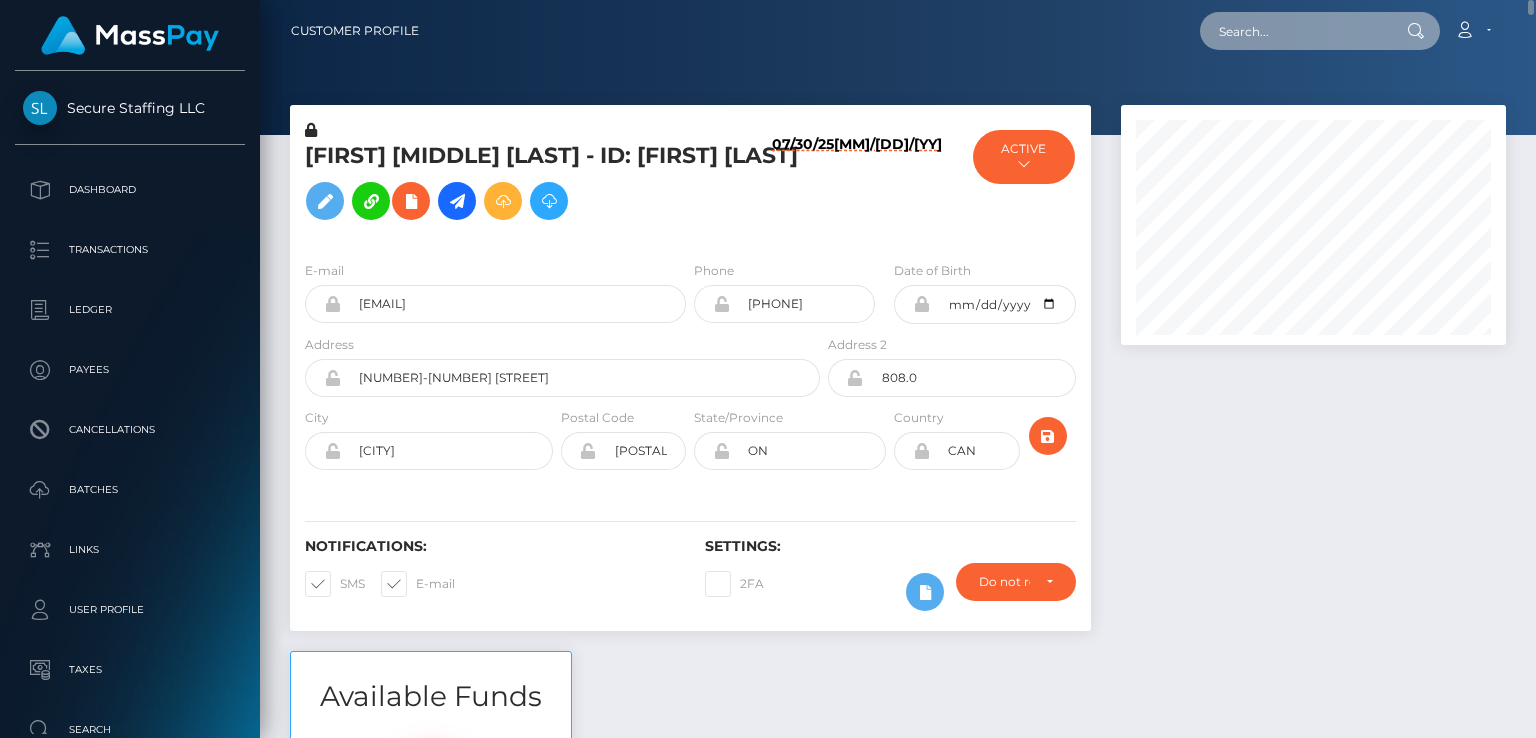 paste on "wcodyward@yahoo.com" 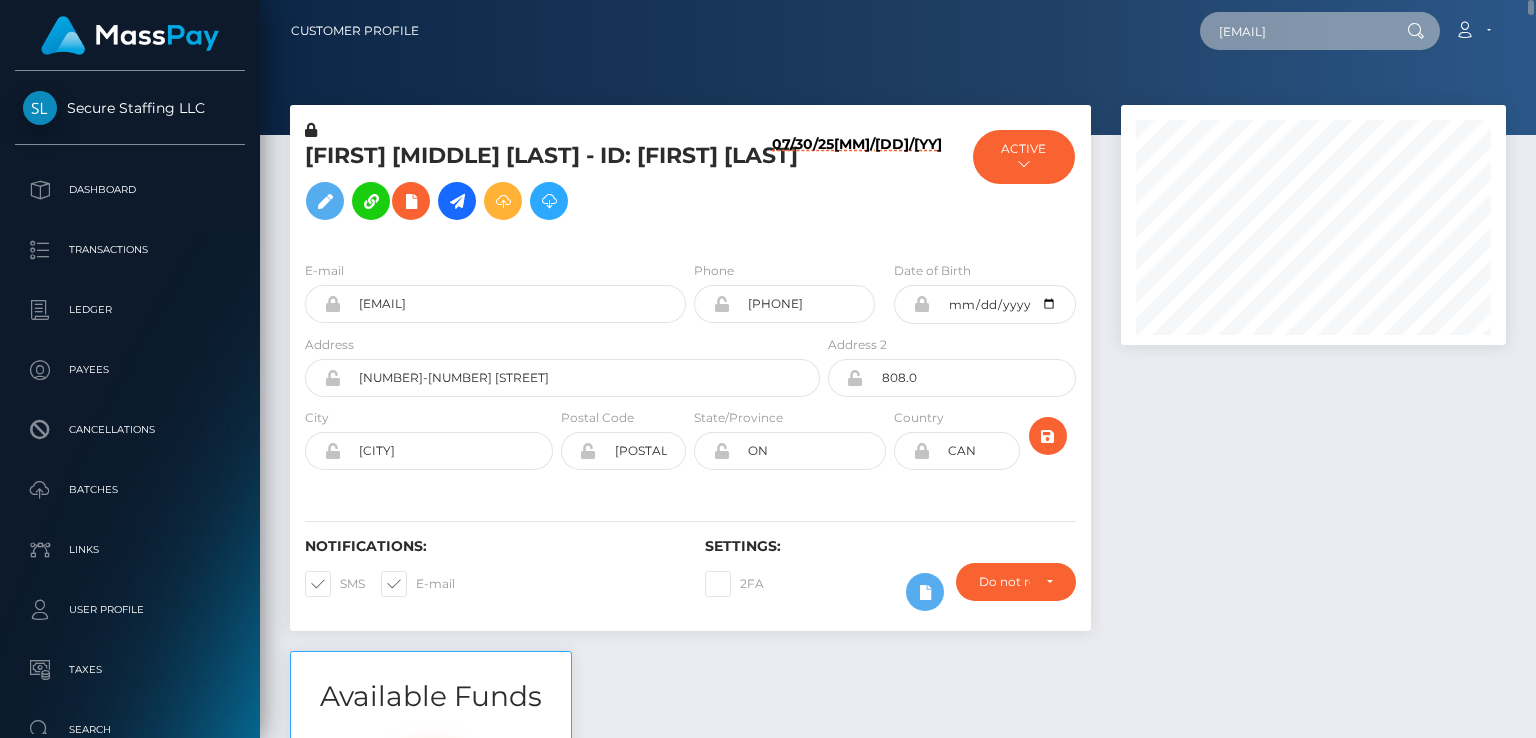 type on "wcodyward@yahoo.com" 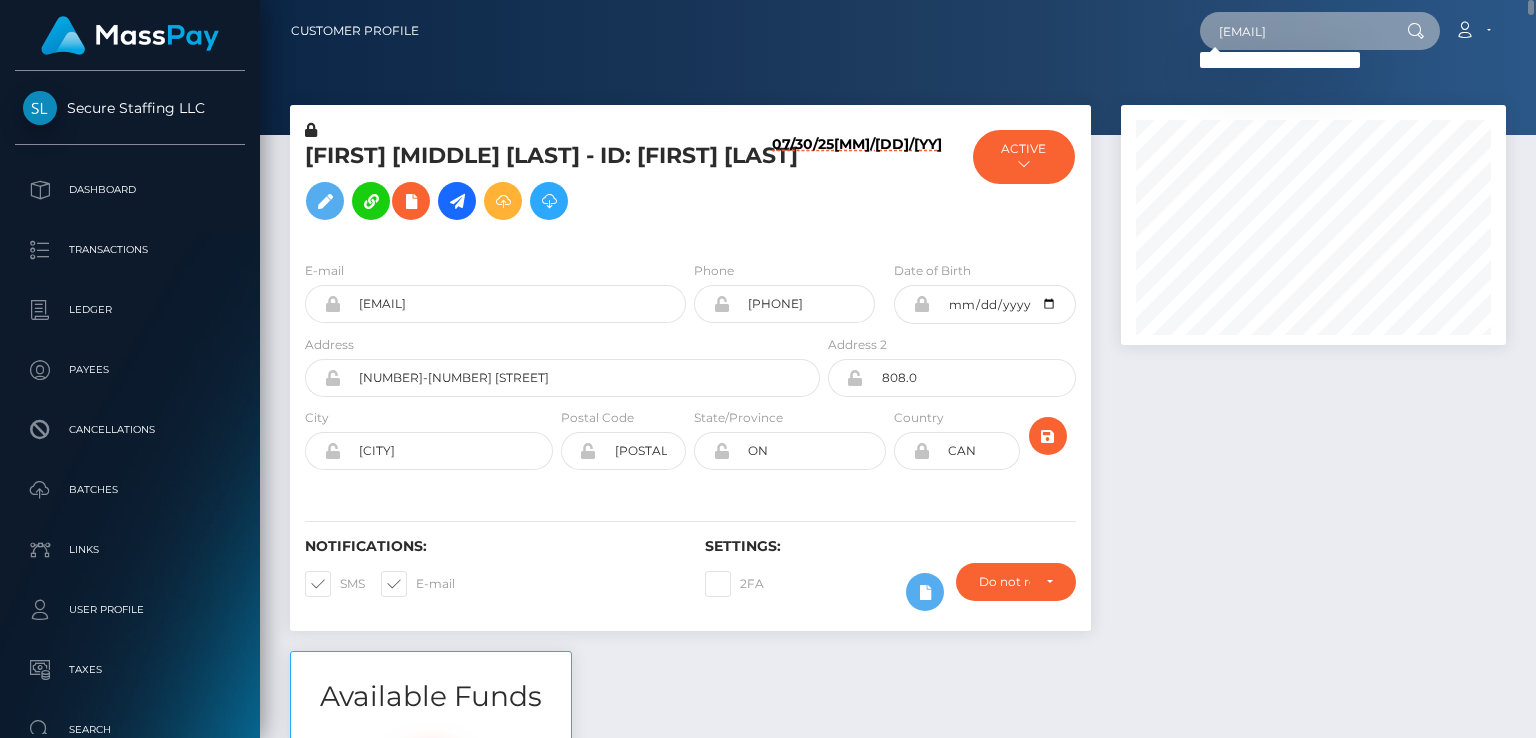 drag, startPoint x: 1376, startPoint y: 37, endPoint x: 1183, endPoint y: 45, distance: 193.16573 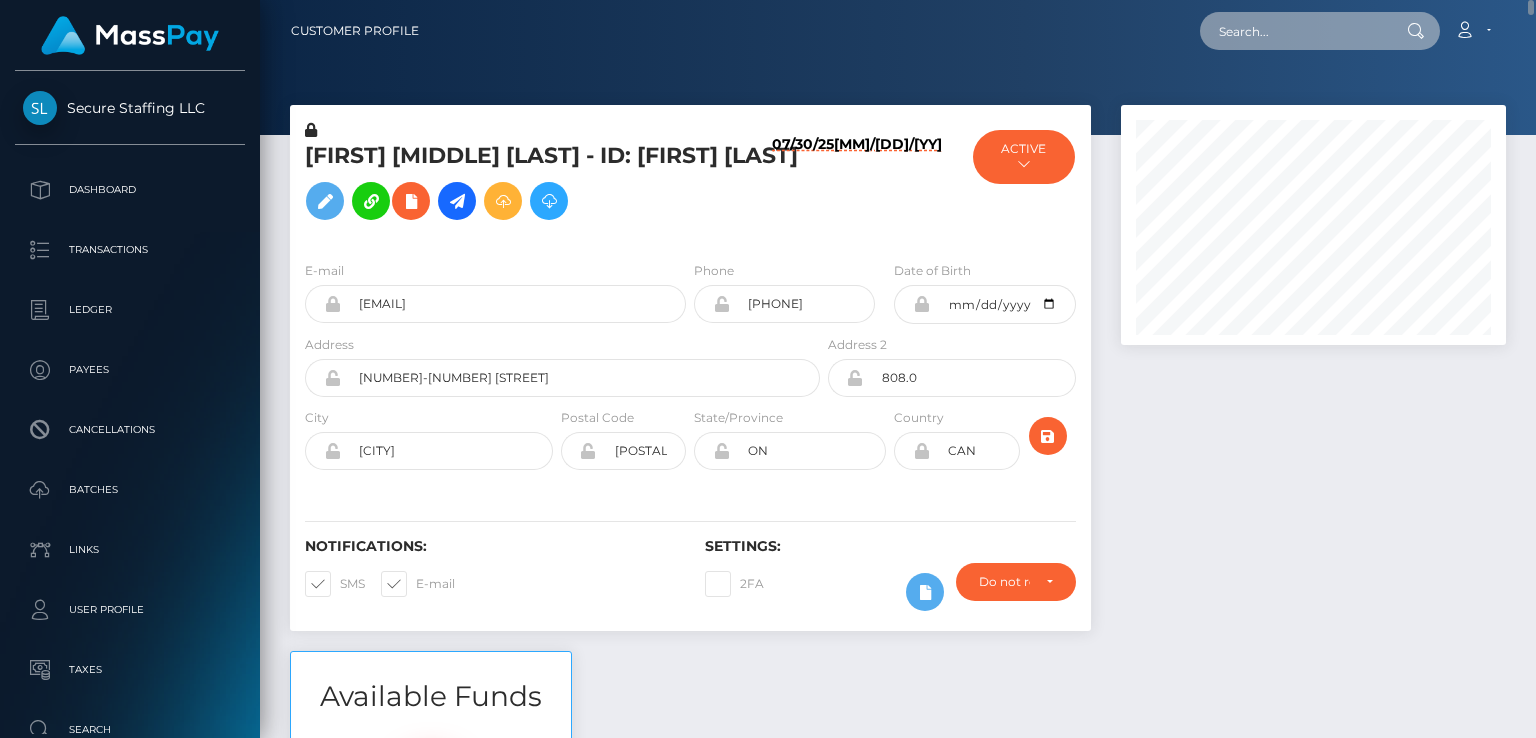 type 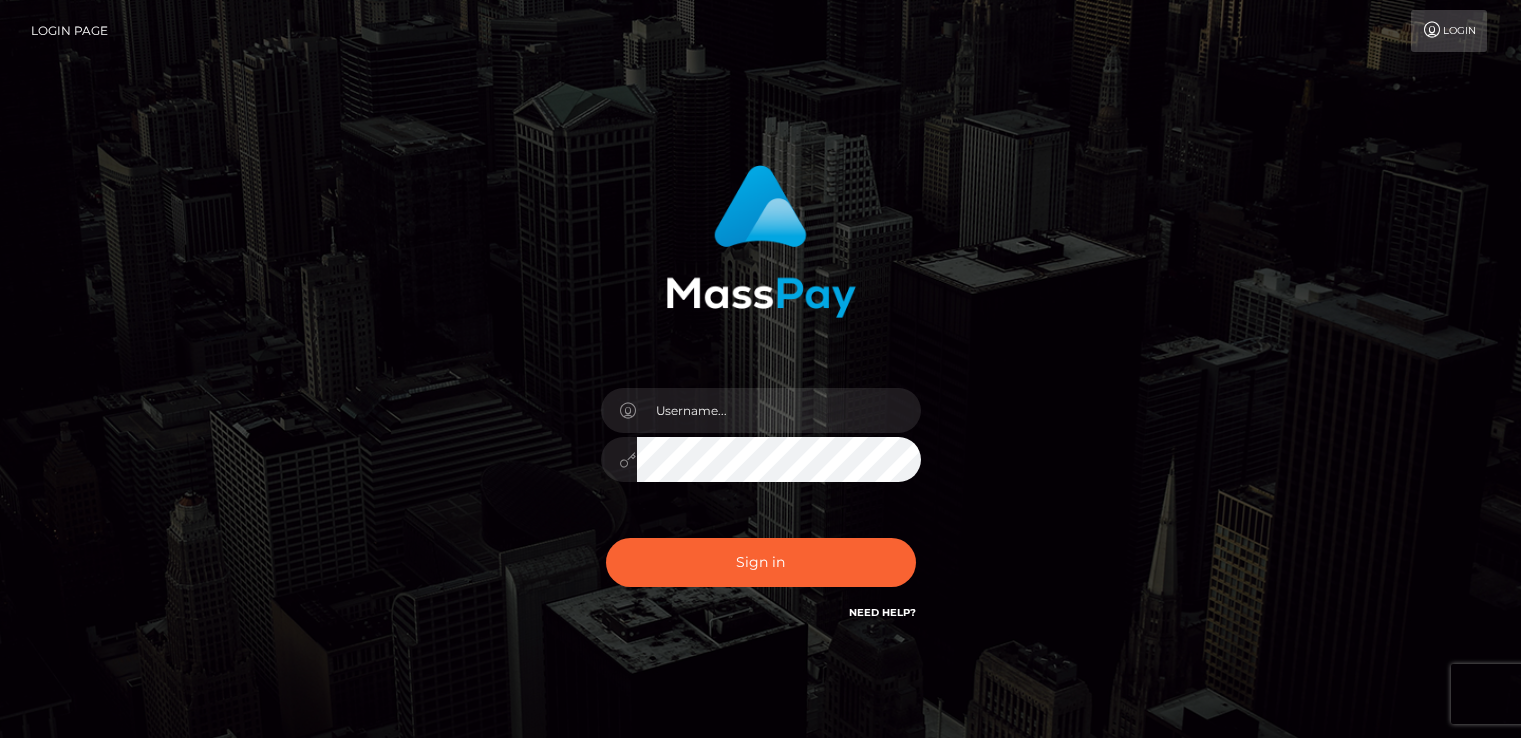 scroll, scrollTop: 0, scrollLeft: 0, axis: both 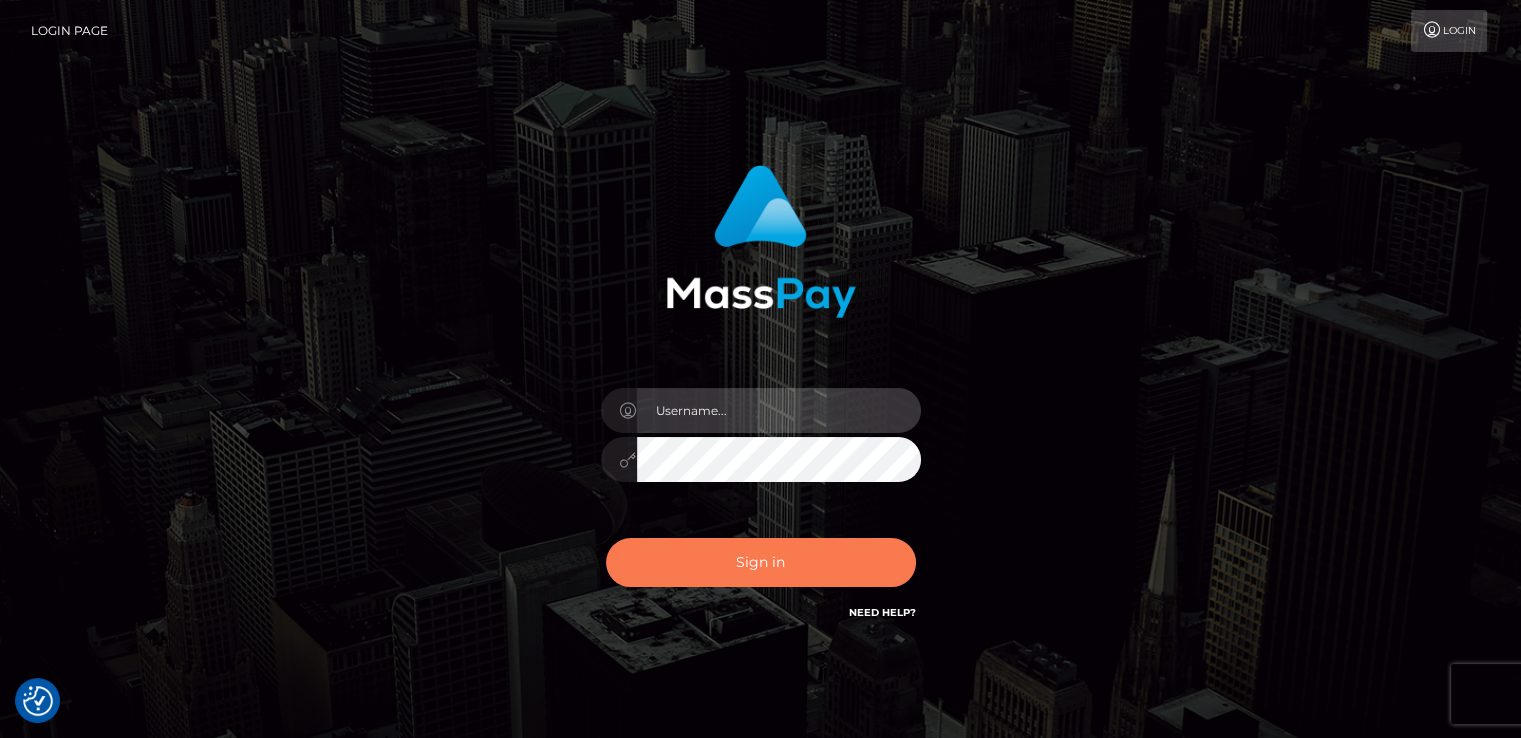 type on "catalinad" 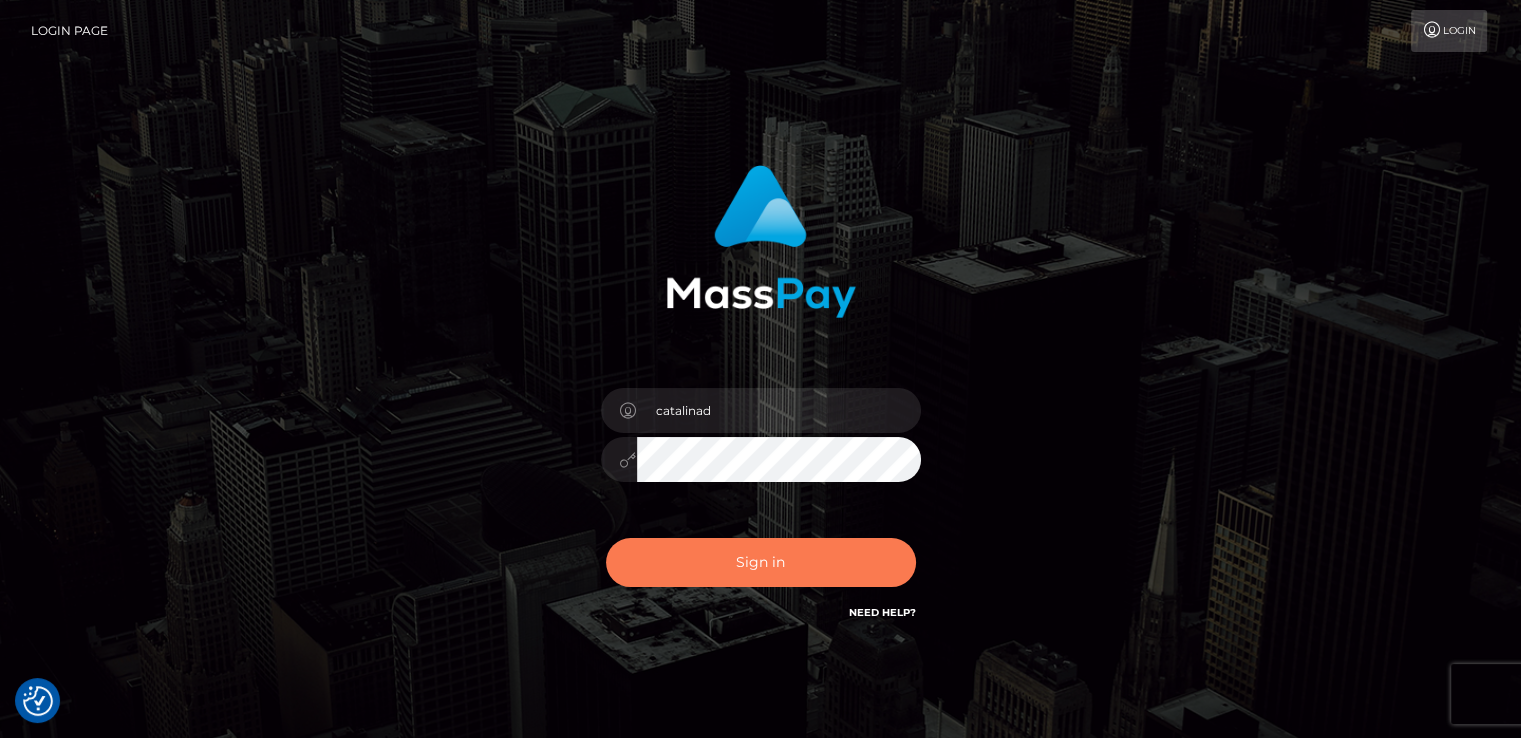 click on "Sign in" at bounding box center (761, 562) 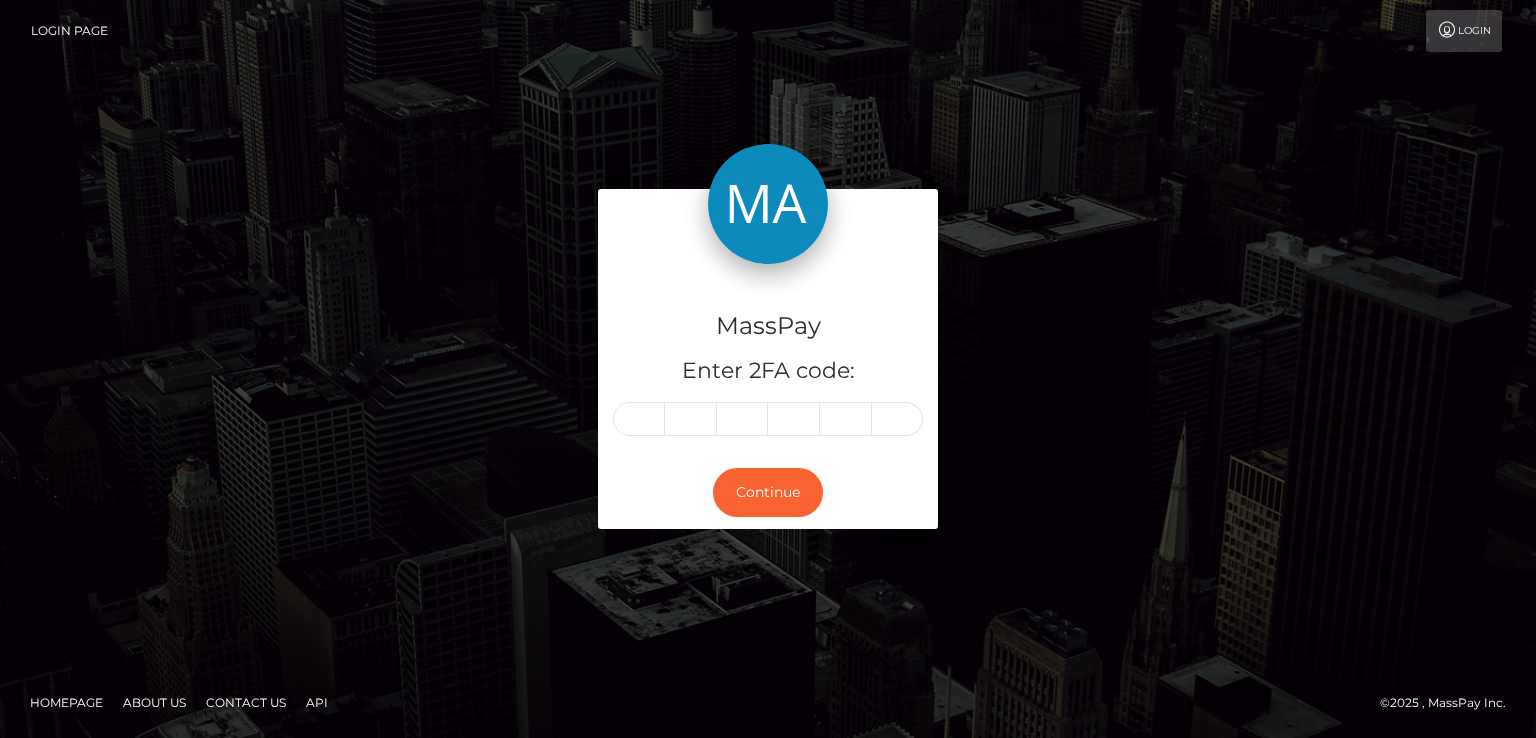 scroll, scrollTop: 0, scrollLeft: 0, axis: both 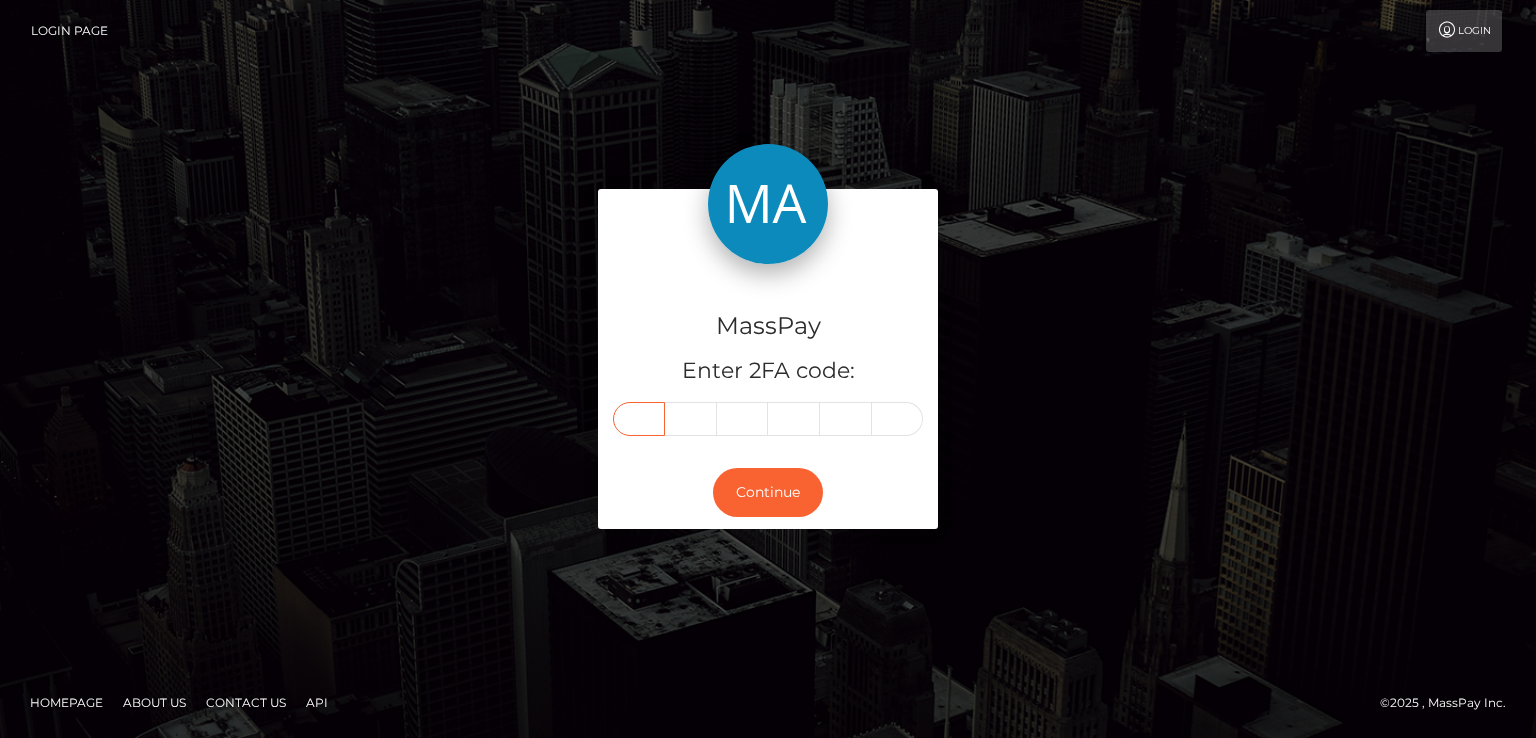 click at bounding box center [639, 419] 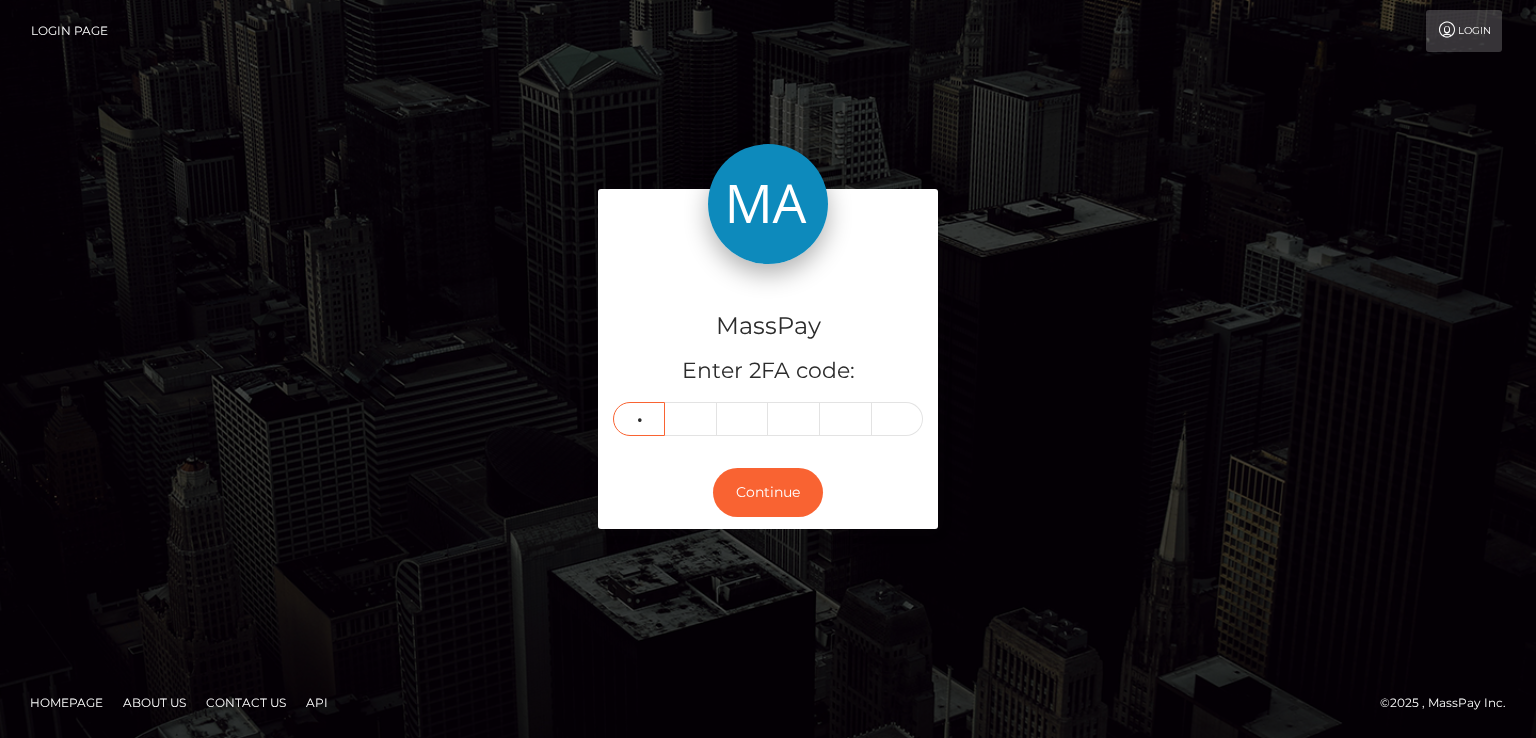 type on "5" 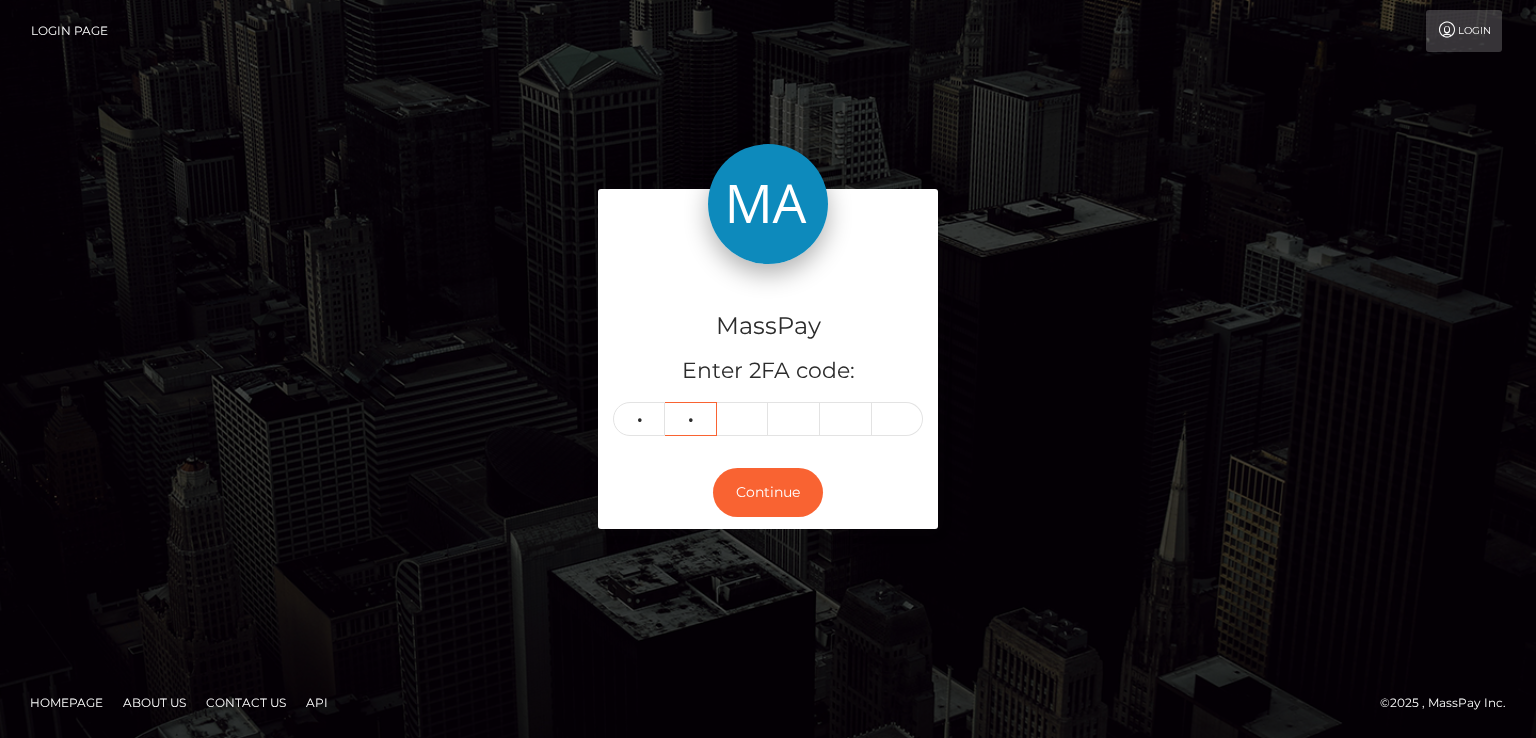 type on "0" 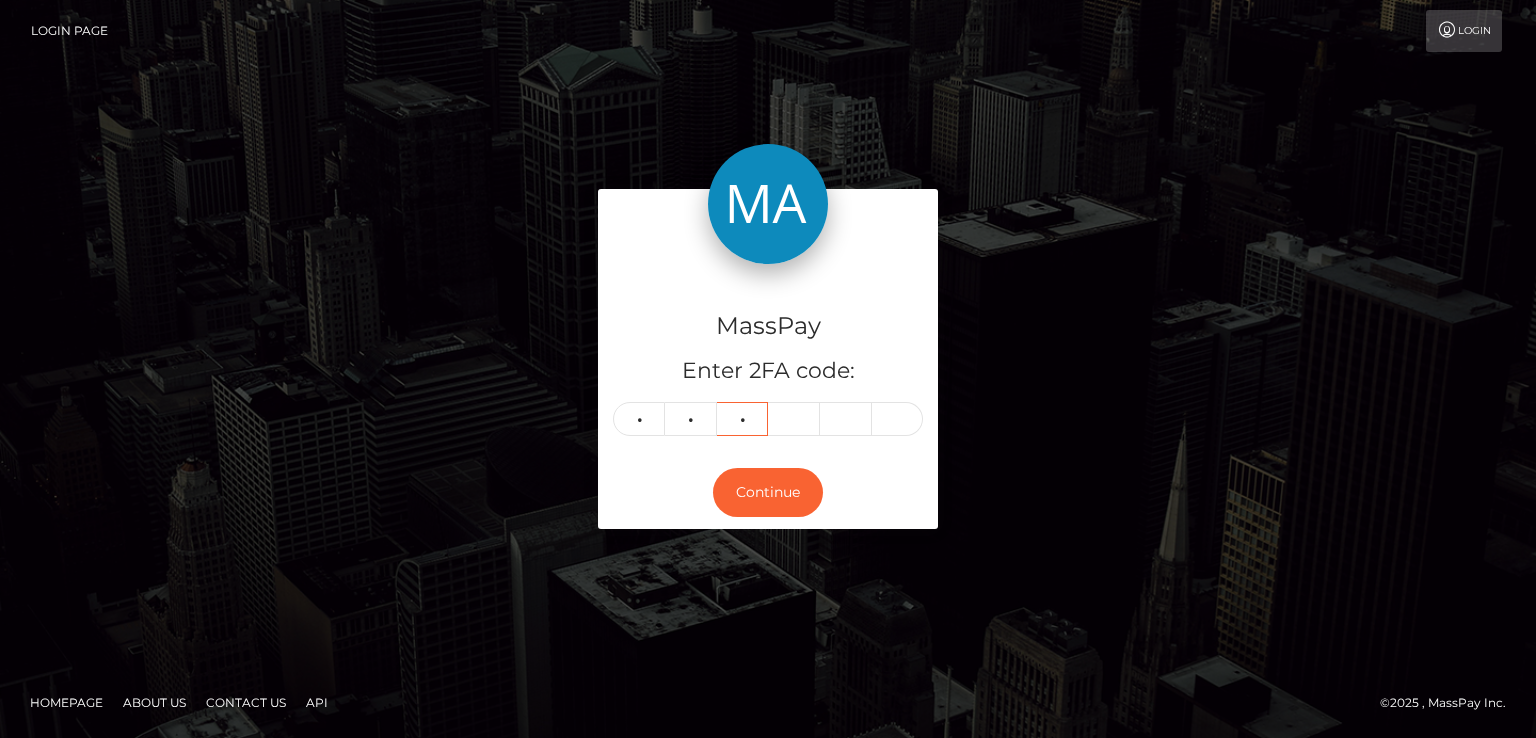type on "3" 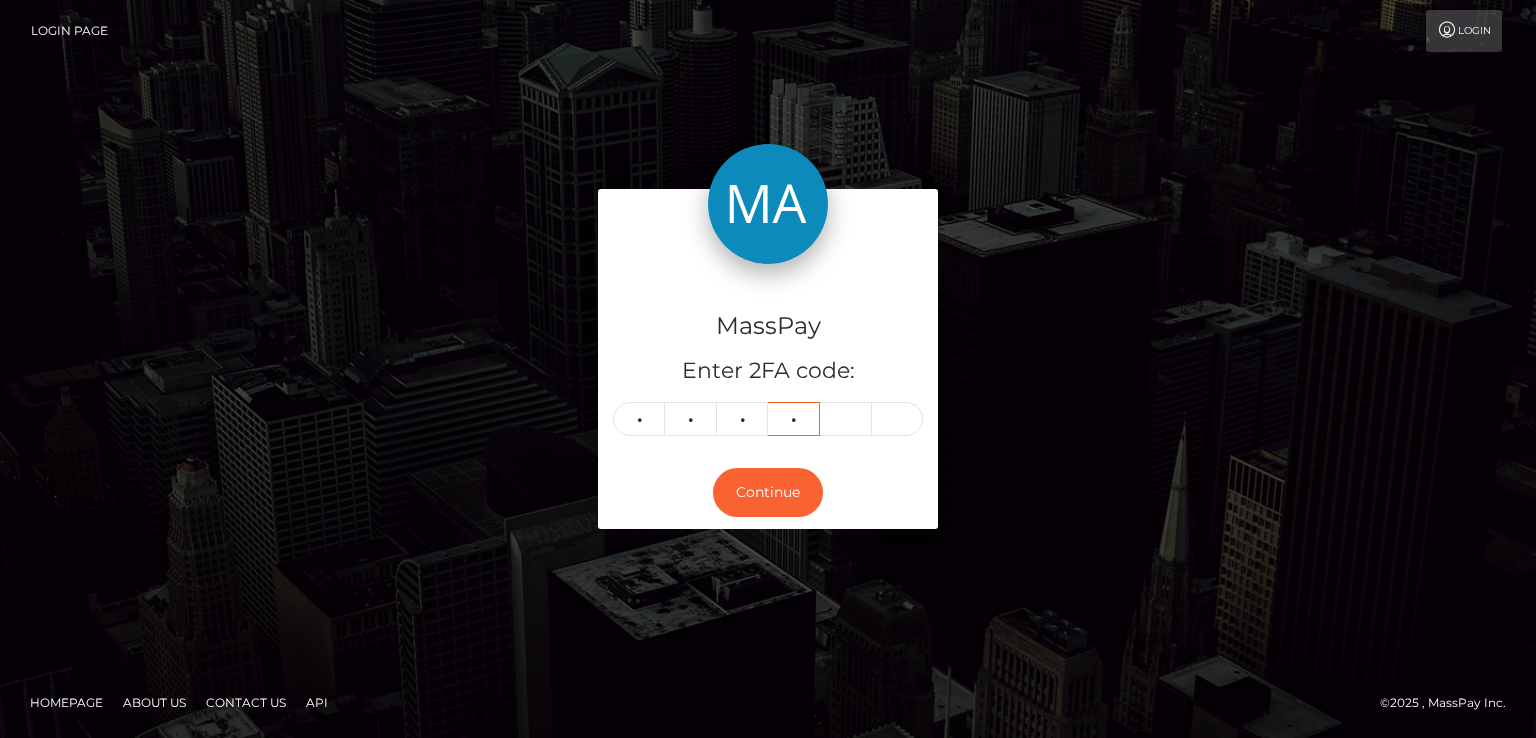 type on "9" 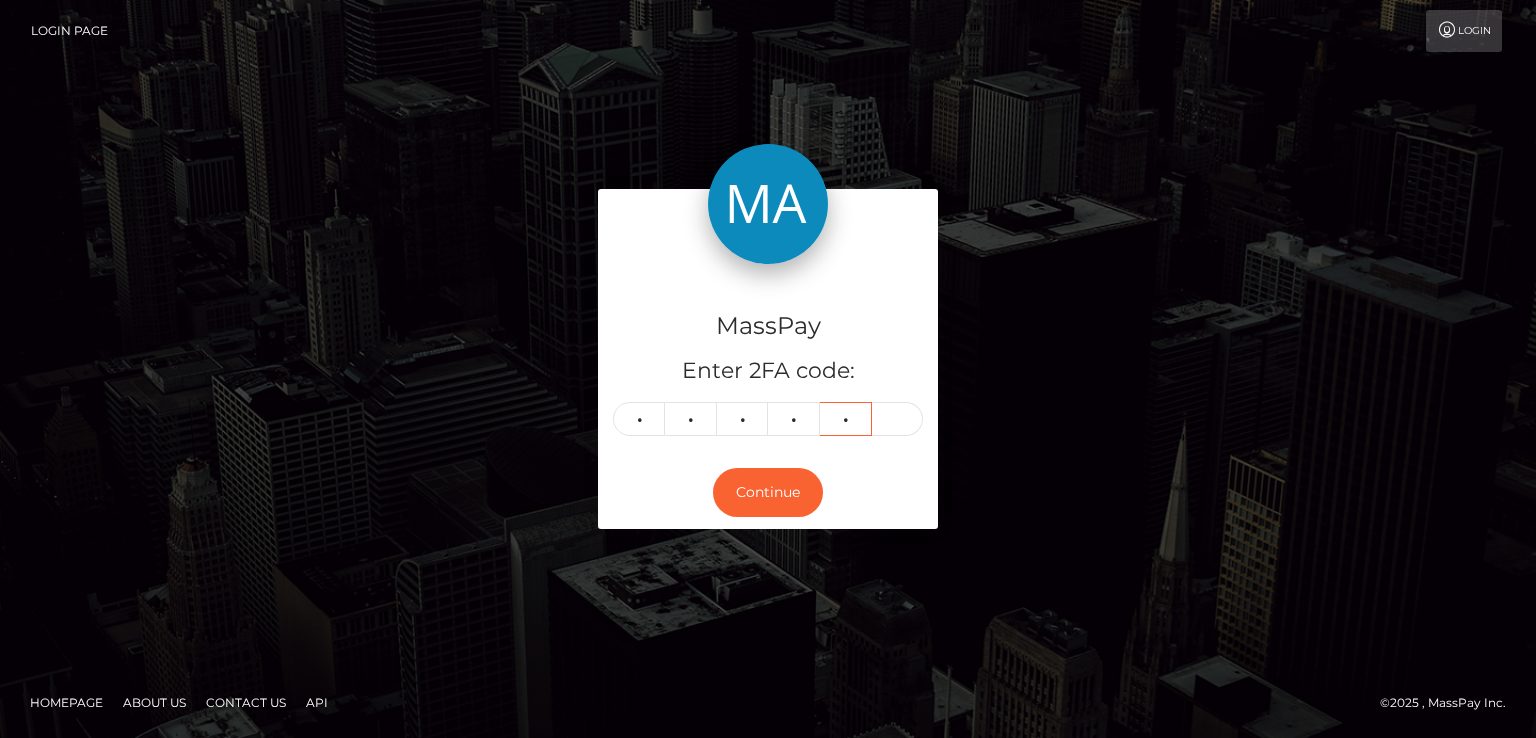 type on "7" 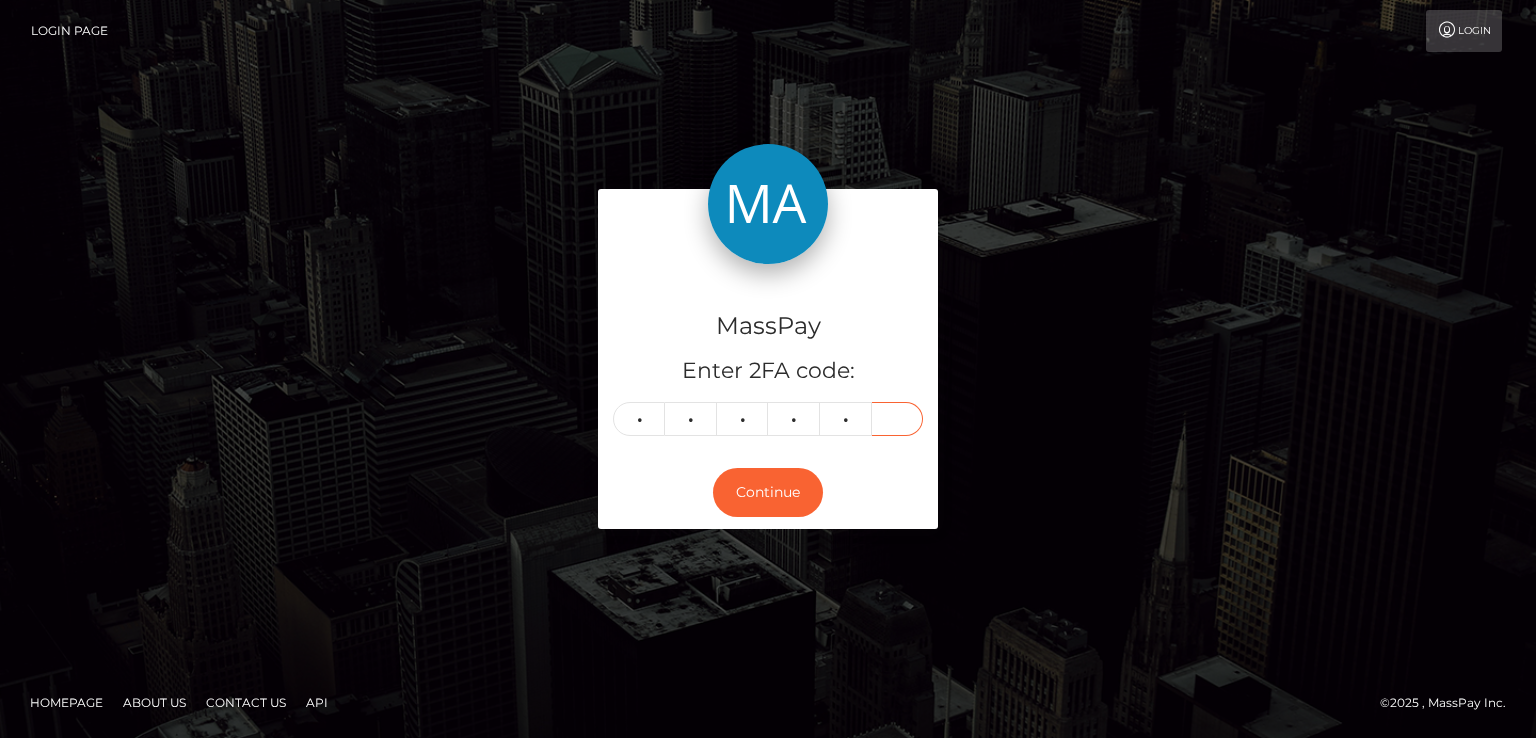 type on "1" 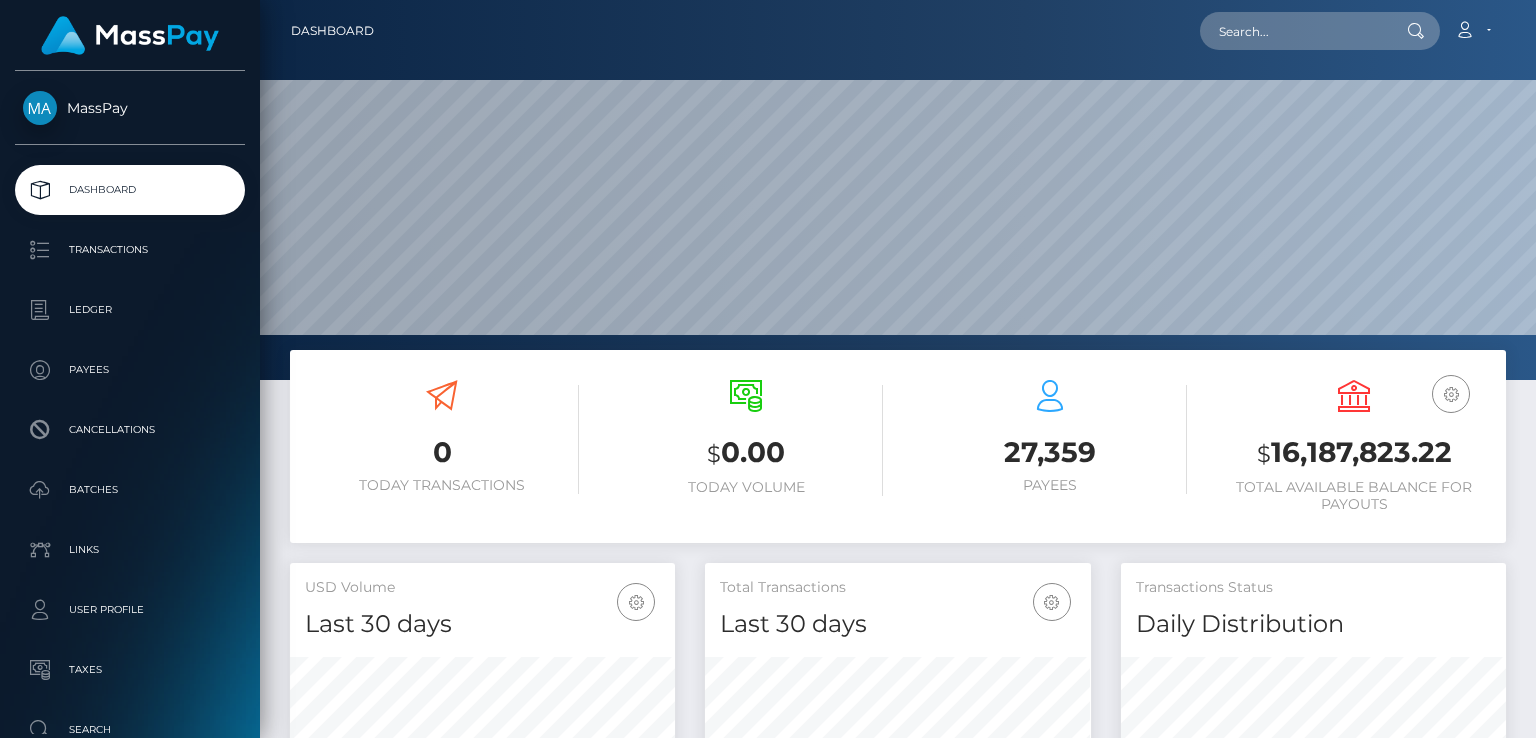 scroll, scrollTop: 0, scrollLeft: 0, axis: both 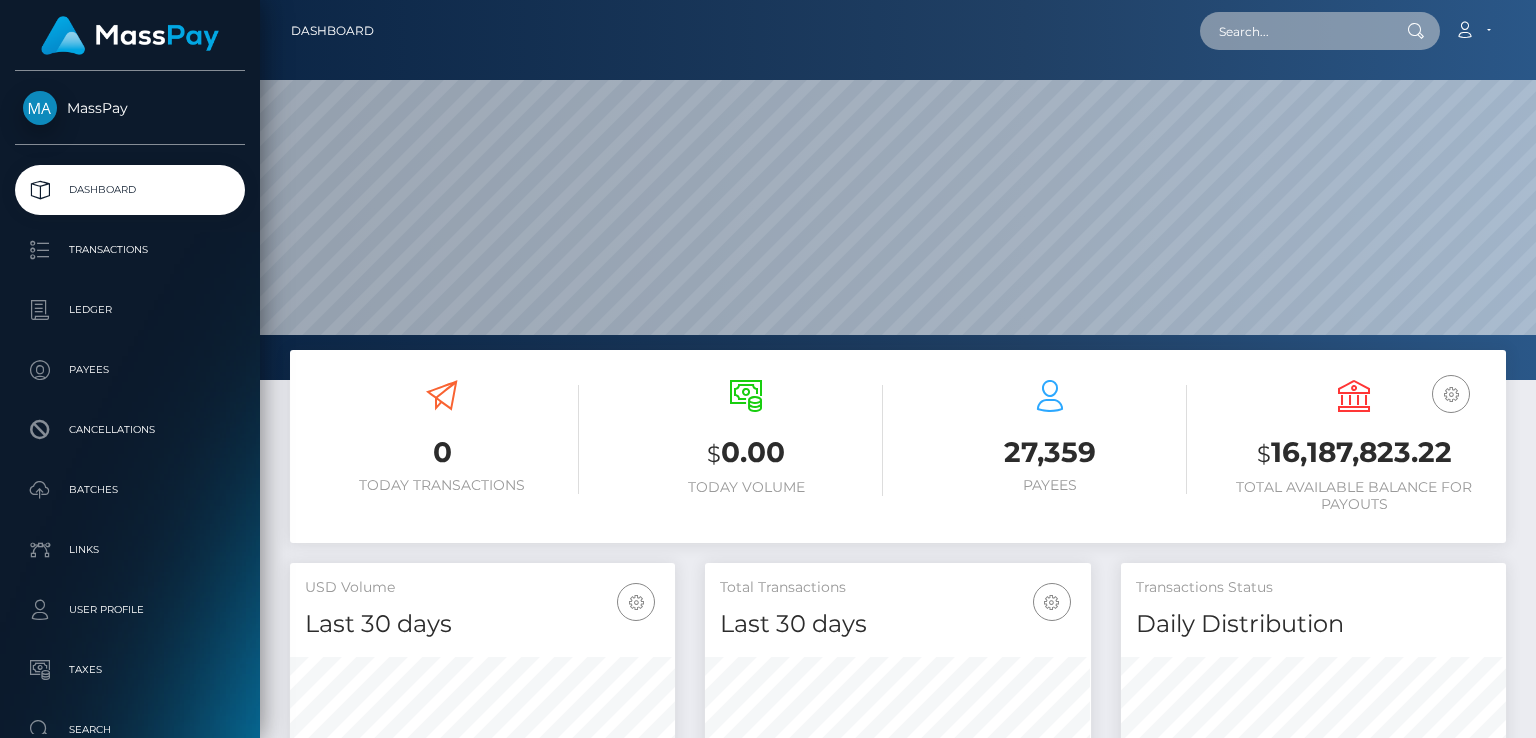 paste on "[USERNAME]@example.com" 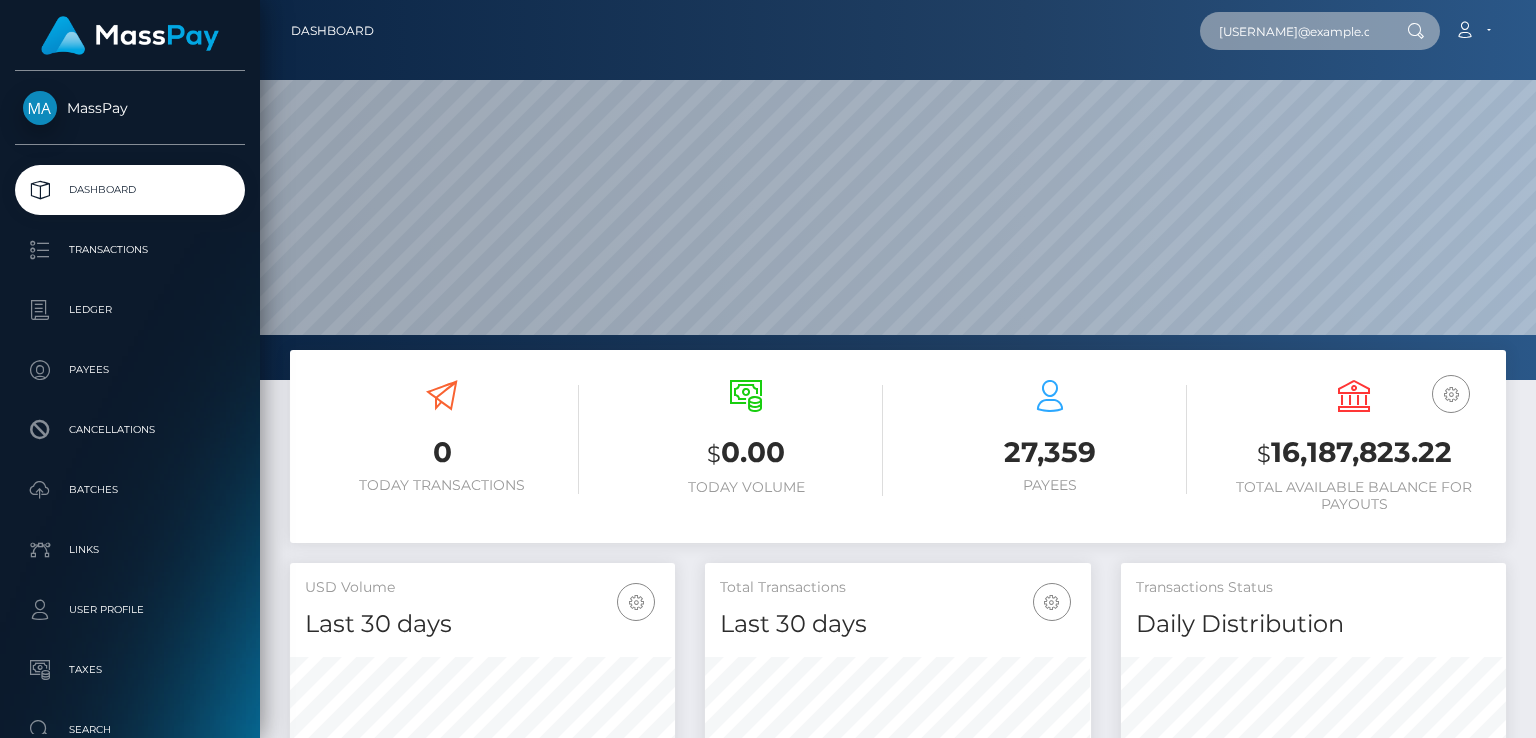 scroll, scrollTop: 0, scrollLeft: 12, axis: horizontal 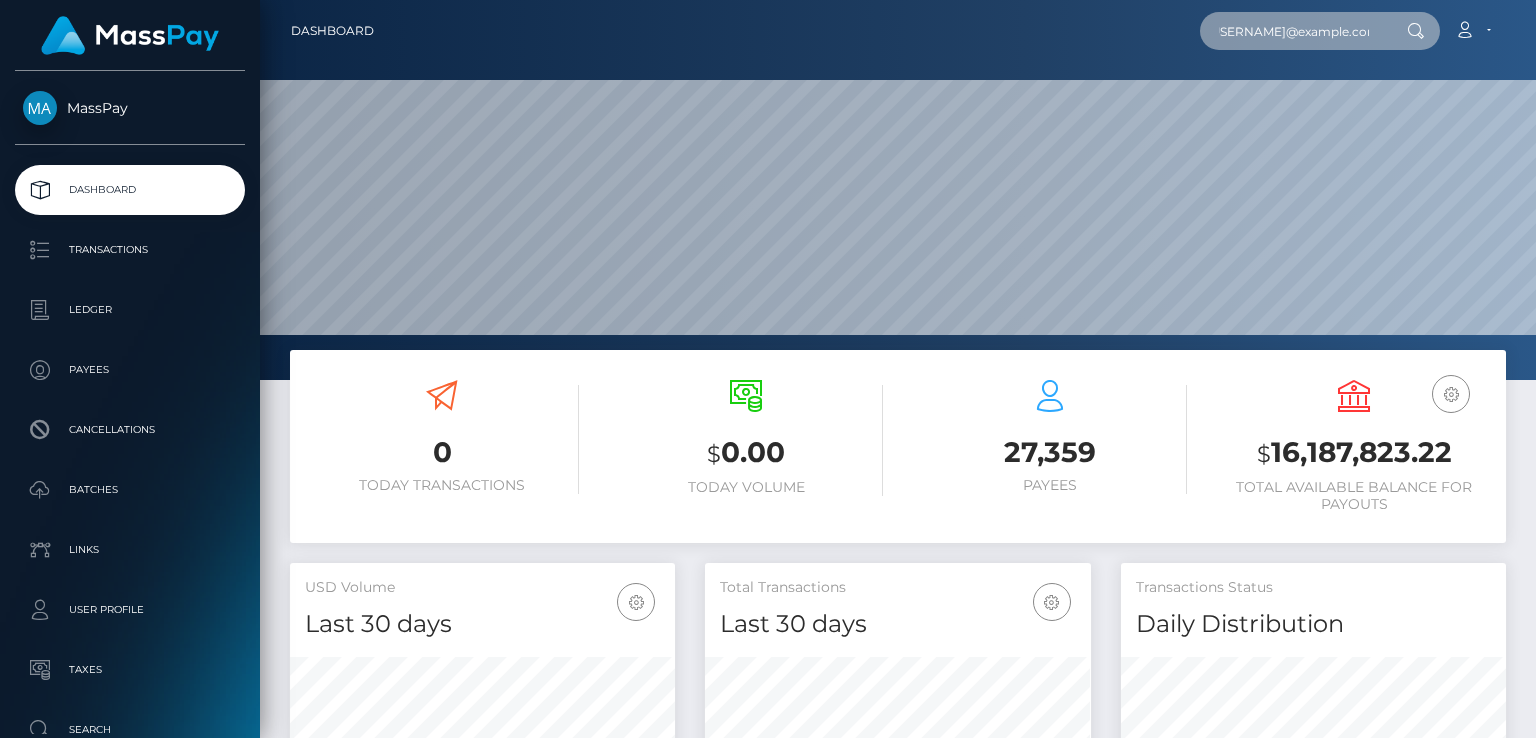 type on "[USERNAME]@example.com" 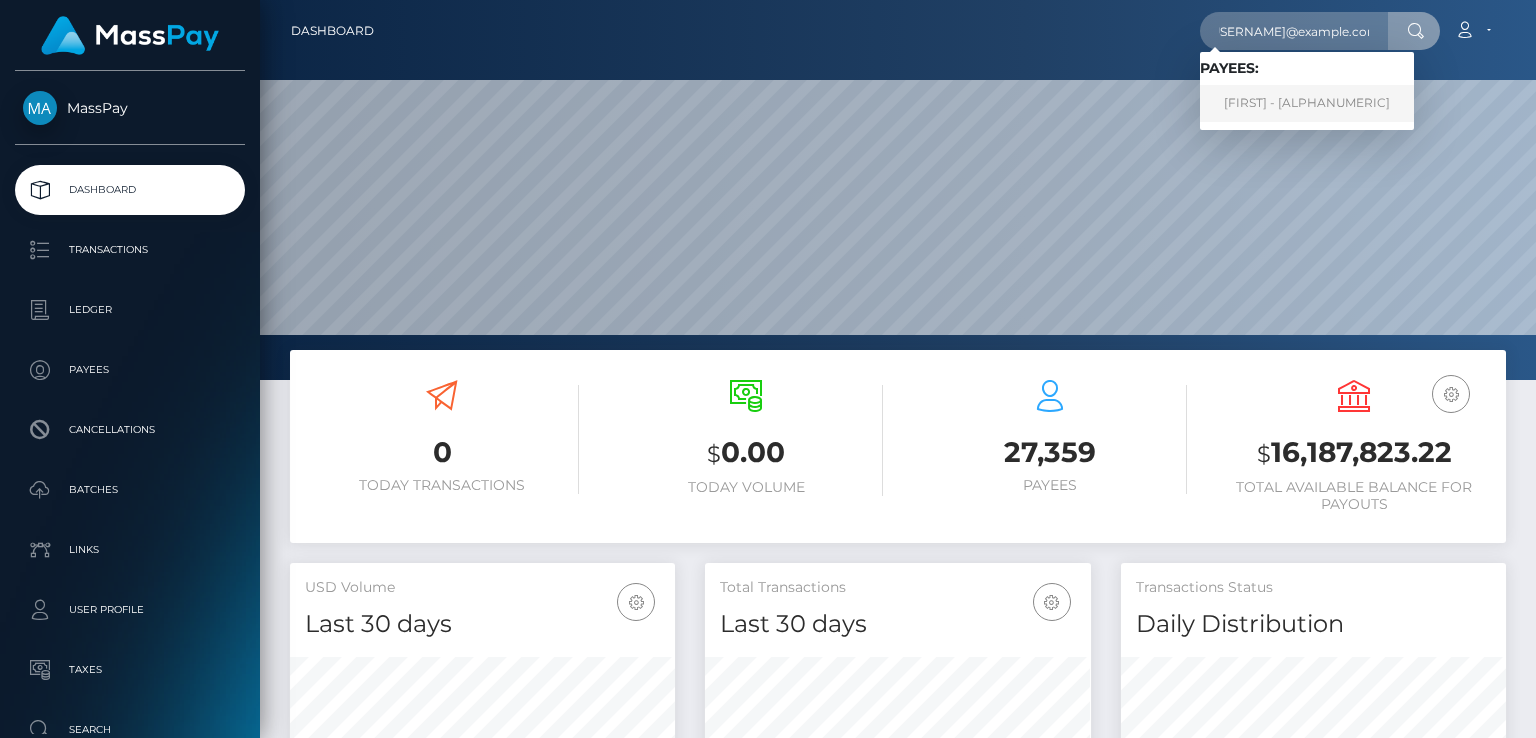 scroll, scrollTop: 0, scrollLeft: 0, axis: both 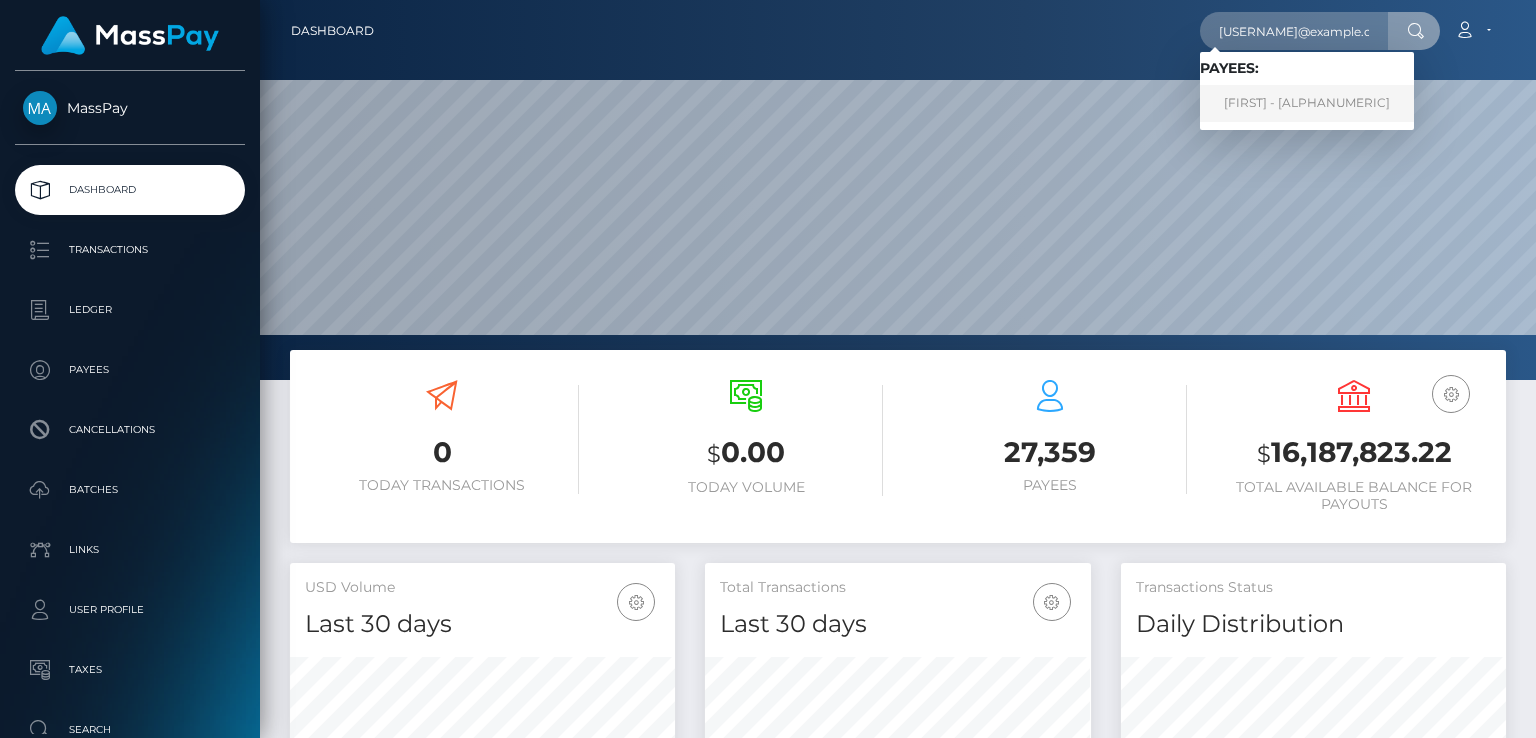 click on "SofiiaFox - C02748" at bounding box center [1307, 103] 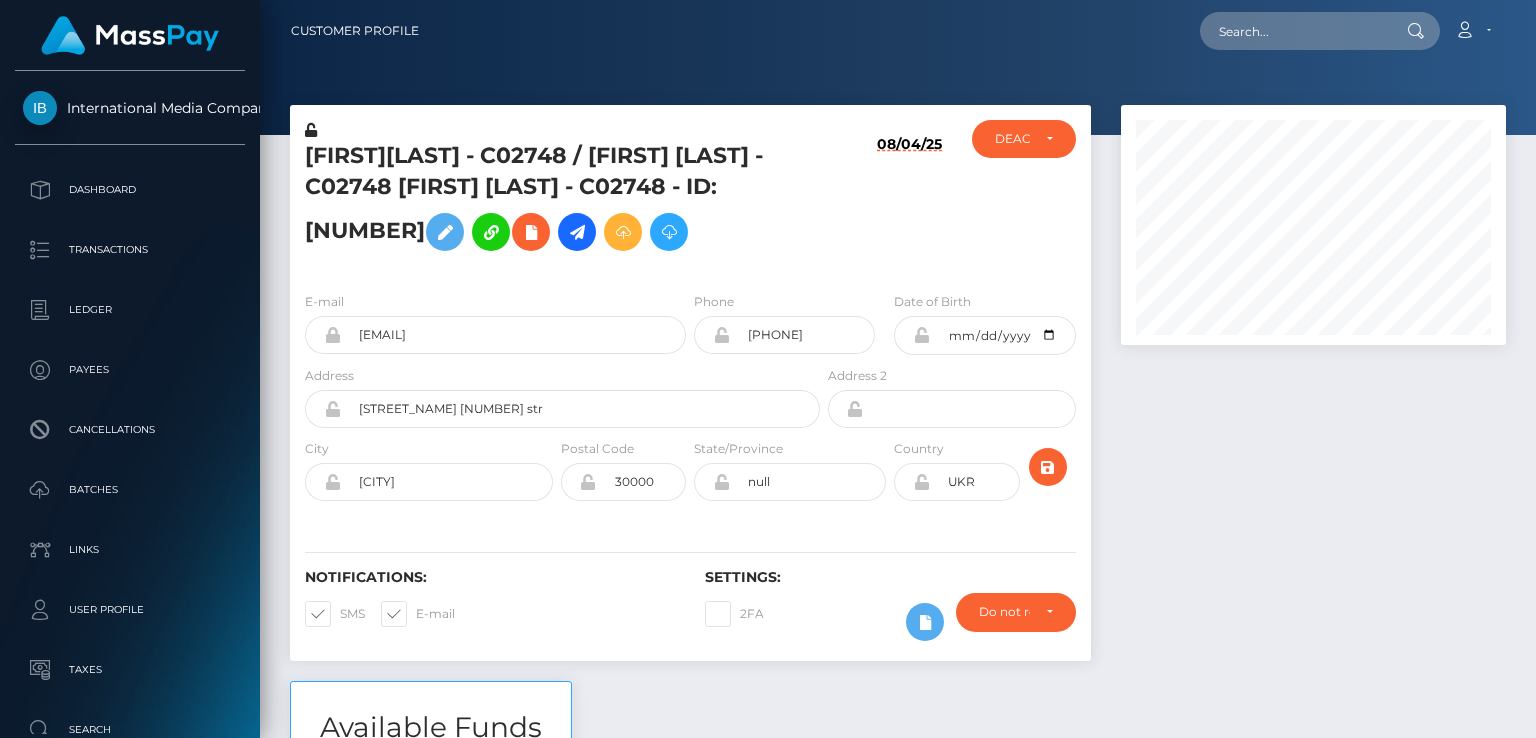 scroll, scrollTop: 0, scrollLeft: 0, axis: both 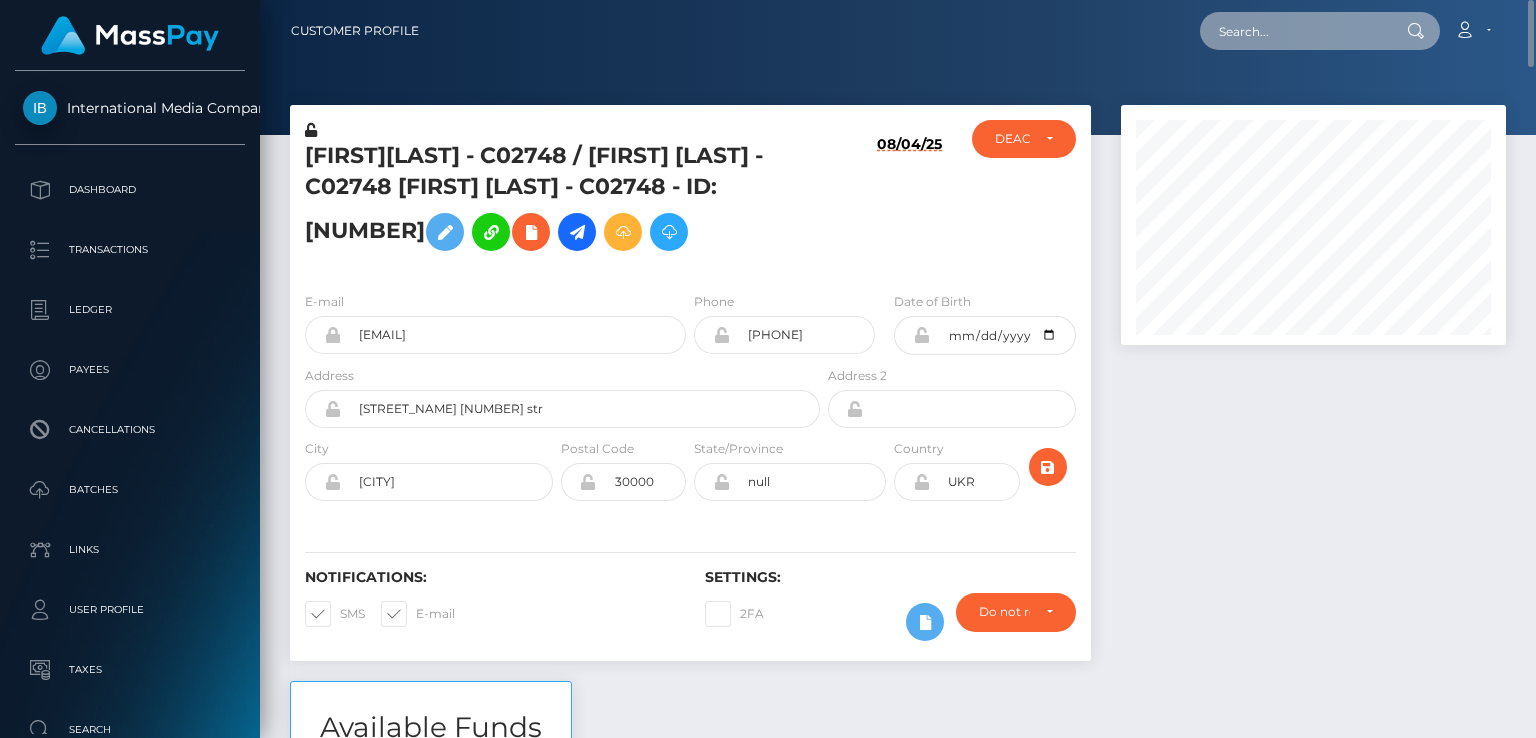 paste on "hi6cFrVOSlQmXSUHyGnzQTa6cy73" 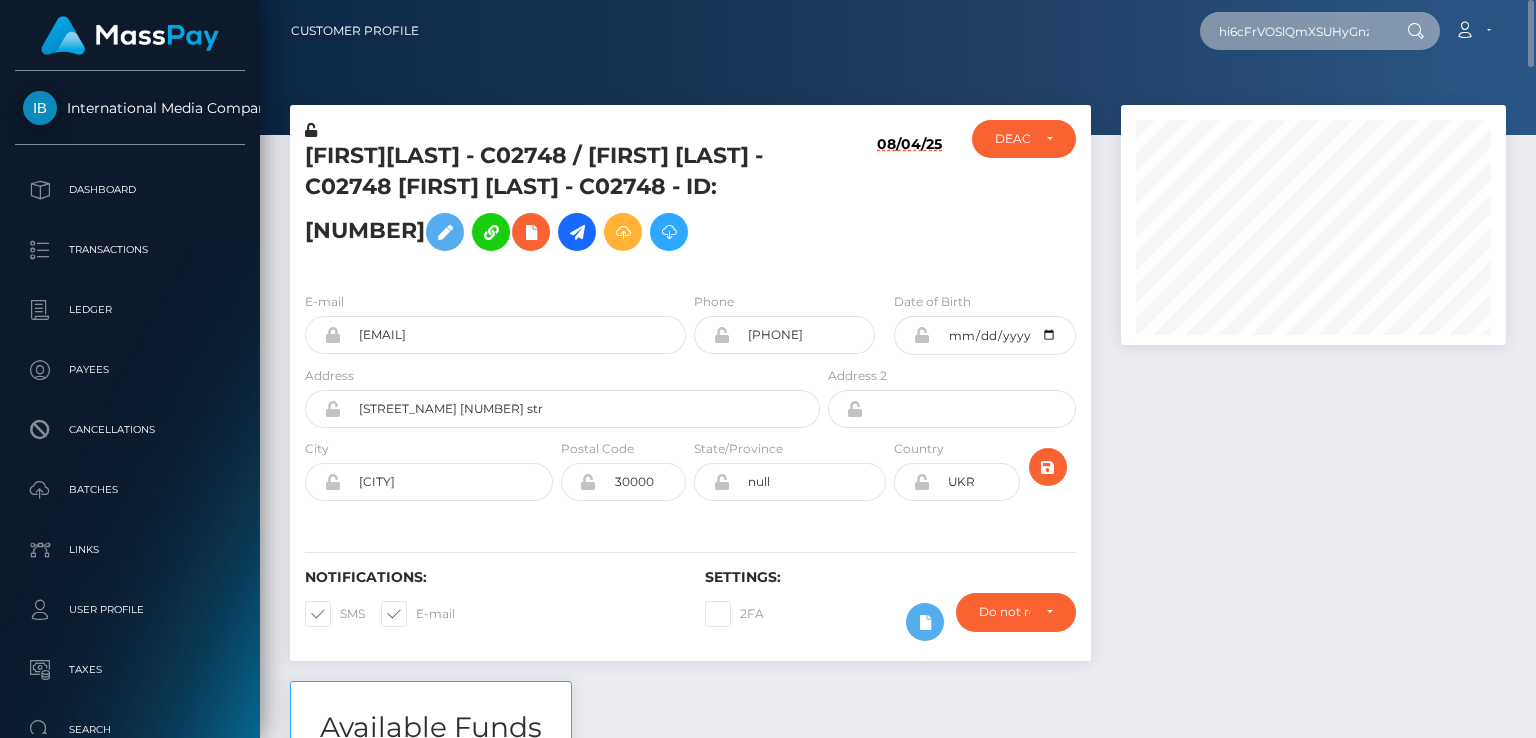 scroll, scrollTop: 0, scrollLeft: 66, axis: horizontal 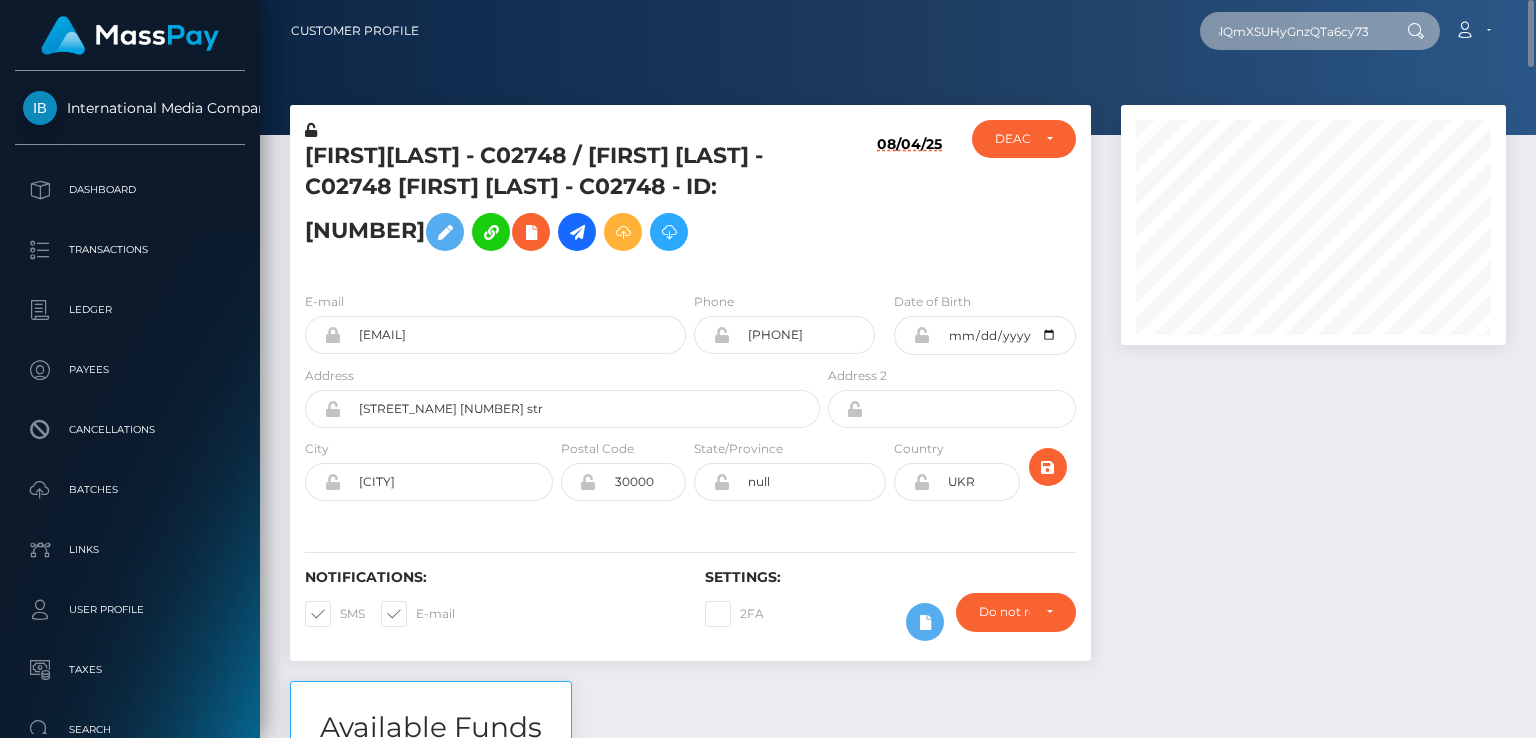 type on "hi6cFrVOSlQmXSUHyGnzQTa6cy73" 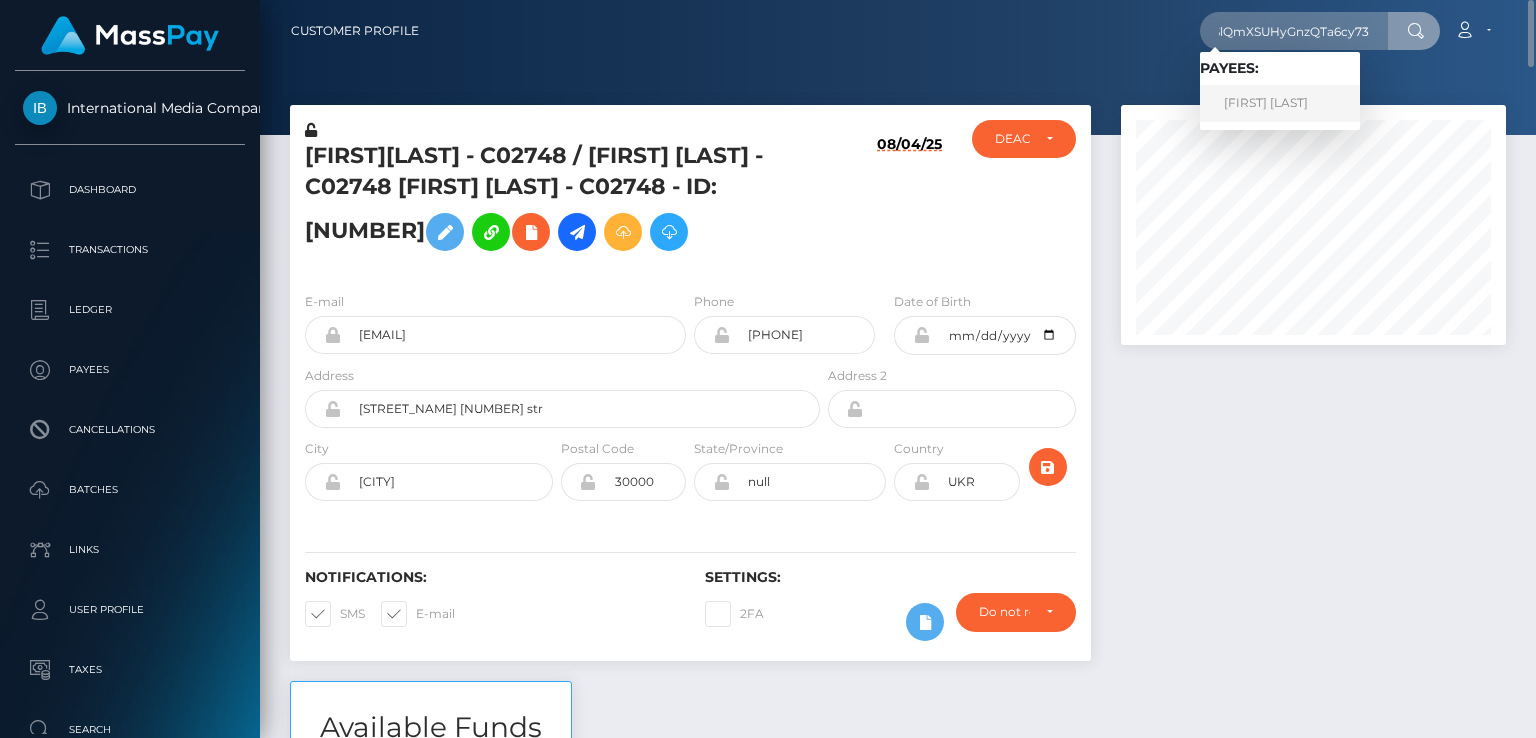 scroll, scrollTop: 0, scrollLeft: 0, axis: both 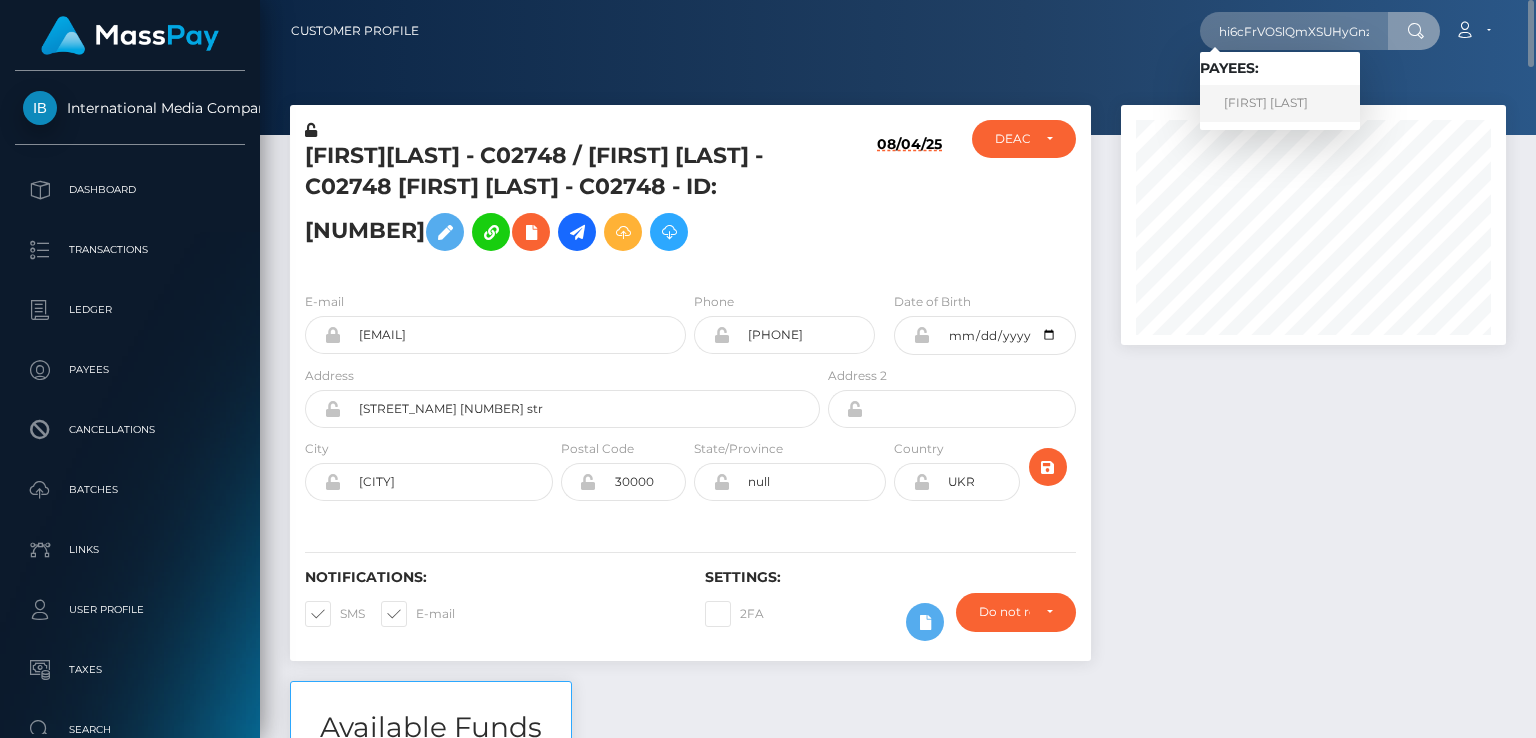click on "Lilah  B" at bounding box center [1280, 103] 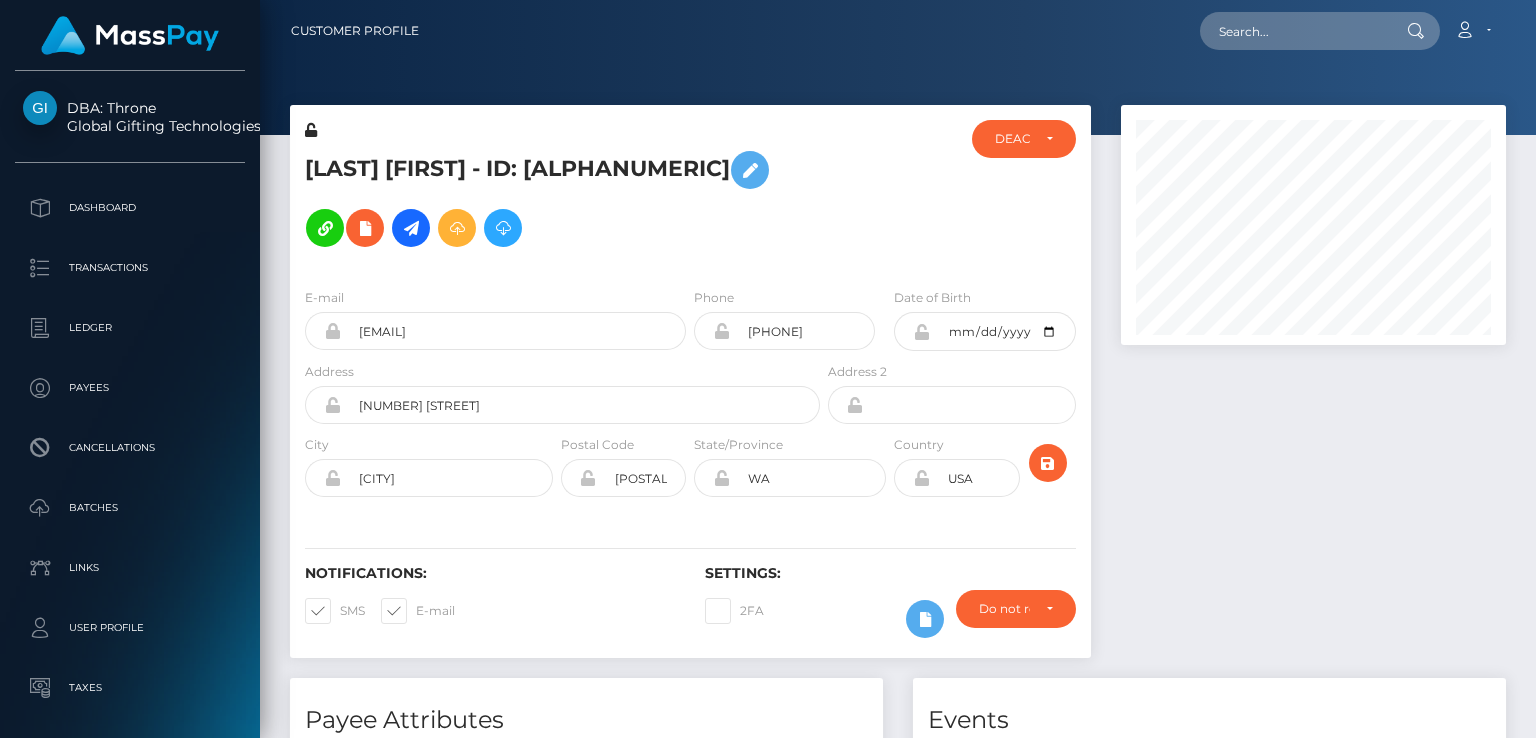 scroll, scrollTop: 0, scrollLeft: 0, axis: both 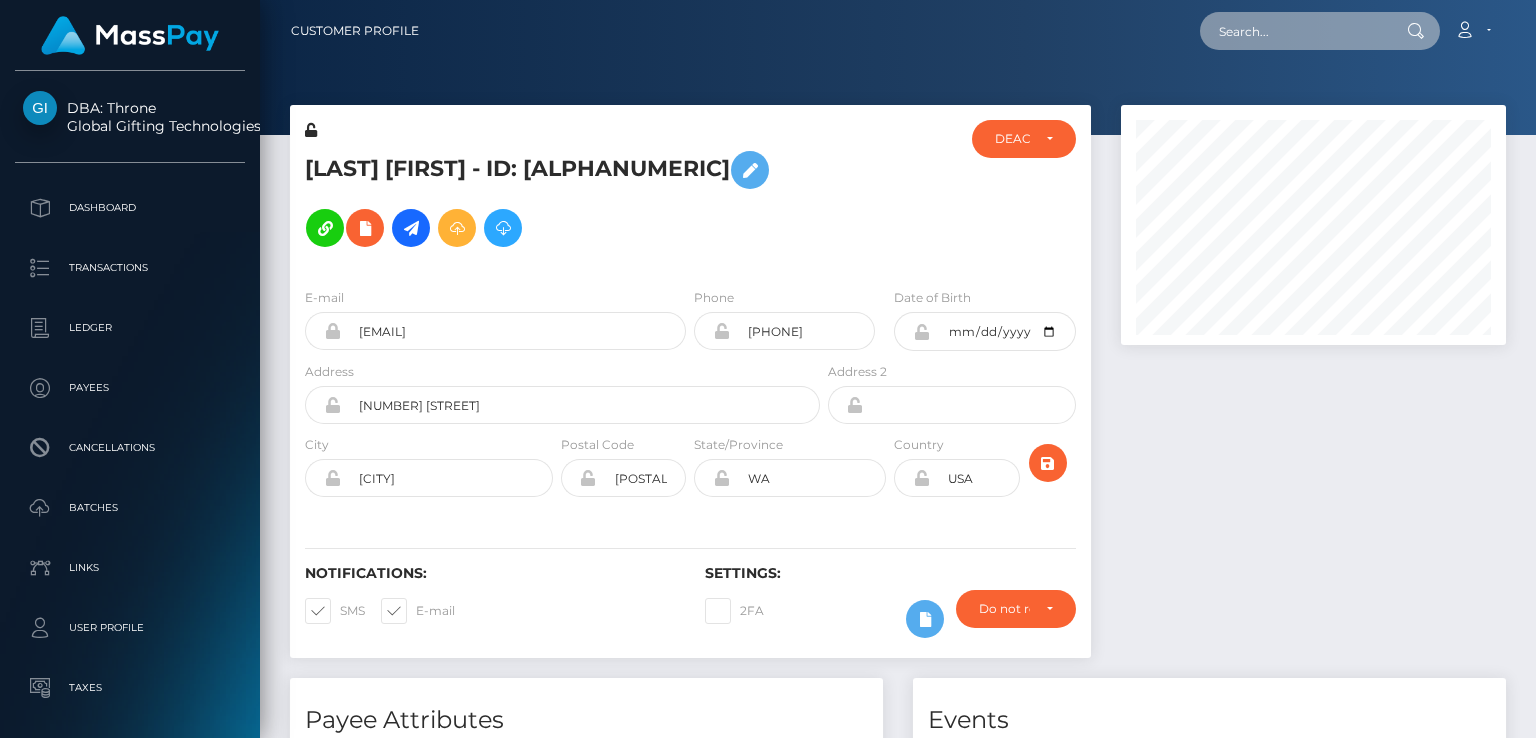 paste on "VZCc0kZkW0c6ectLUIBOj2fs97g2" 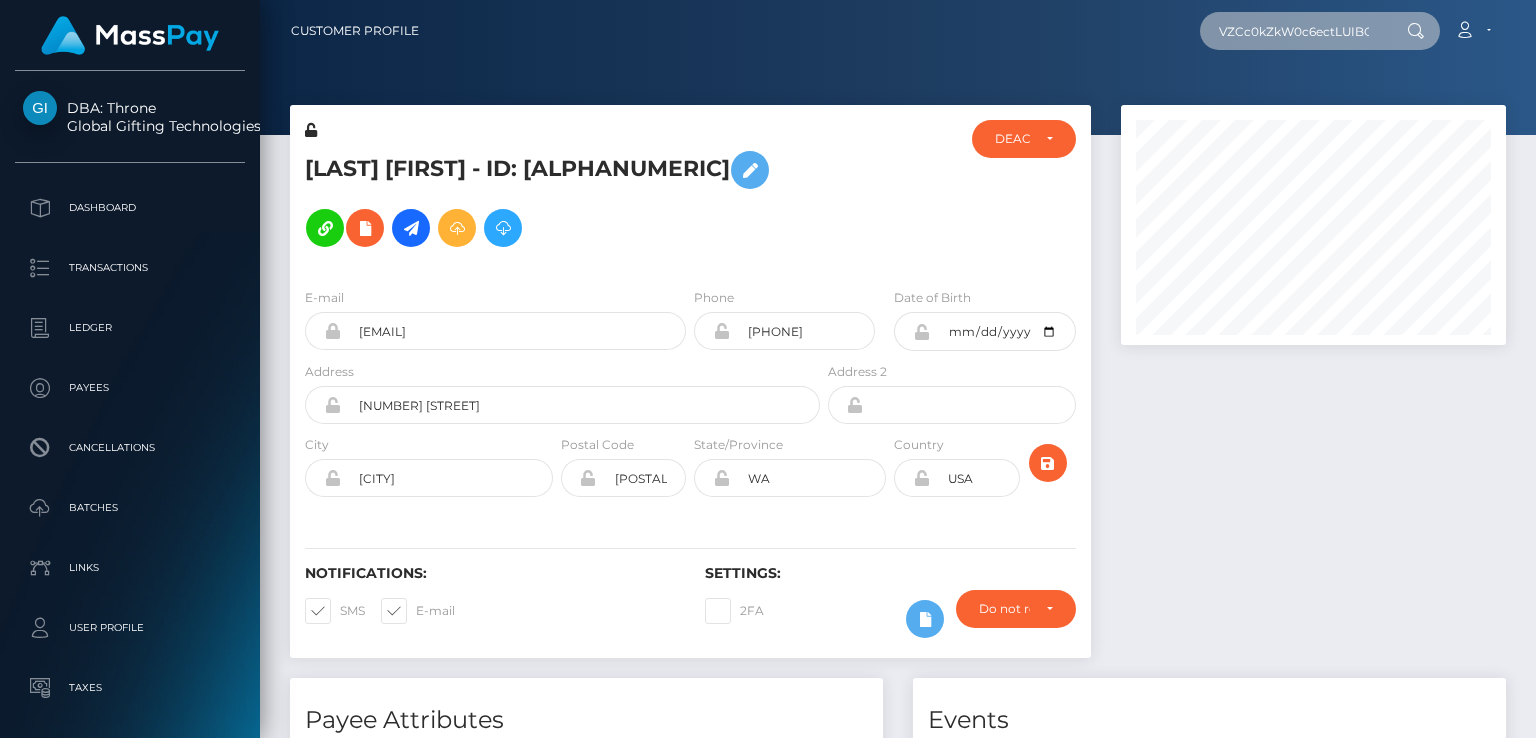 scroll, scrollTop: 0, scrollLeft: 57, axis: horizontal 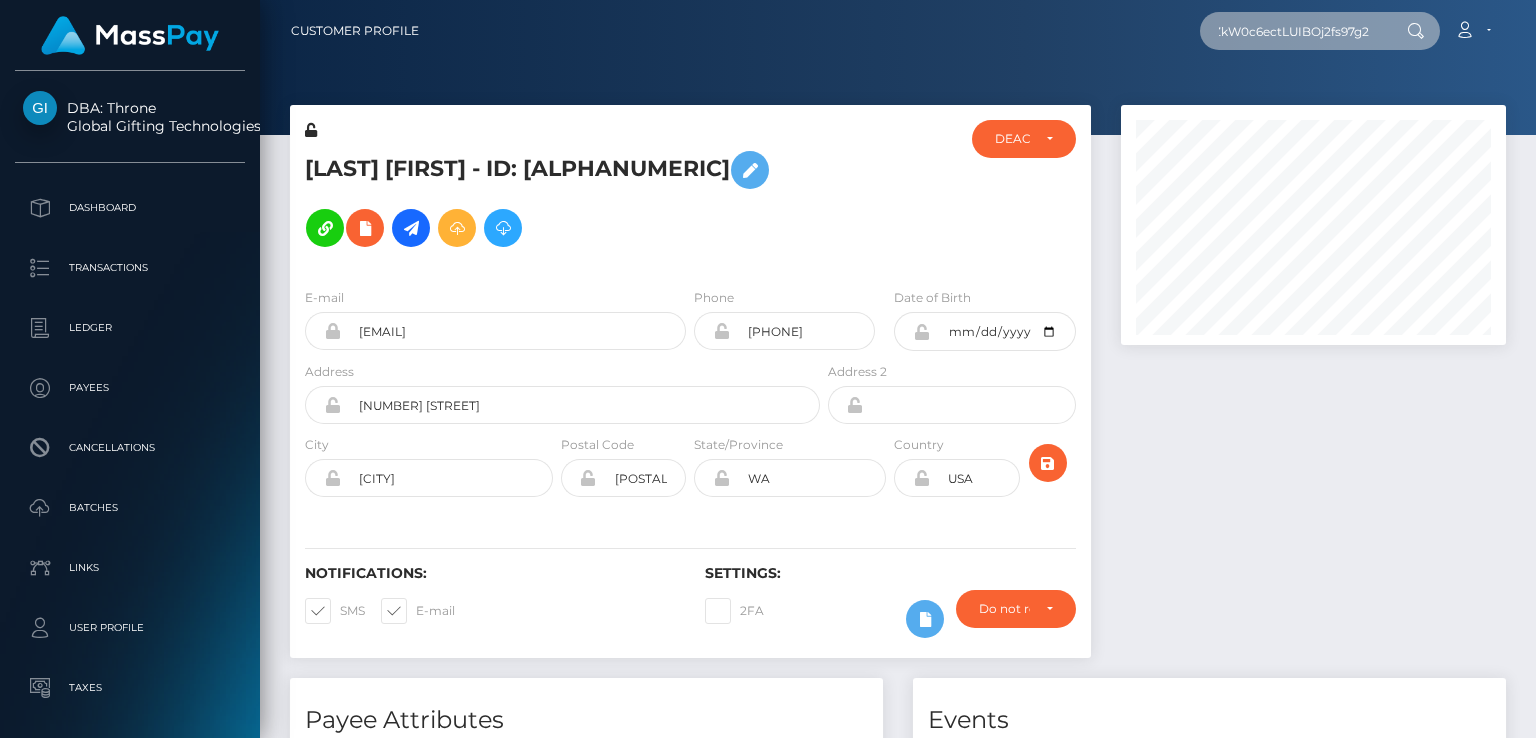 type on "VZCc0kZkW0c6ectLUIBOj2fs97g2" 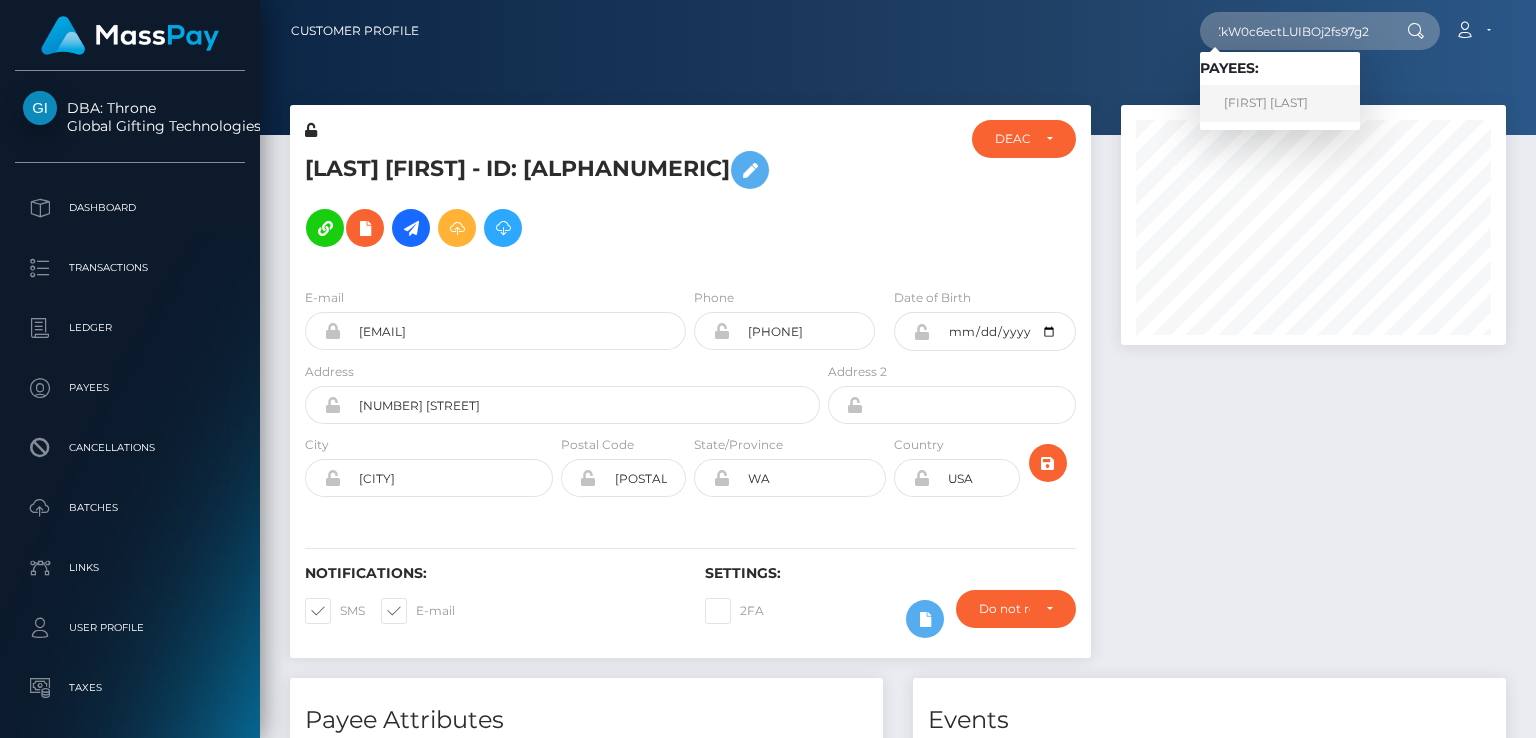 click on "JOE  JAMOUS" at bounding box center [1280, 103] 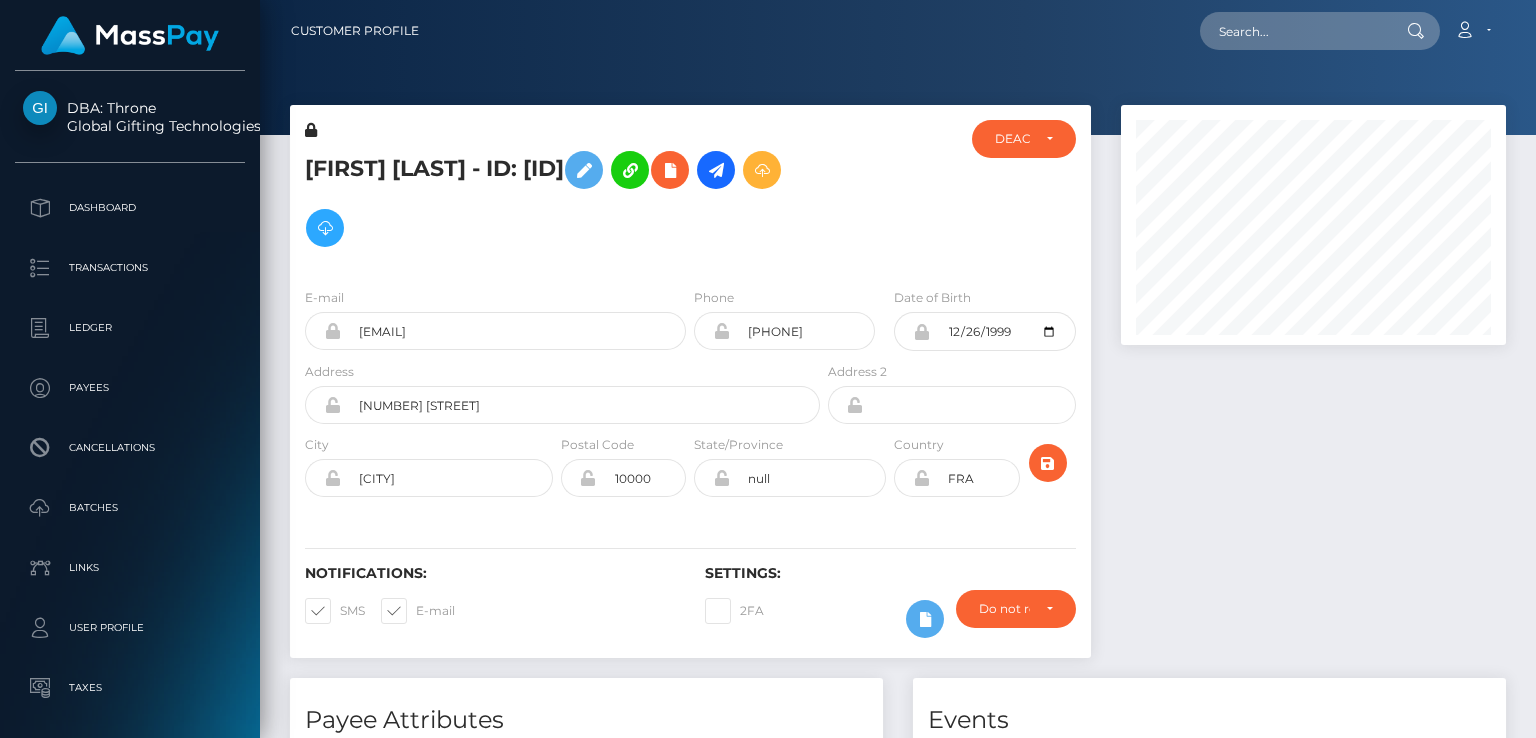 scroll, scrollTop: 0, scrollLeft: 0, axis: both 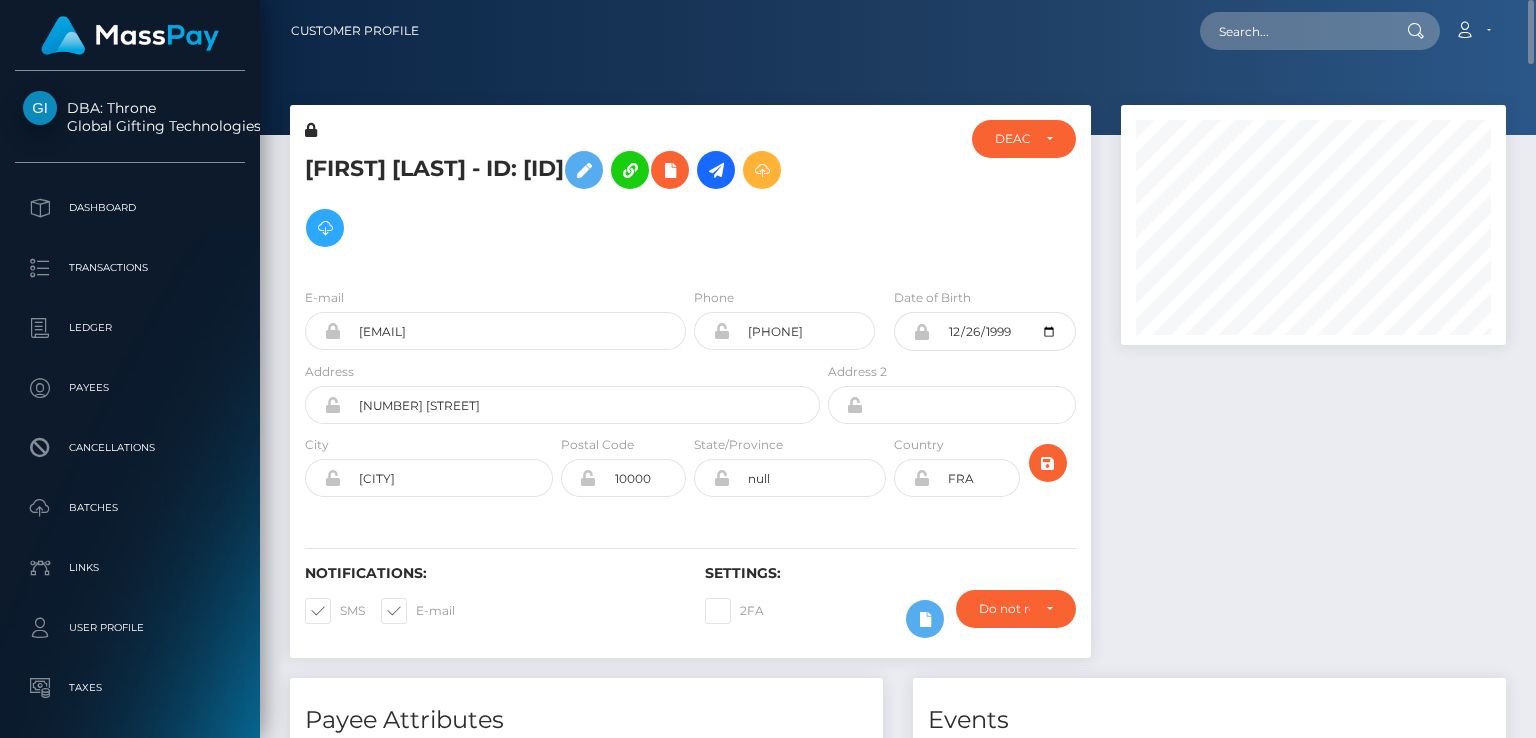 click on "[FIRST]  [LAST]
- ID: [ID]" at bounding box center [557, 199] 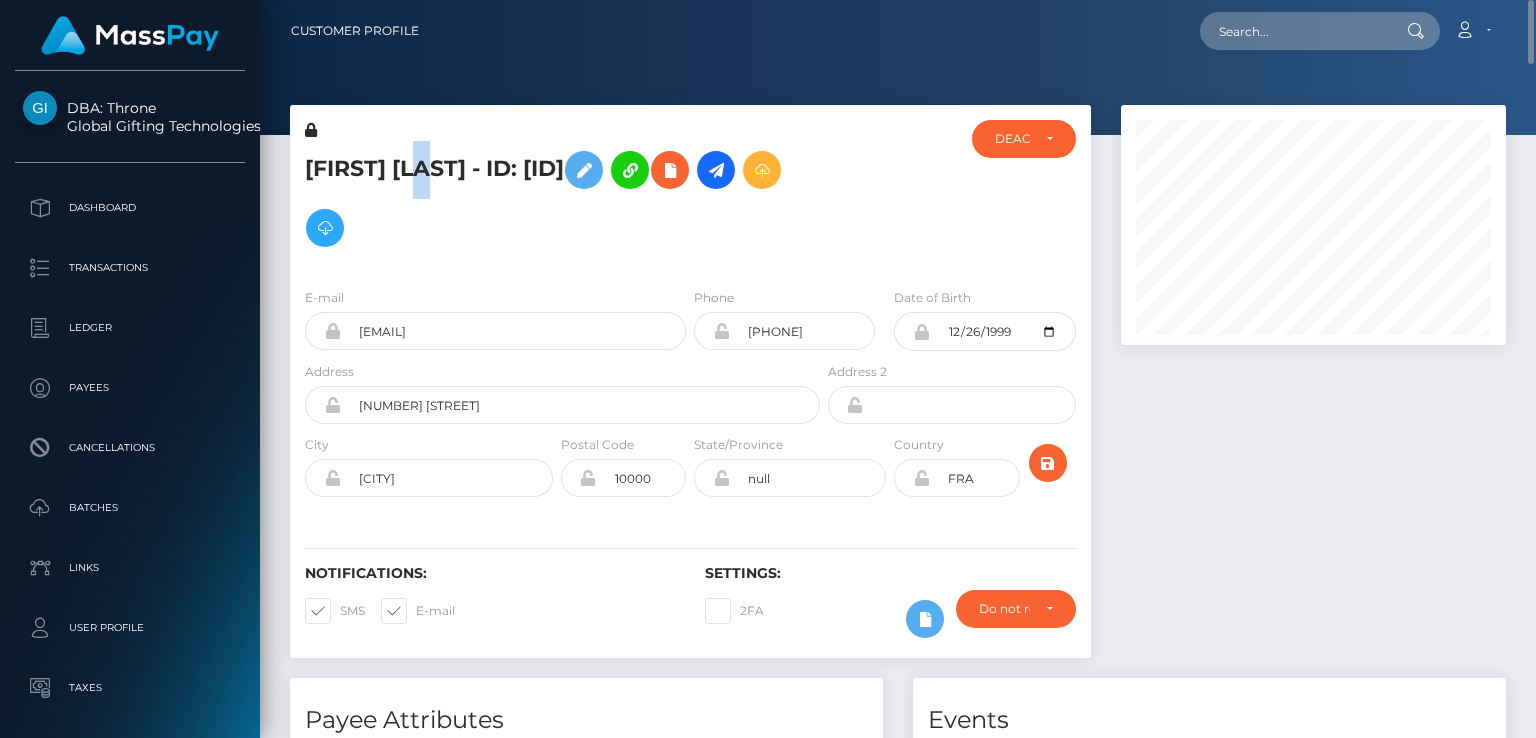 click on "JOE  JAMOUS
- ID: VZCc0kZkW0c6ectLUIBOj2fs97g2" at bounding box center [557, 199] 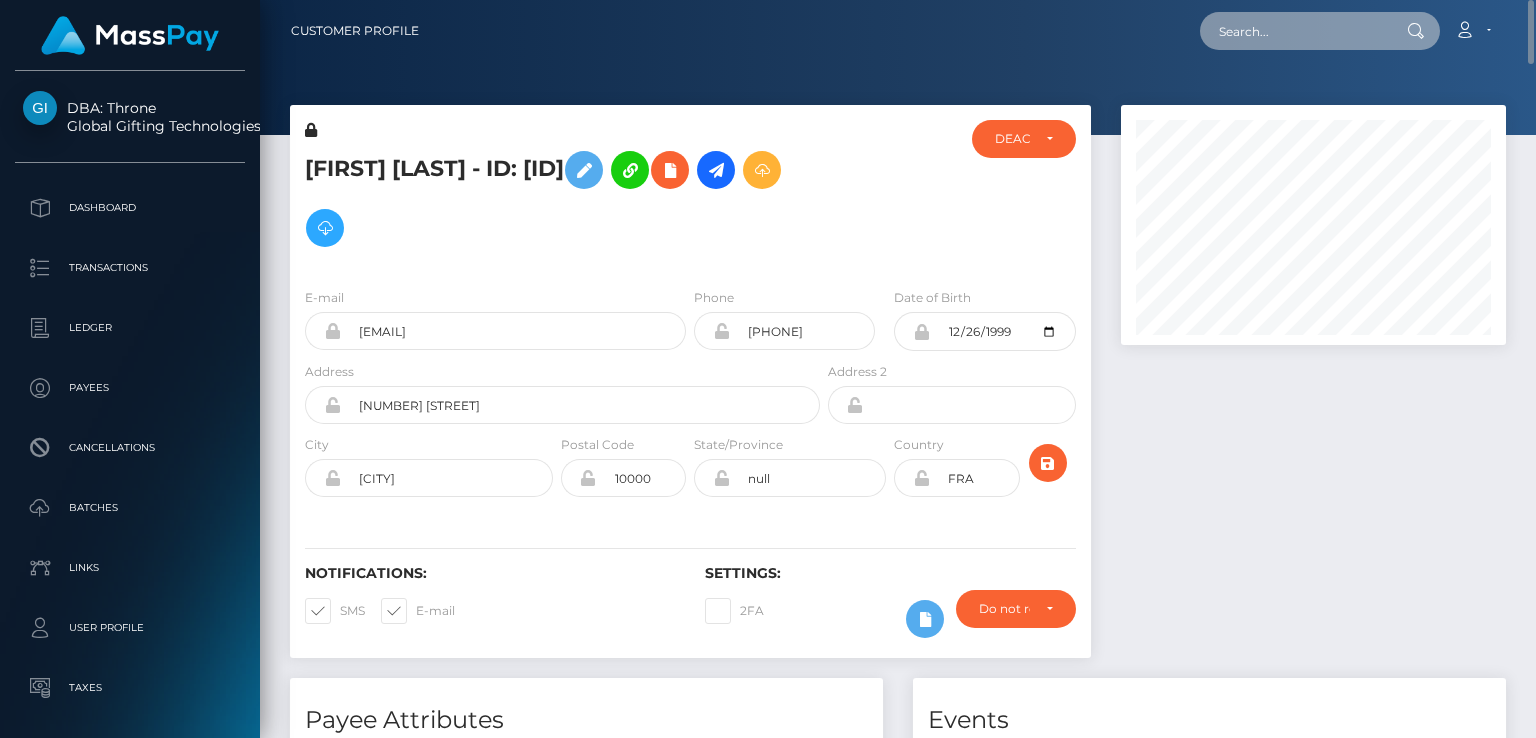 paste on "MSPab02a5e2a8c5bc6" 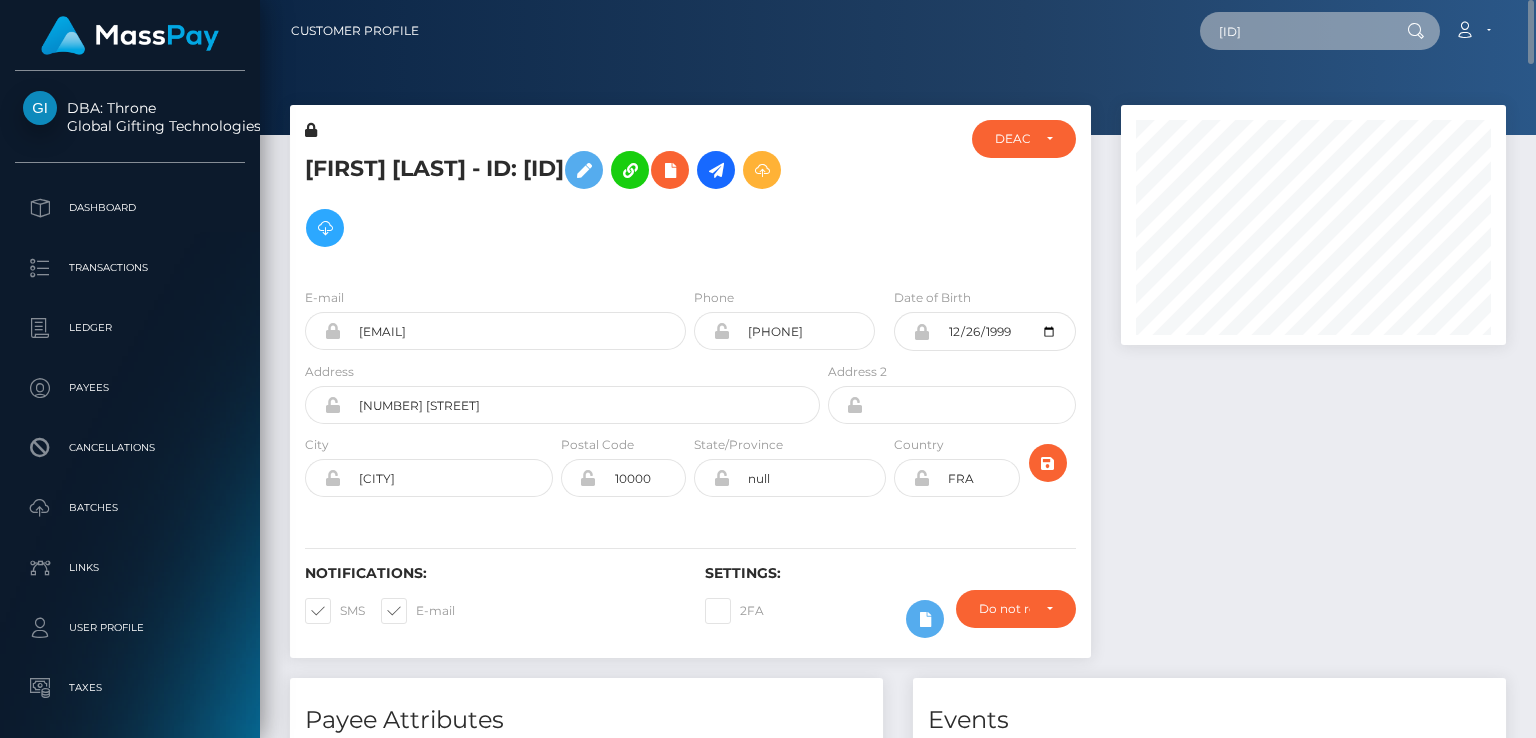 type on "MSPab02a5e2a8c5bc6" 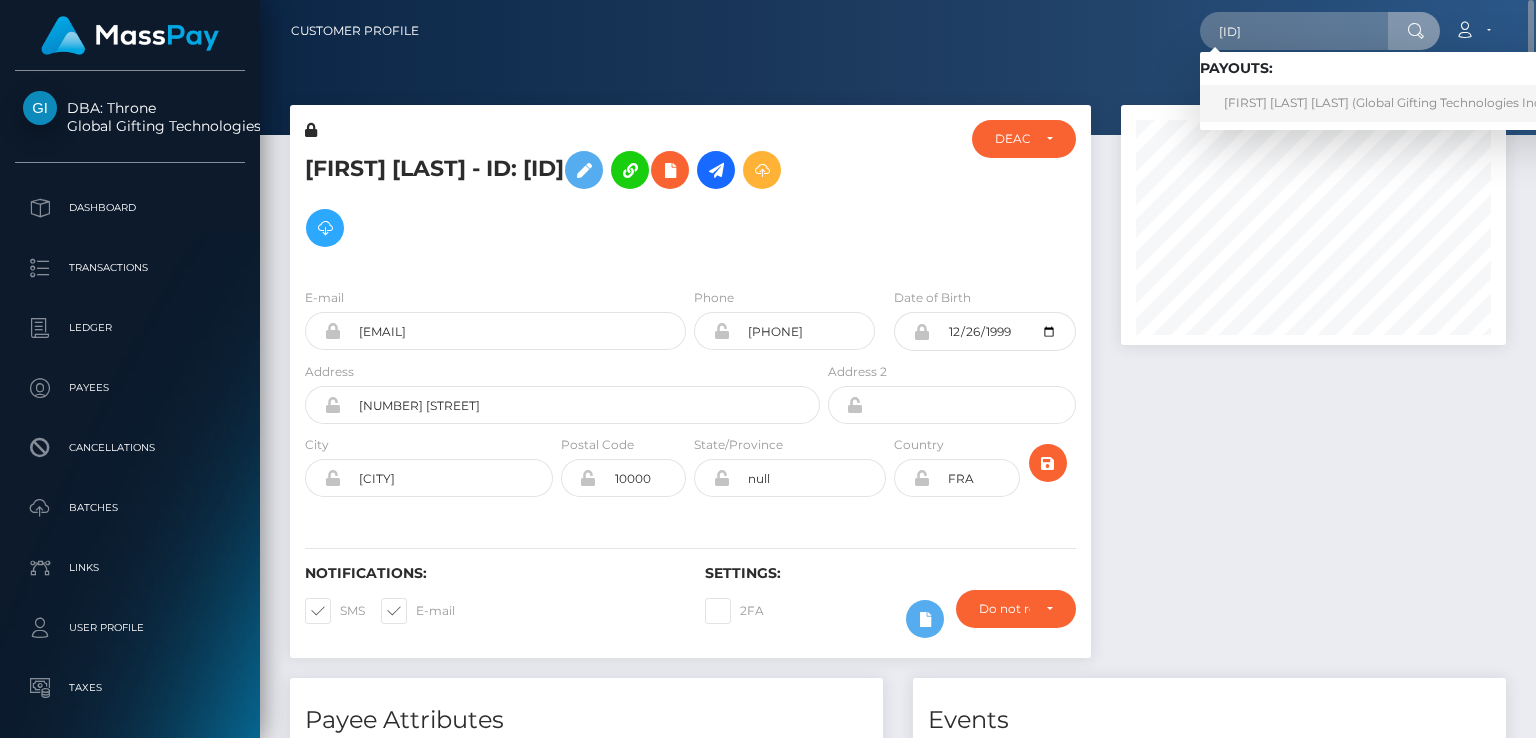 click on "YENDRI COROMOTO ALVAREZ BRACHO (Global Gifting Technologies Inc - Throne)" at bounding box center (1411, 103) 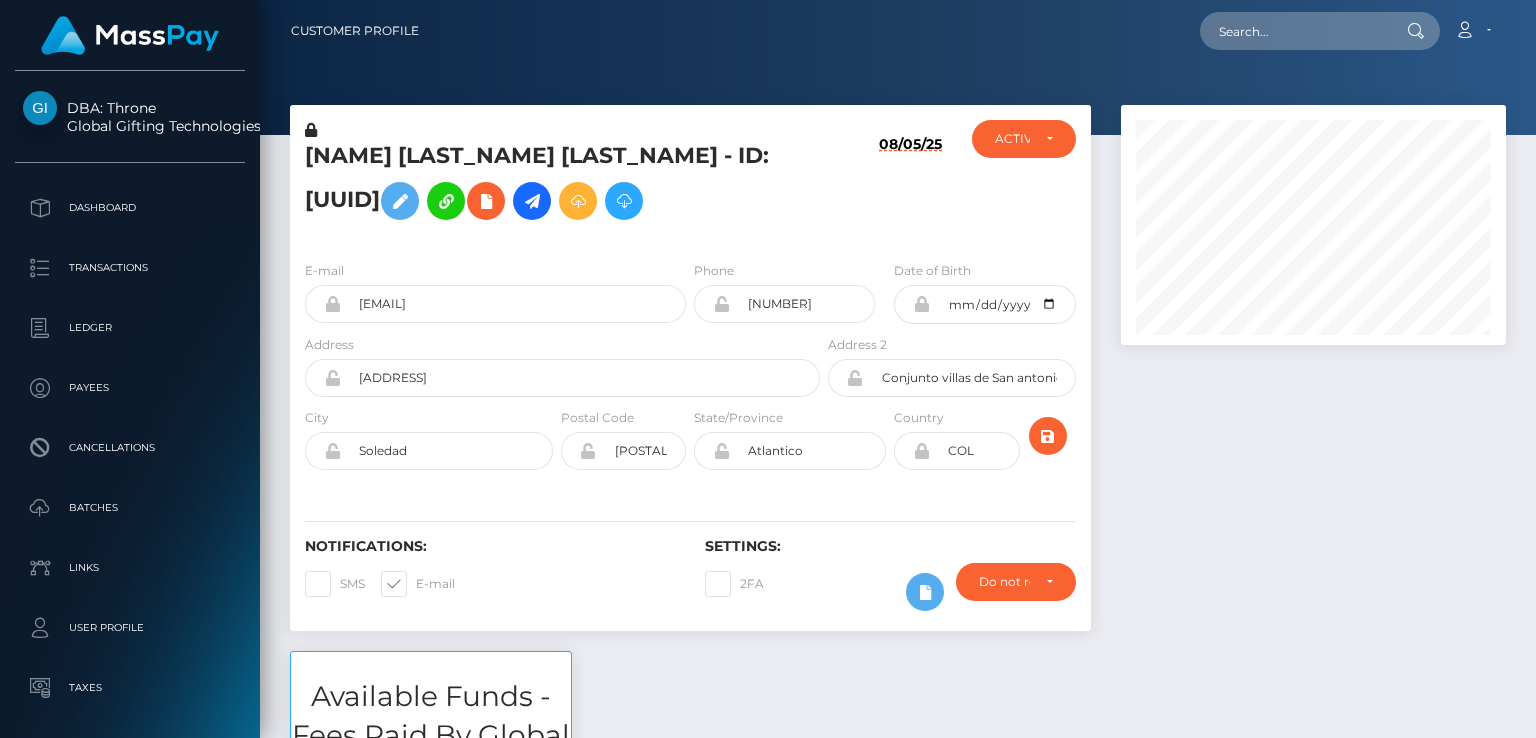 scroll, scrollTop: 0, scrollLeft: 0, axis: both 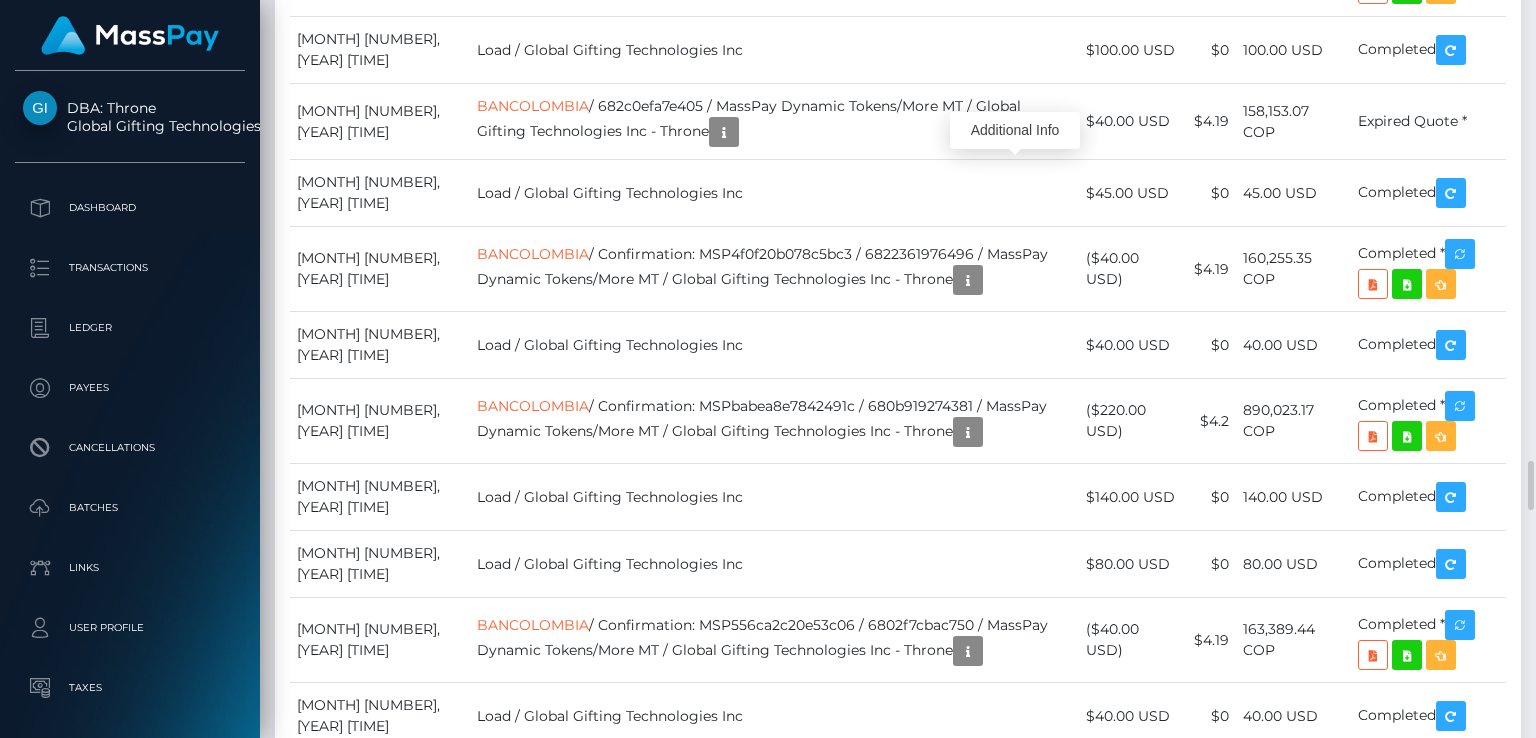 click at bounding box center [1033, -1902] 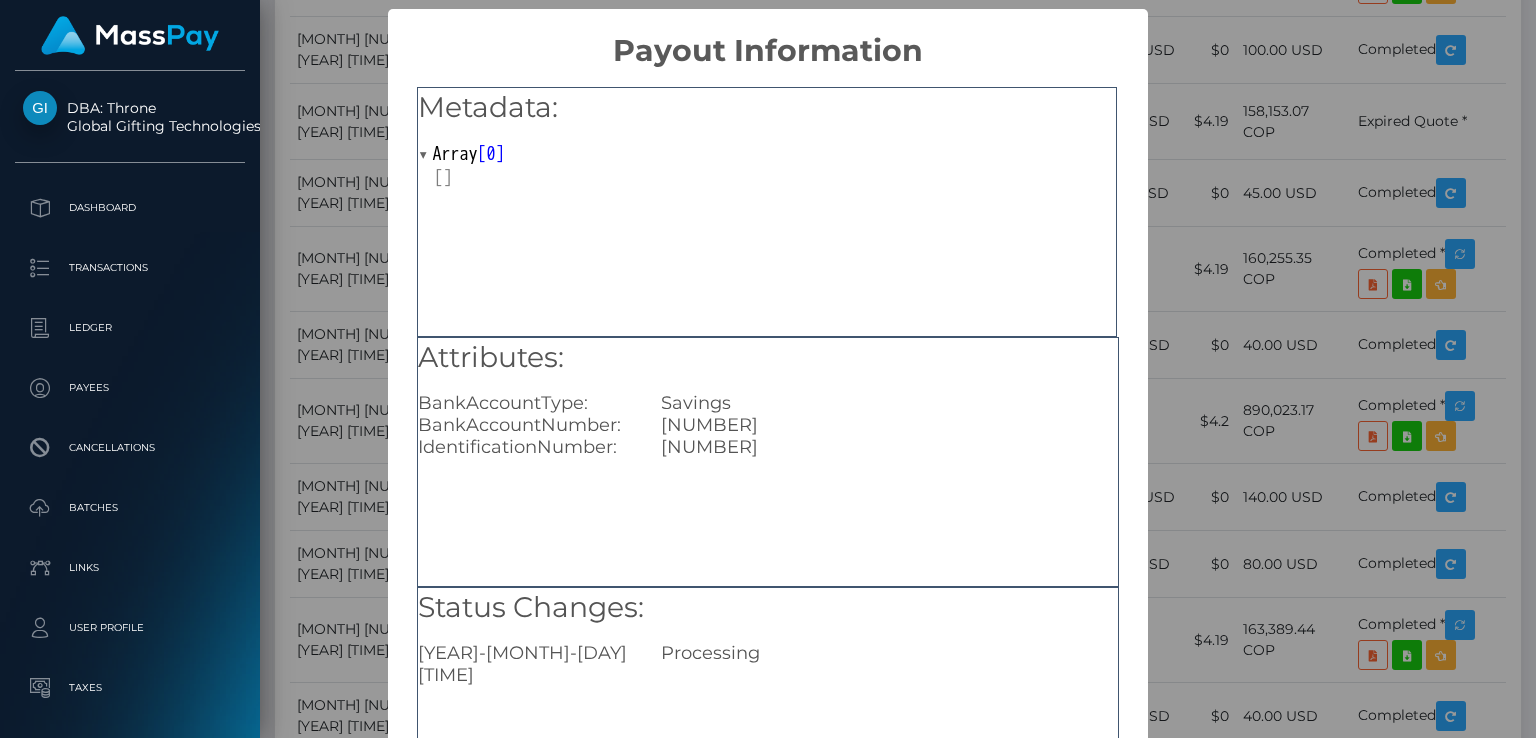 click on "× Payout Information Metadata: Array [ 0 ] Attributes: BankAccountType: Savings BankAccountNumber: 3001047493 IdentificationNumber: 3571908 Status Changes: 2025-08-05 02:11:48.742 Processing OK No Cancel" at bounding box center (768, 369) 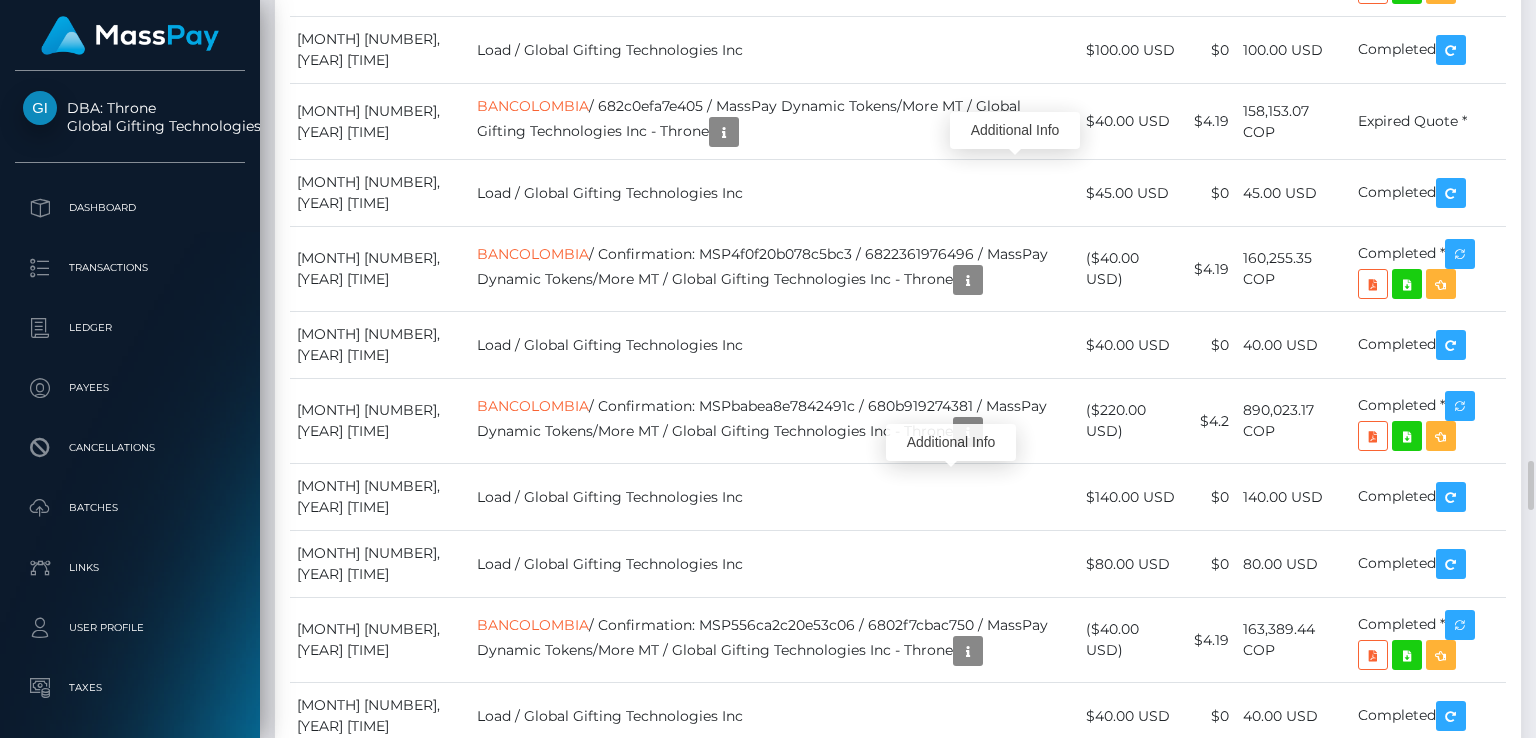 scroll, scrollTop: 240, scrollLeft: 384, axis: both 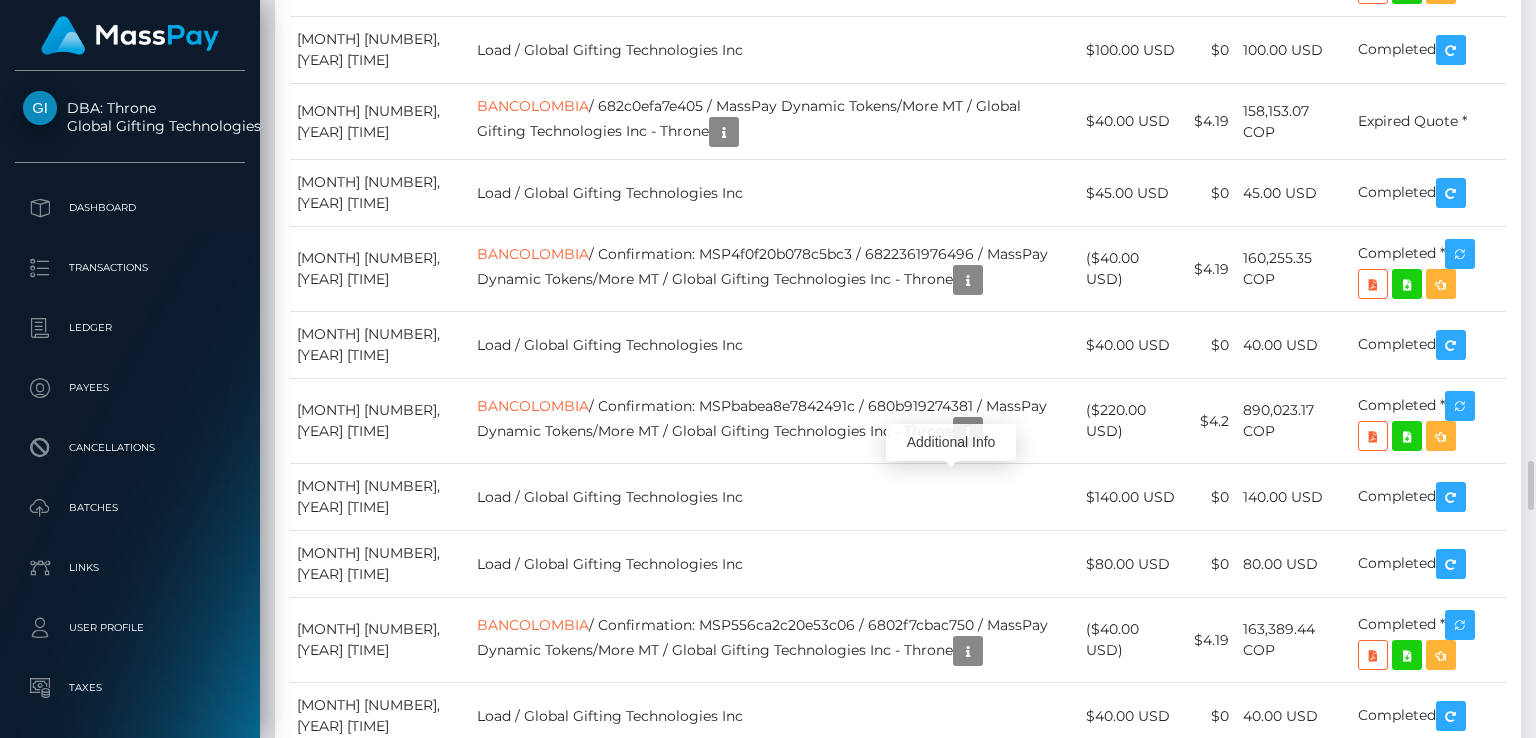 click at bounding box center [968, -1589] 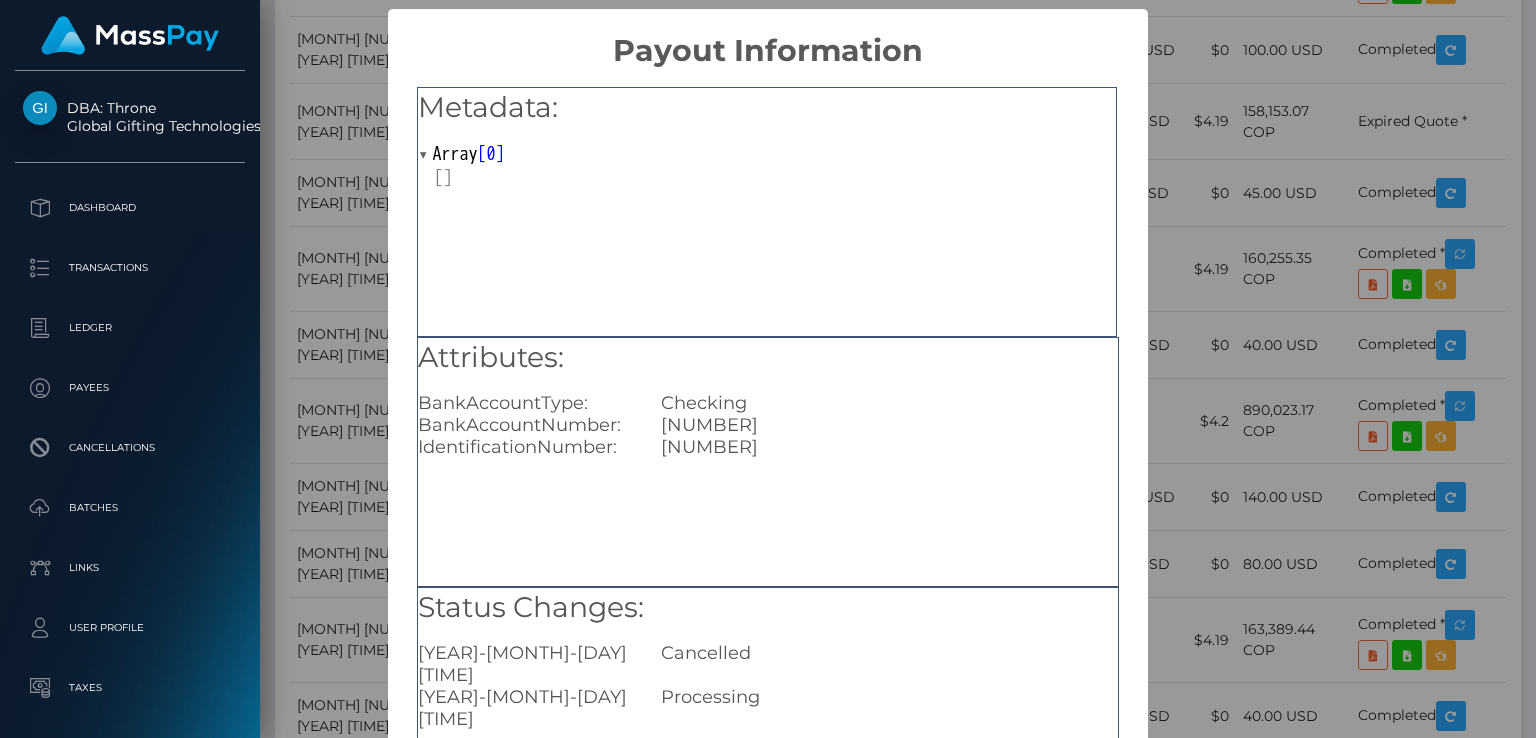 click on "× Payout Information Metadata: Array [ 0 ] Attributes: BankAccountType: Checking BankAccountNumber: 48771844823 IdentificationNumber: 3571908 Status Changes: 2025-08-05 02:01:10.877 Cancelled 2025-08-05 01:39:32.866 Processing OK No Cancel" at bounding box center (768, 369) 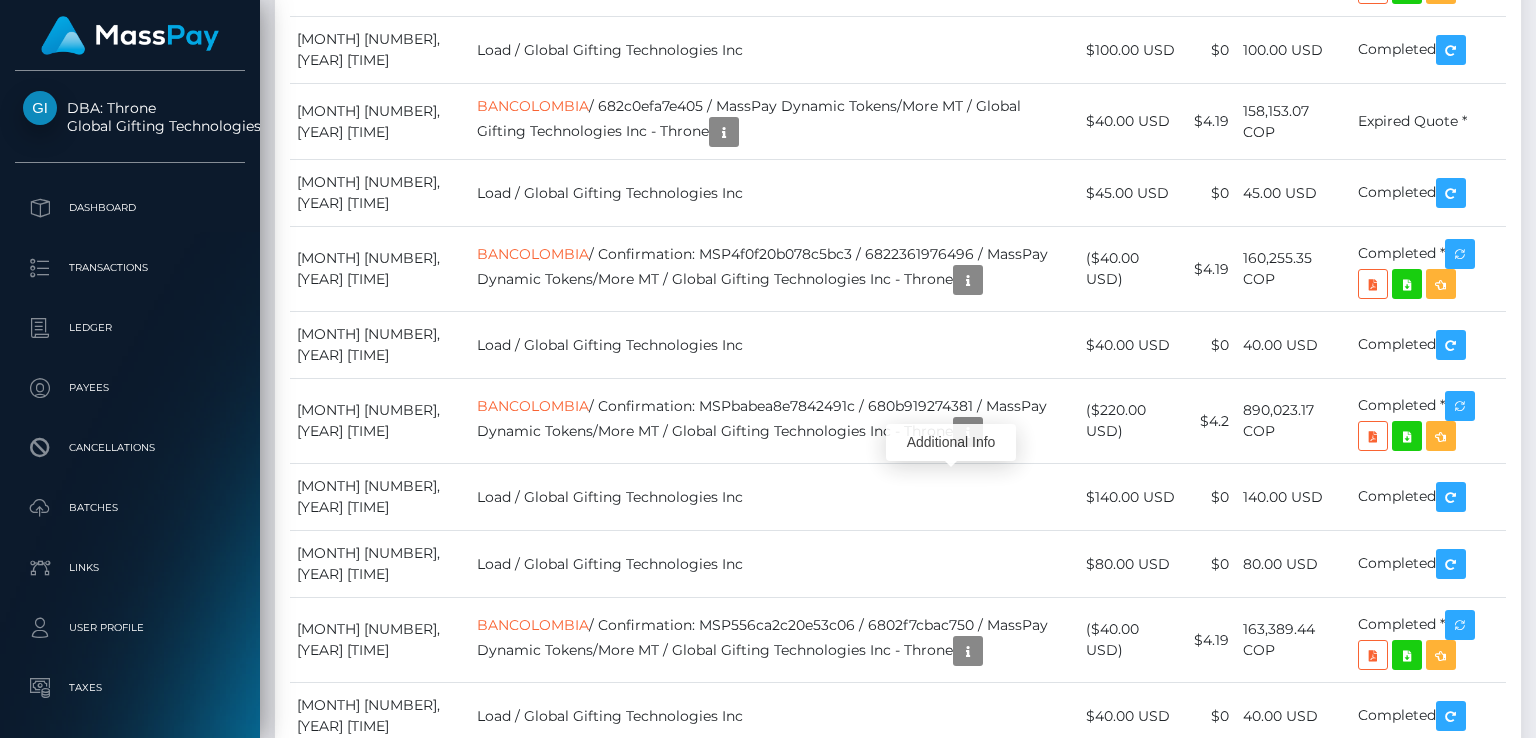 scroll, scrollTop: 240, scrollLeft: 384, axis: both 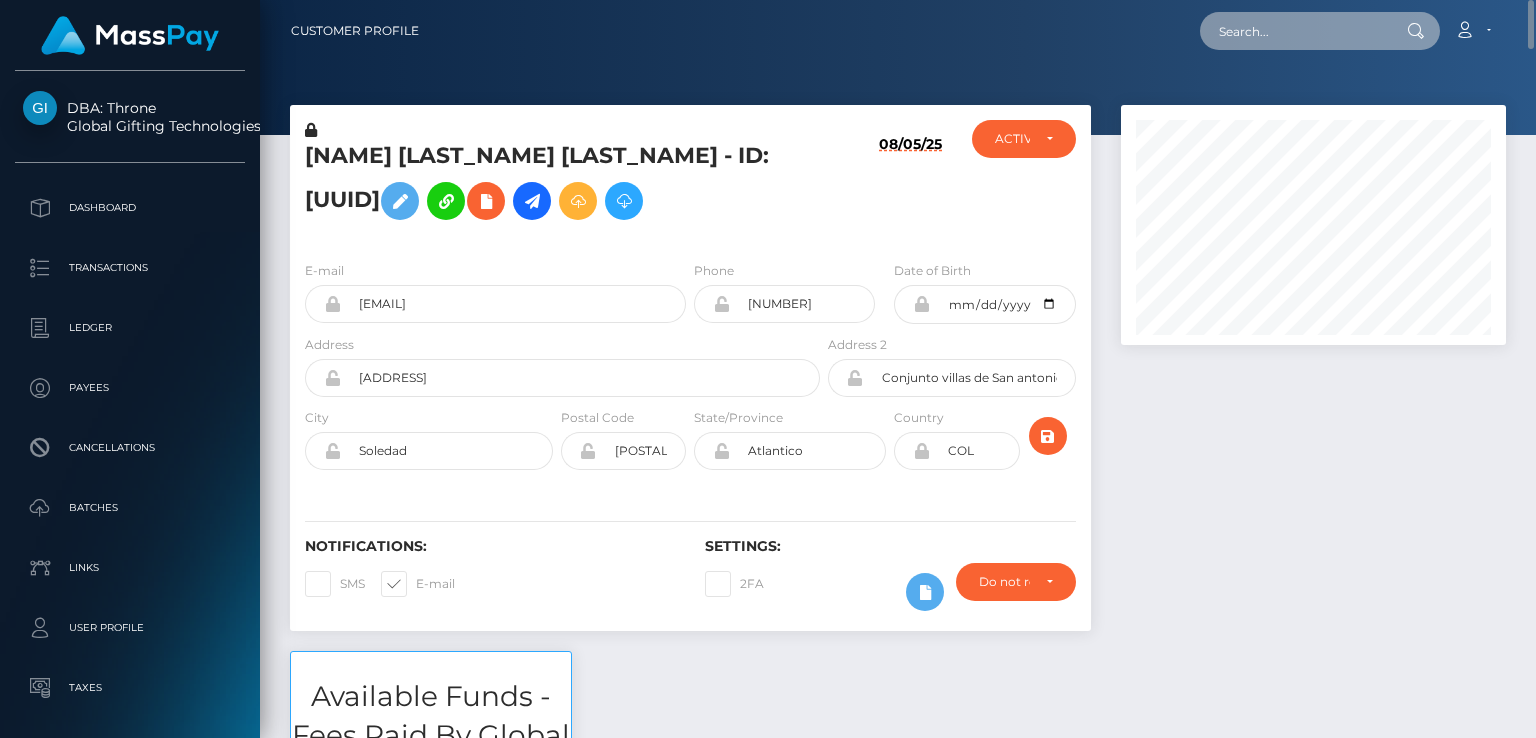 paste on "MSP28667ac02538825" 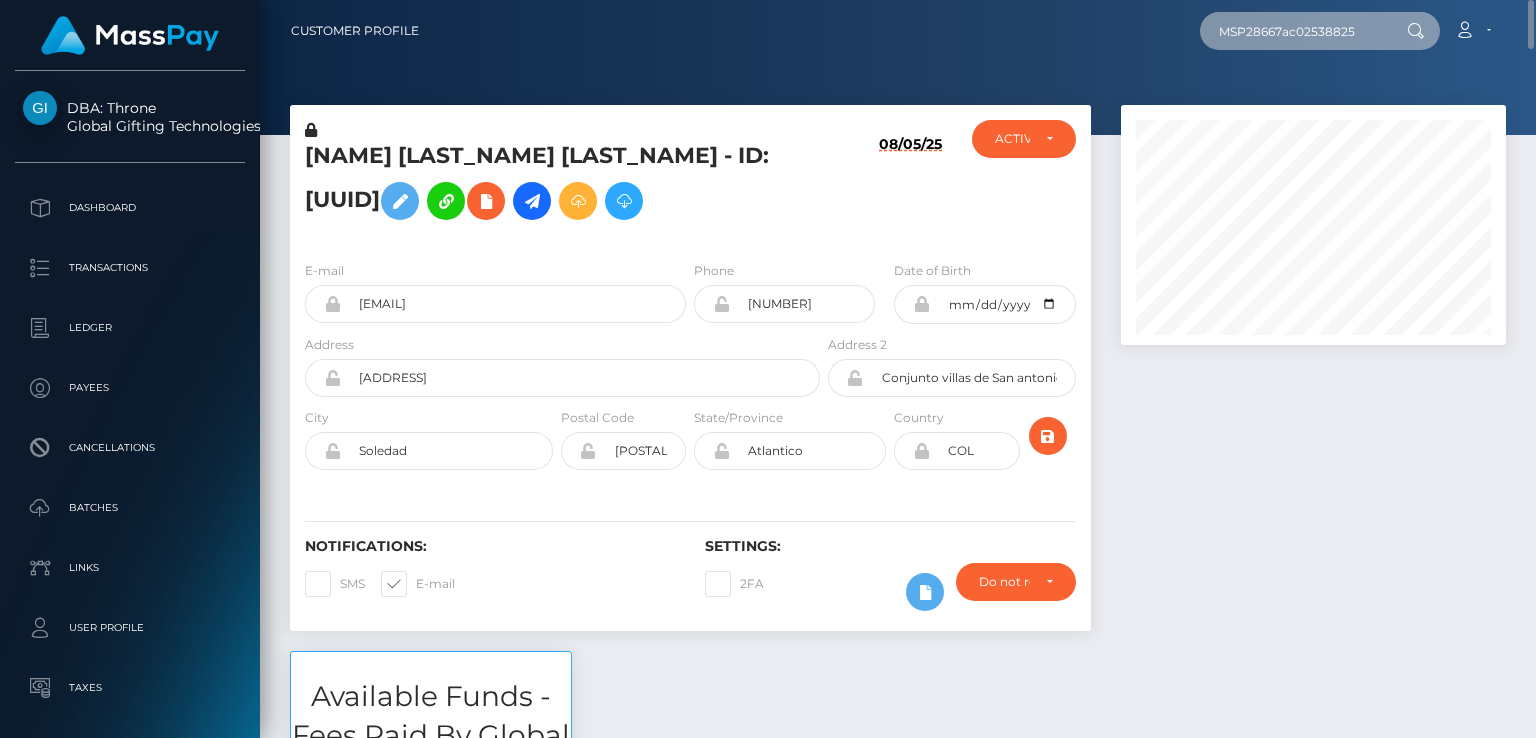 type on "MSP28667ac02538825" 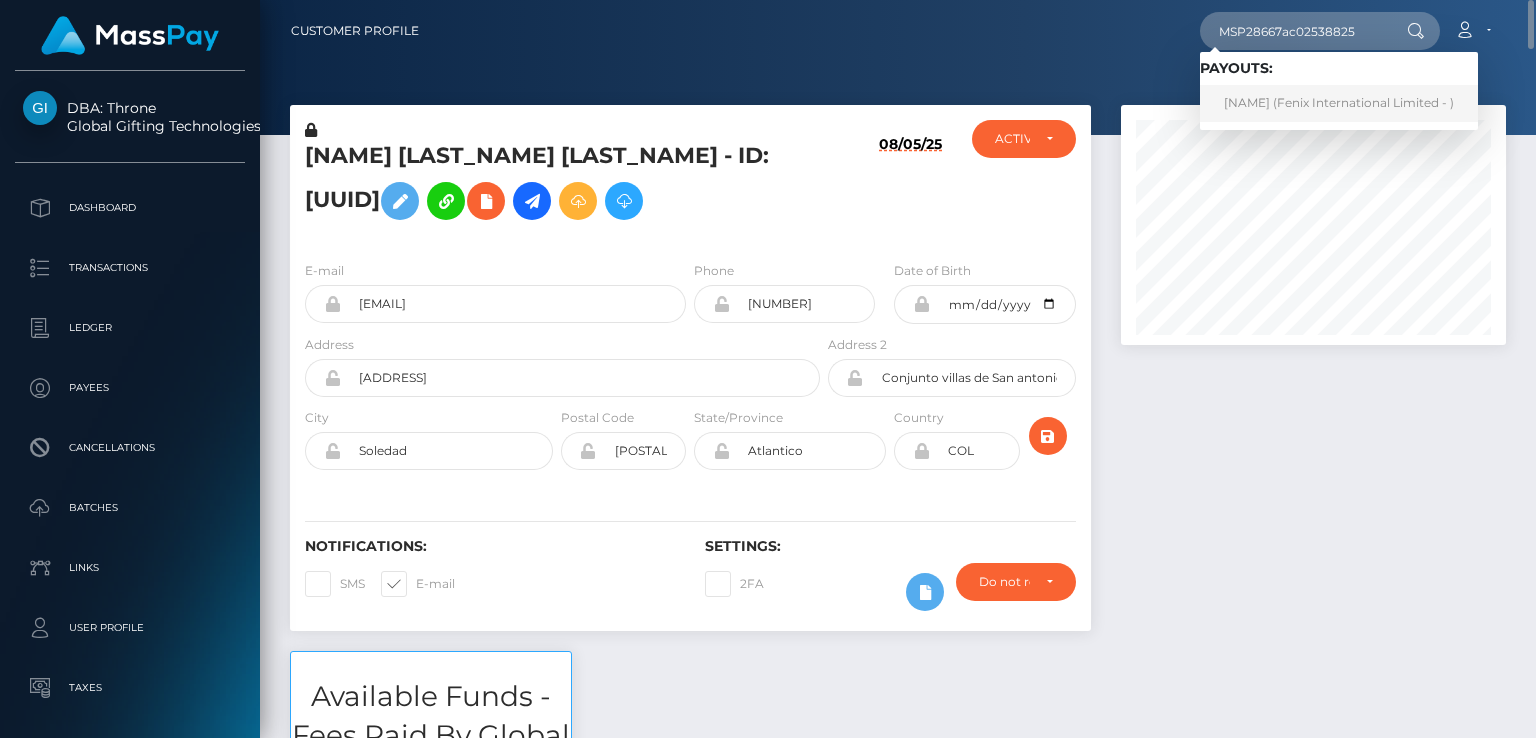 click on "RATCHADA  TAHAN (Fenix International Limited - )" at bounding box center [1339, 103] 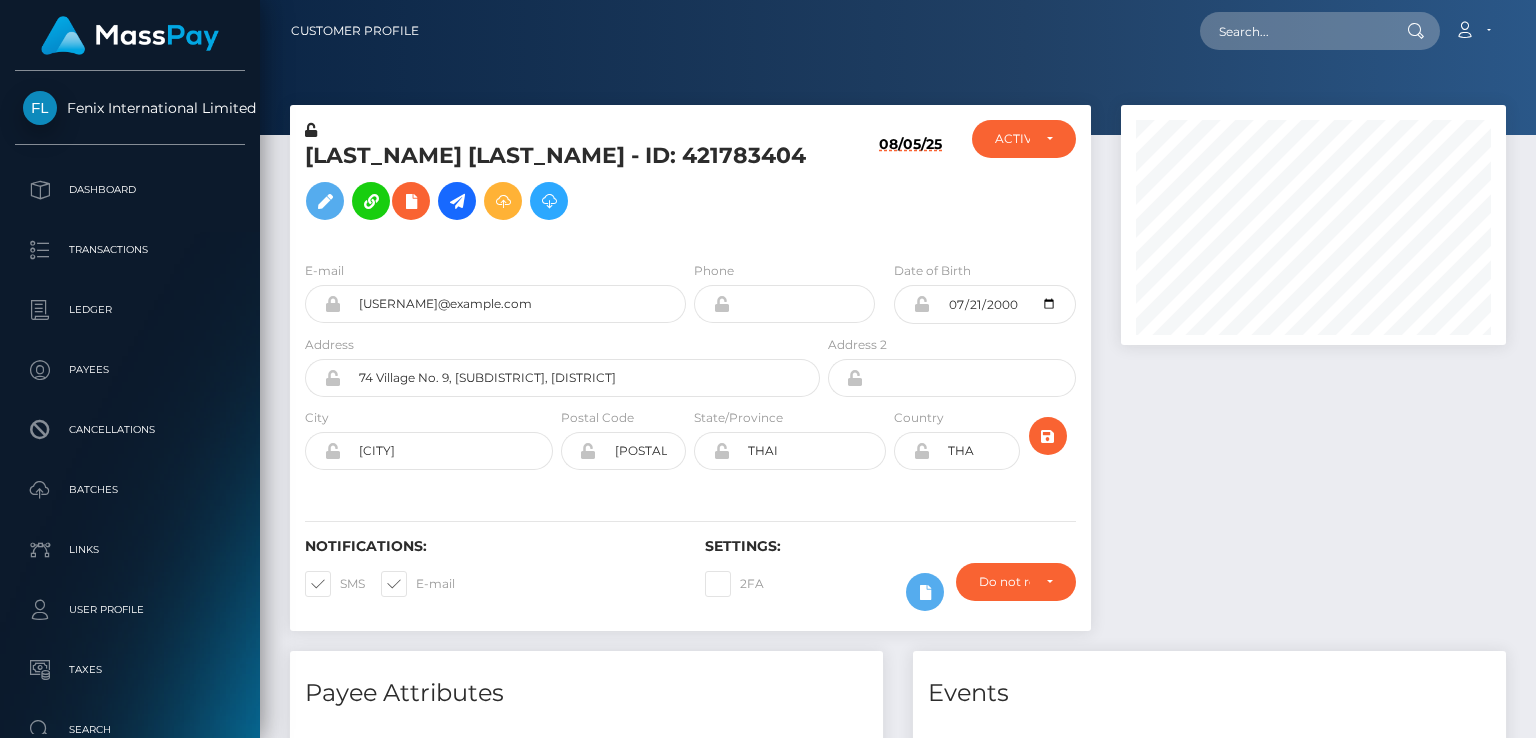 scroll, scrollTop: 0, scrollLeft: 0, axis: both 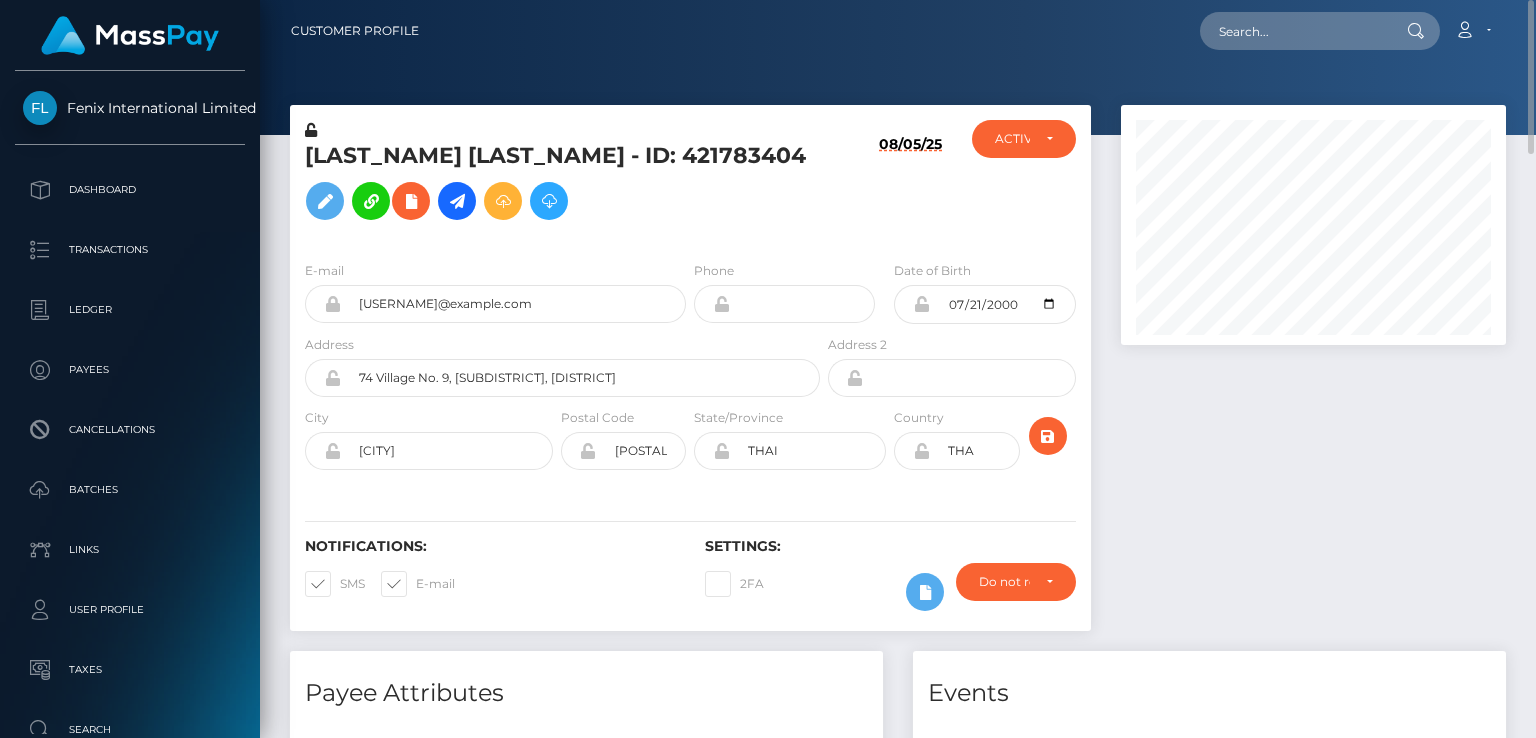 click at bounding box center (1313, 378) 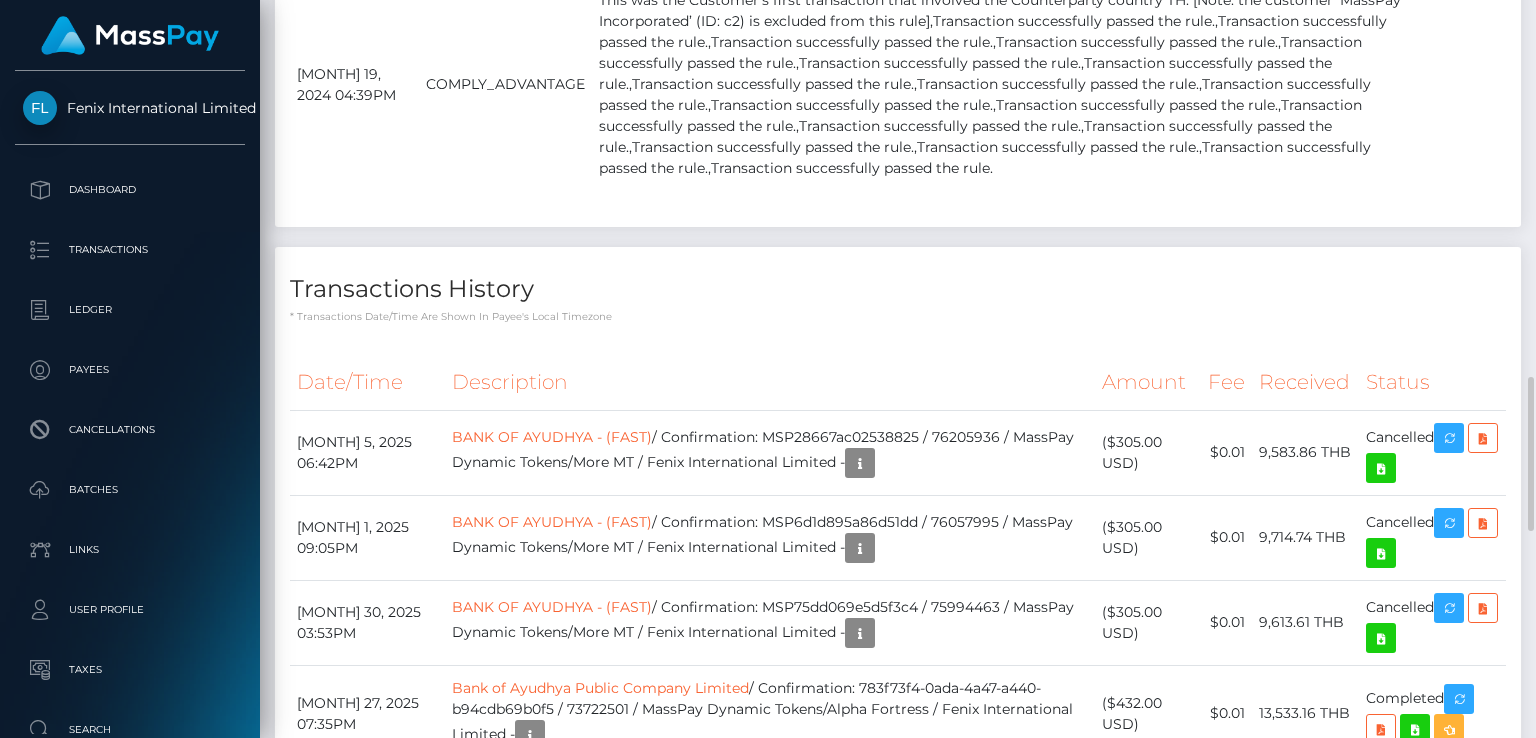 scroll, scrollTop: 2100, scrollLeft: 0, axis: vertical 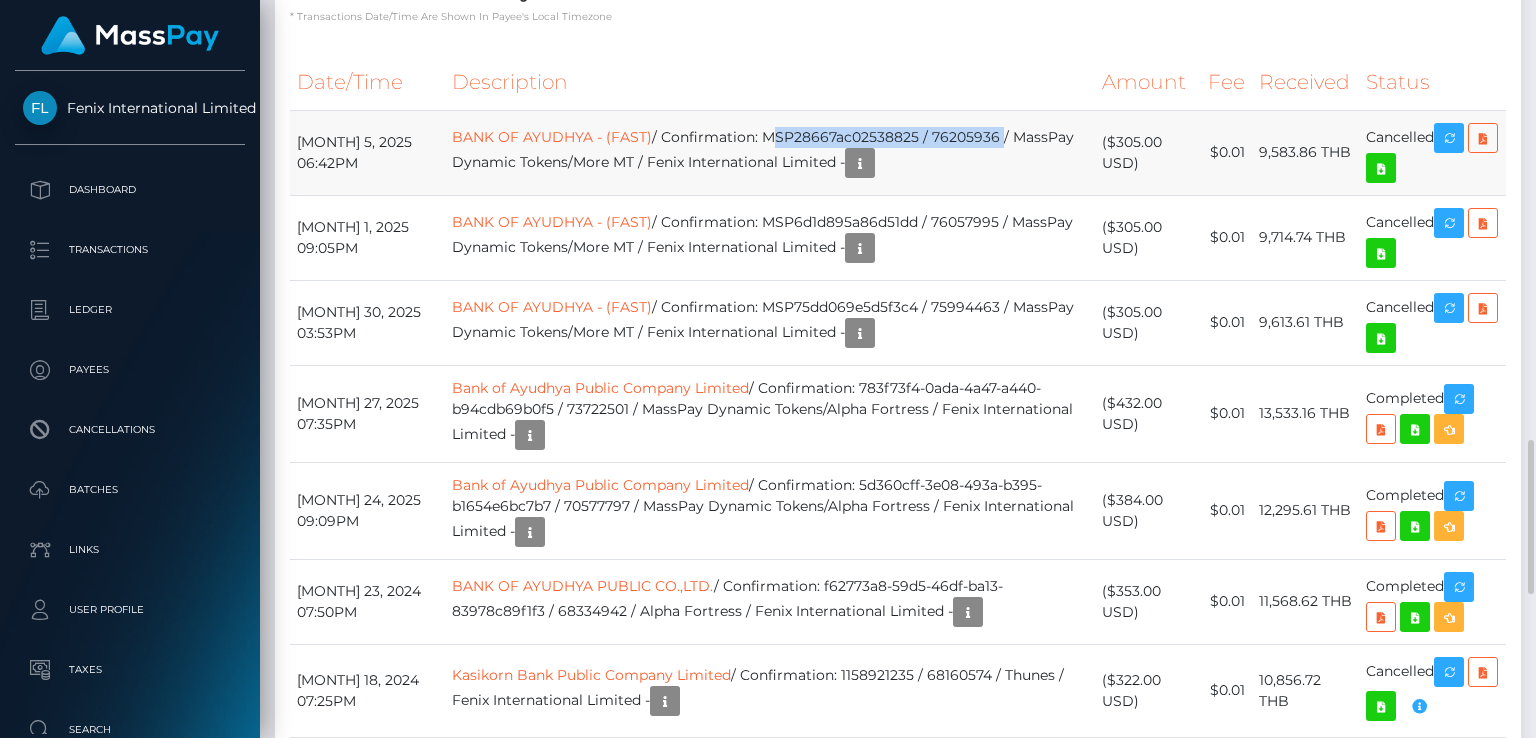 drag, startPoint x: 761, startPoint y: 323, endPoint x: 995, endPoint y: 333, distance: 234.21358 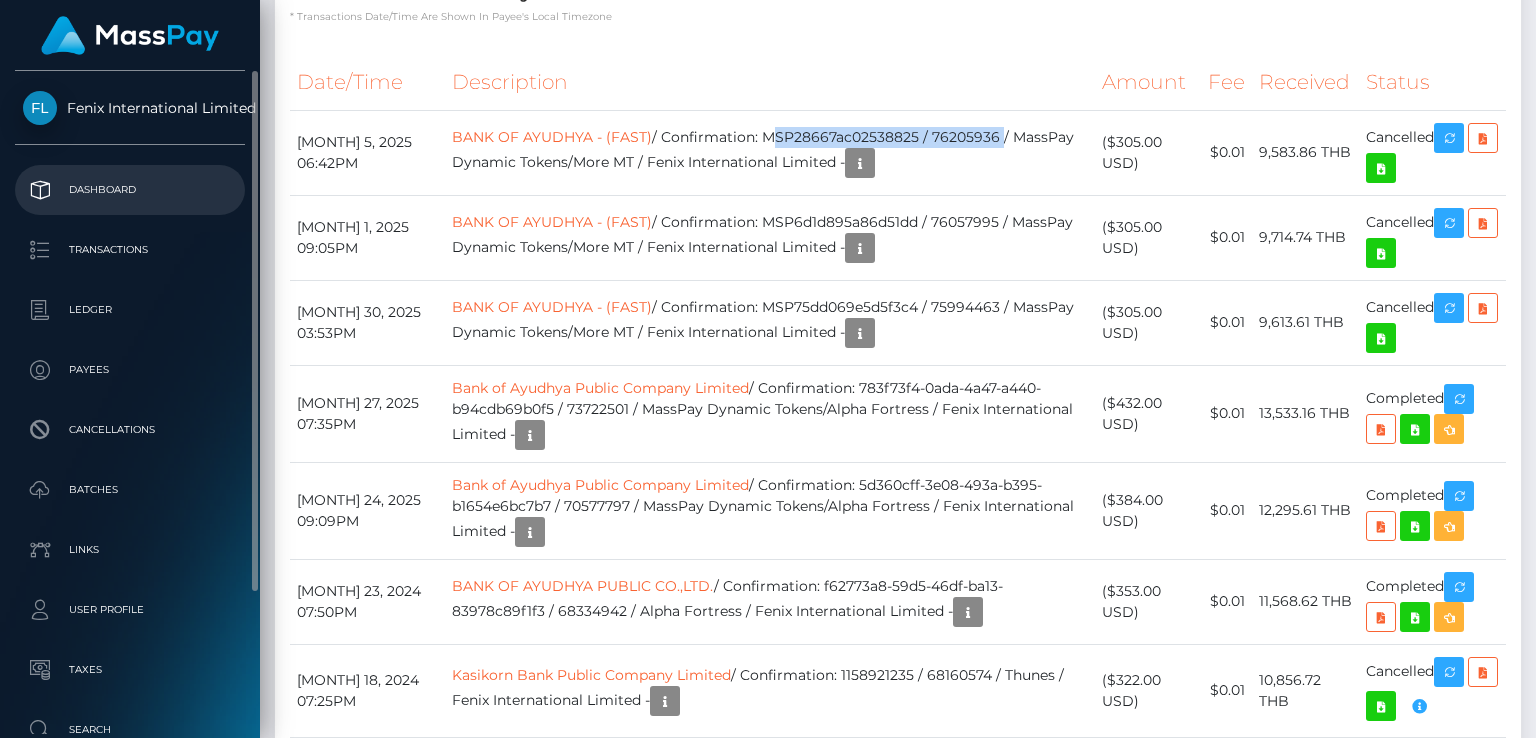 scroll, scrollTop: 240, scrollLeft: 384, axis: both 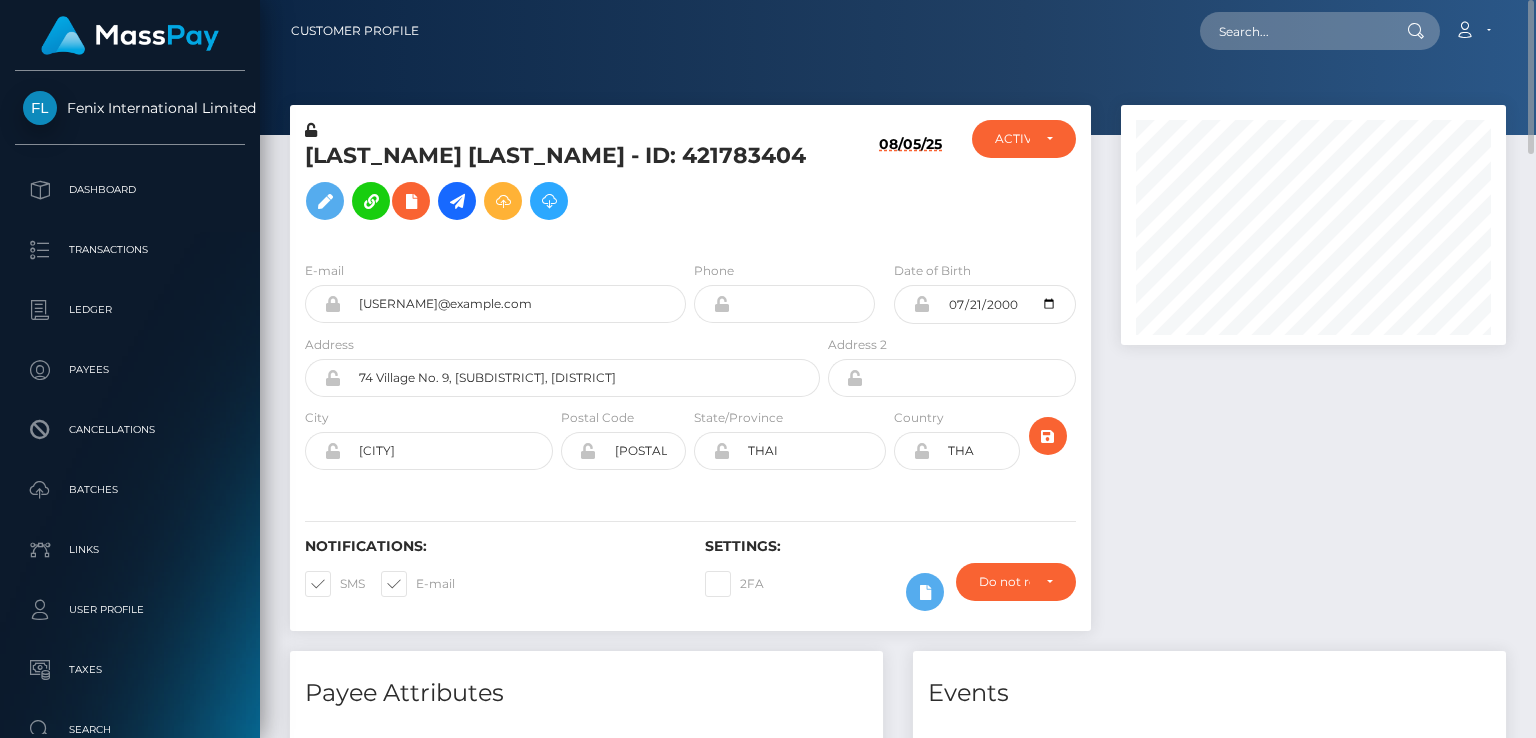 click on "RATCHADA  TAHAN
- ID: 421783404" at bounding box center [557, 185] 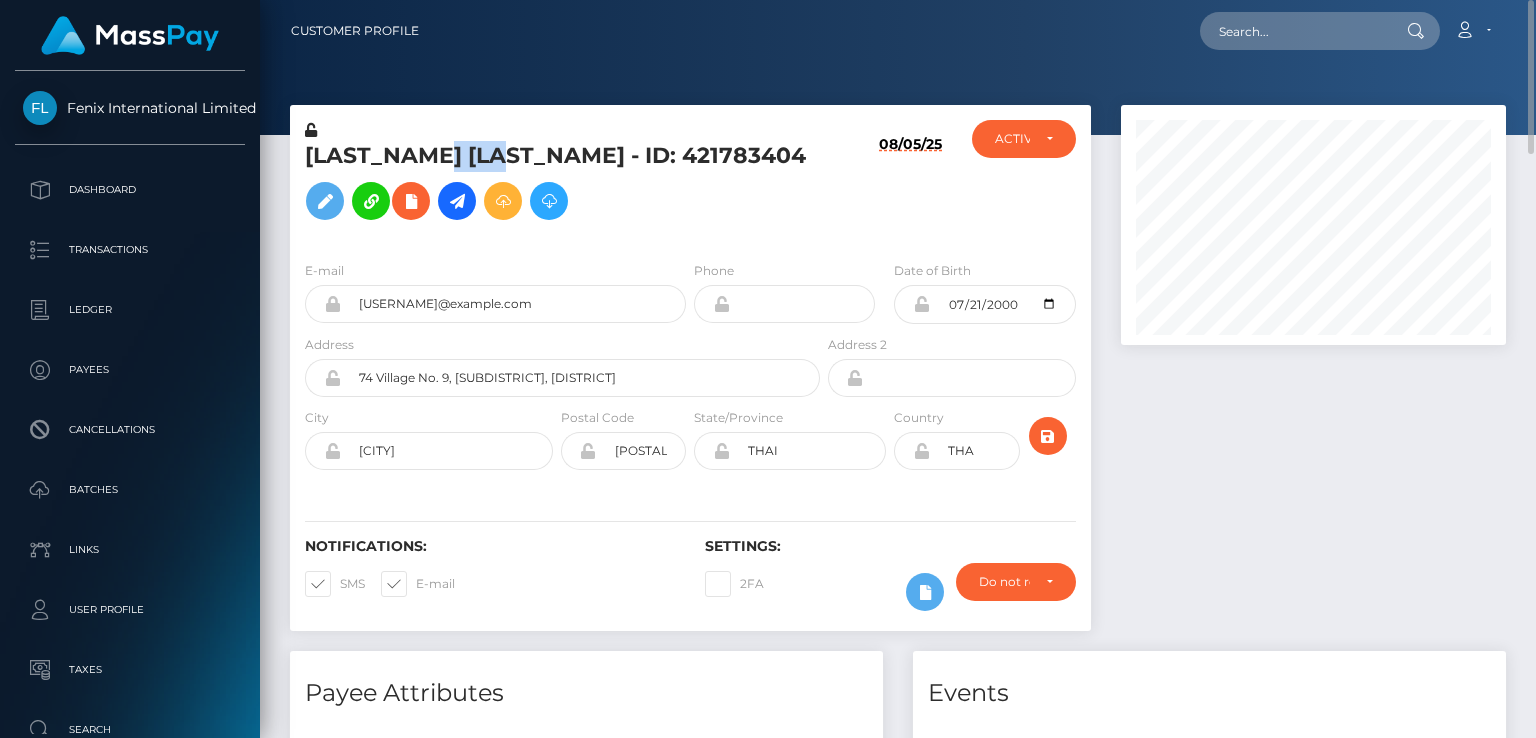 click on "RATCHADA  TAHAN
- ID: 421783404" at bounding box center [557, 185] 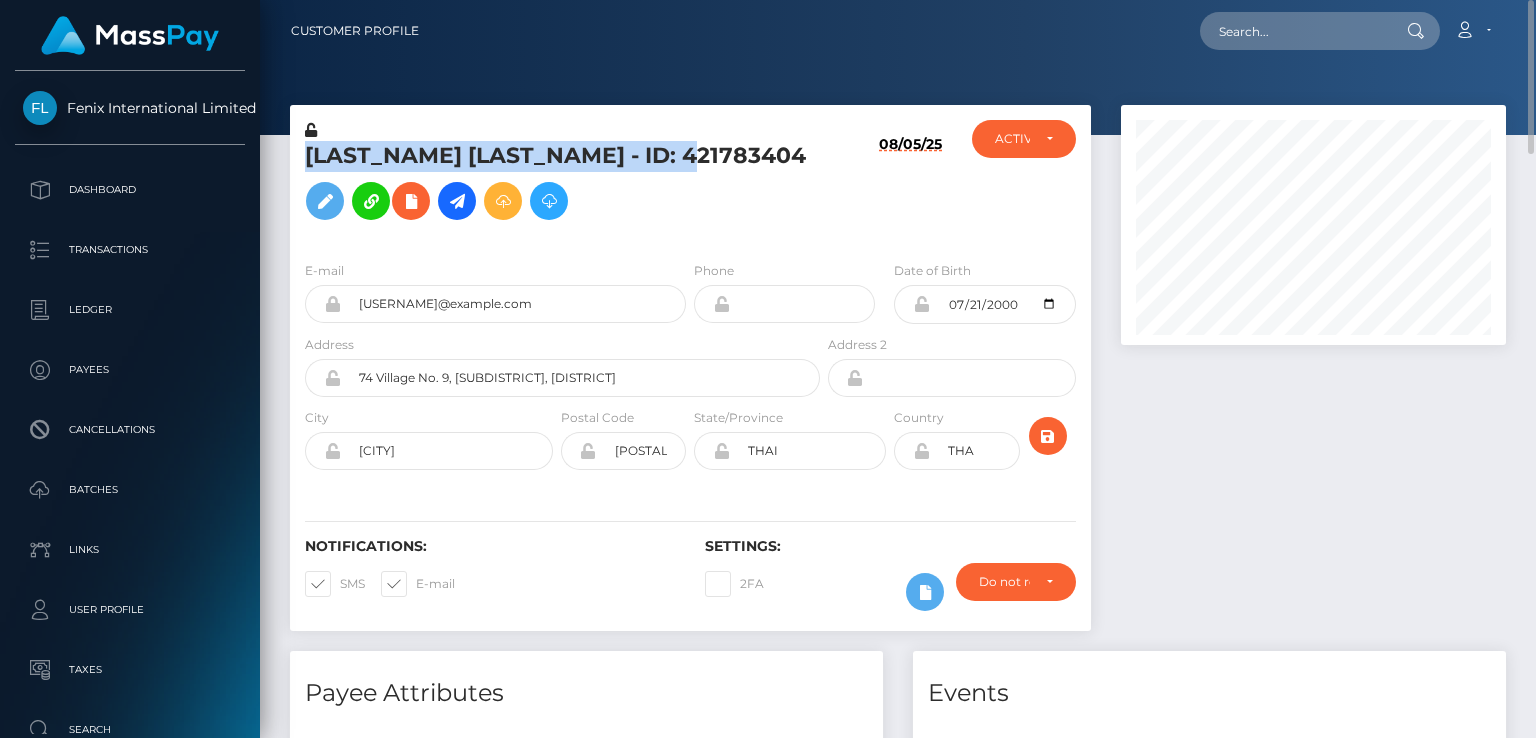 click on "RATCHADA  TAHAN
- ID: 421783404" at bounding box center [557, 185] 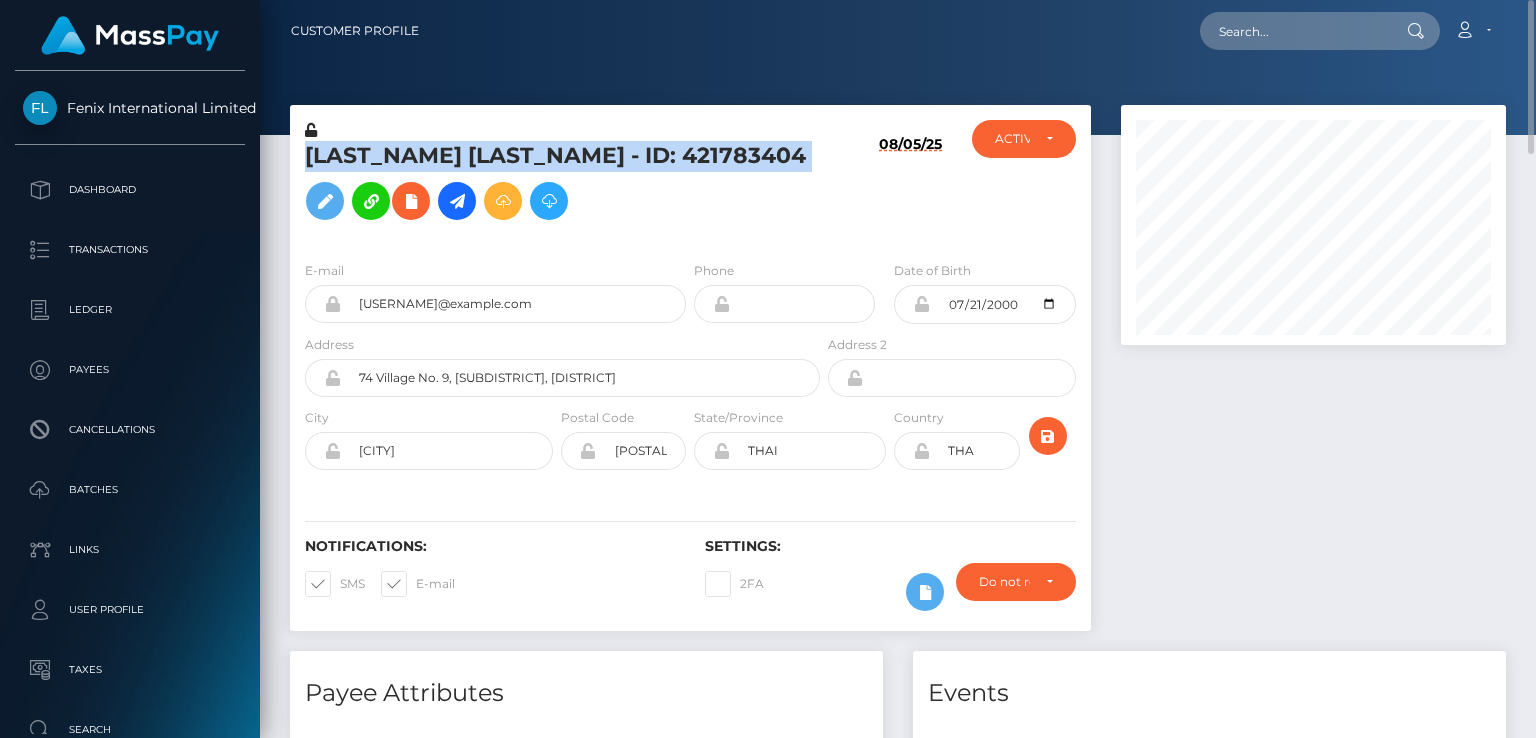 copy on "RATCHADA  TAHAN
- ID: 421783404" 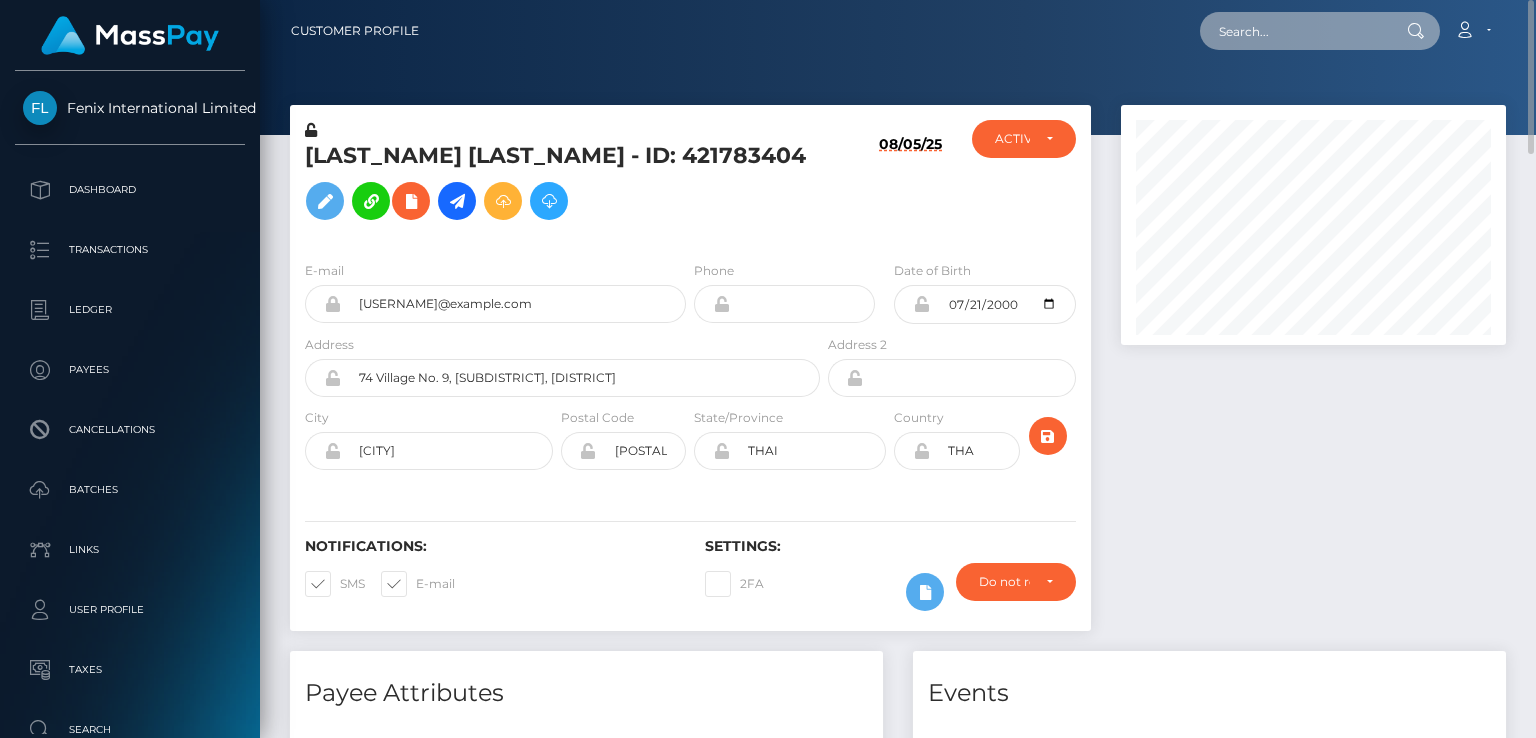 paste on "a773a34a-01be-4cfe-8e0e-9f58a6b2526c" 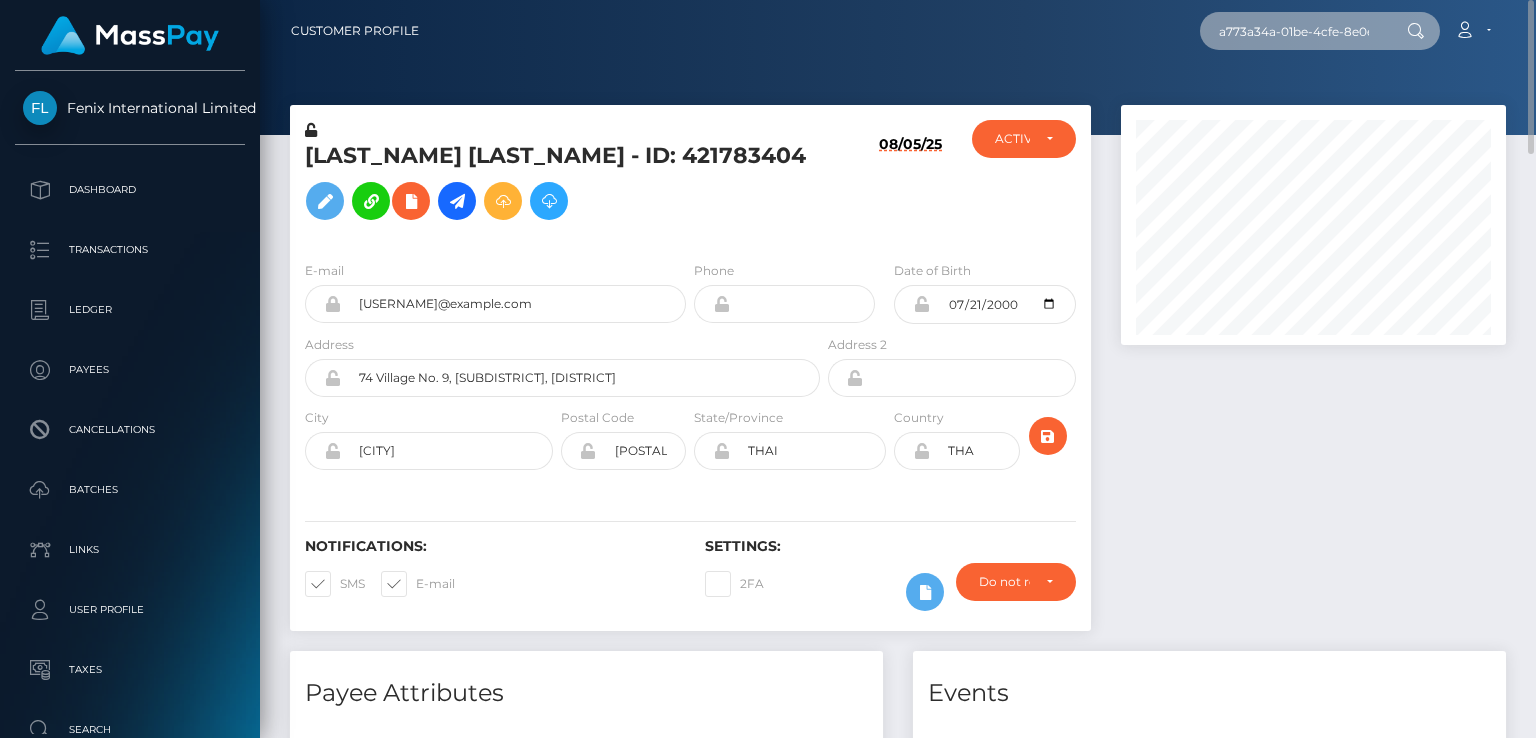 scroll, scrollTop: 0, scrollLeft: 94, axis: horizontal 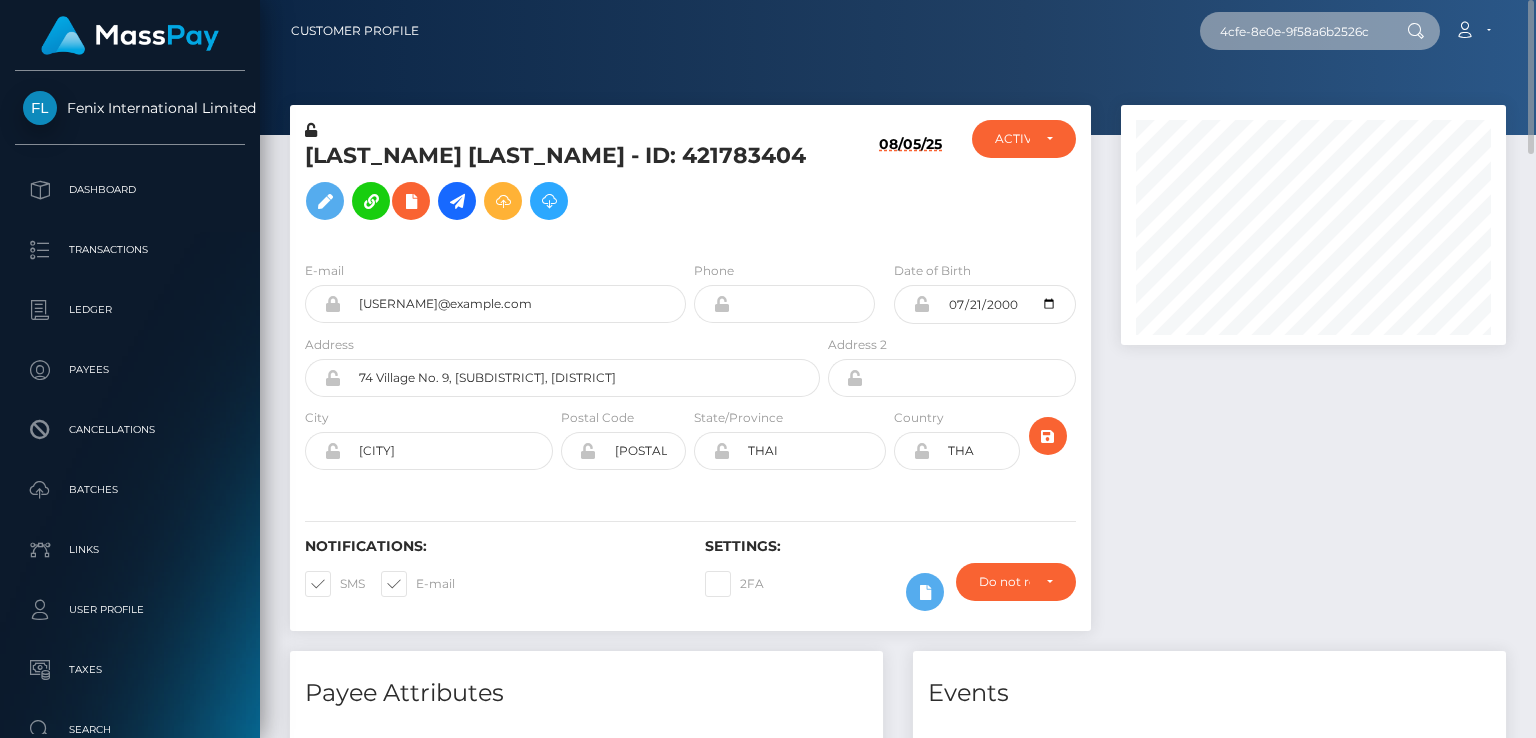 type on "a773a34a-01be-4cfe-8e0e-9f58a6b2526c" 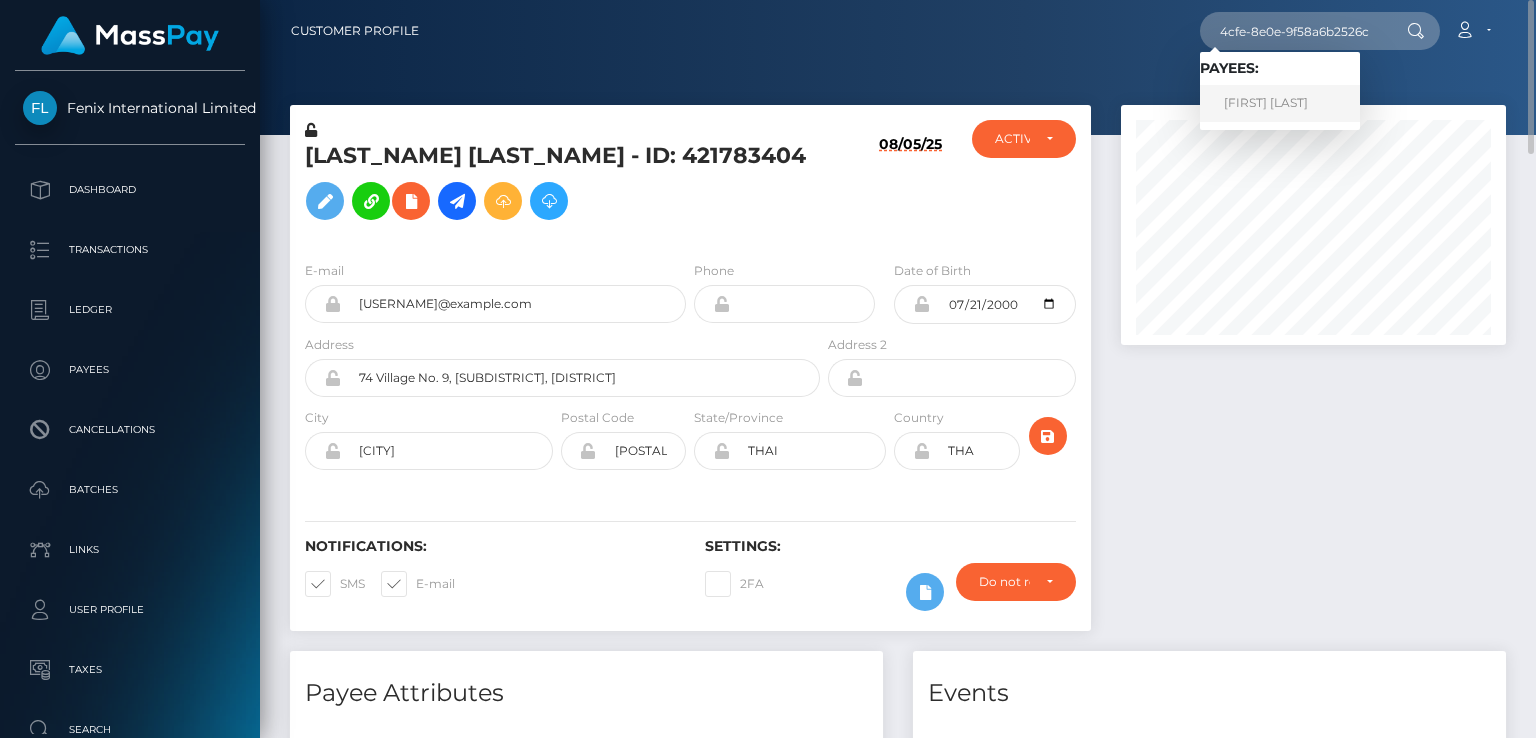 scroll, scrollTop: 0, scrollLeft: 0, axis: both 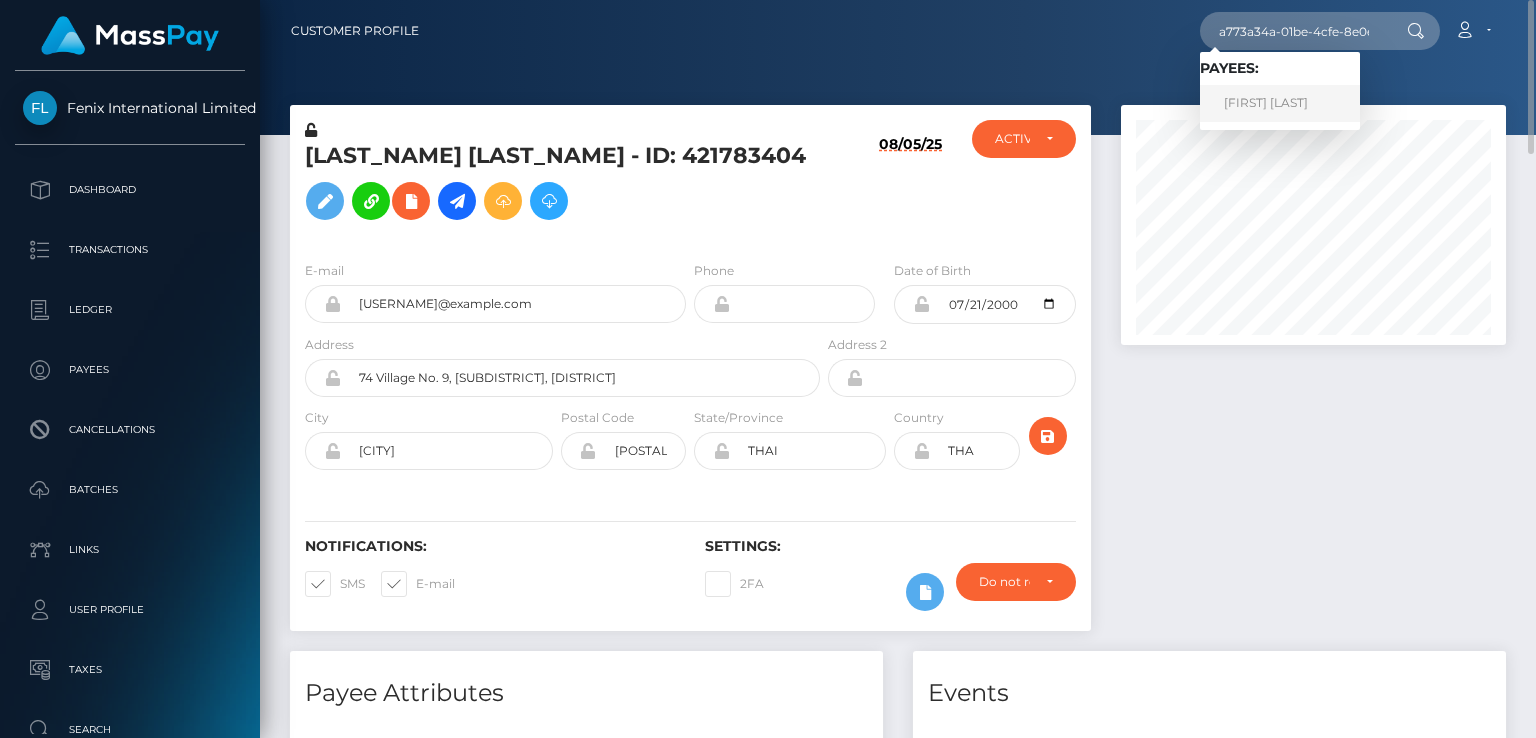 click on "Bella  Love" at bounding box center (1280, 103) 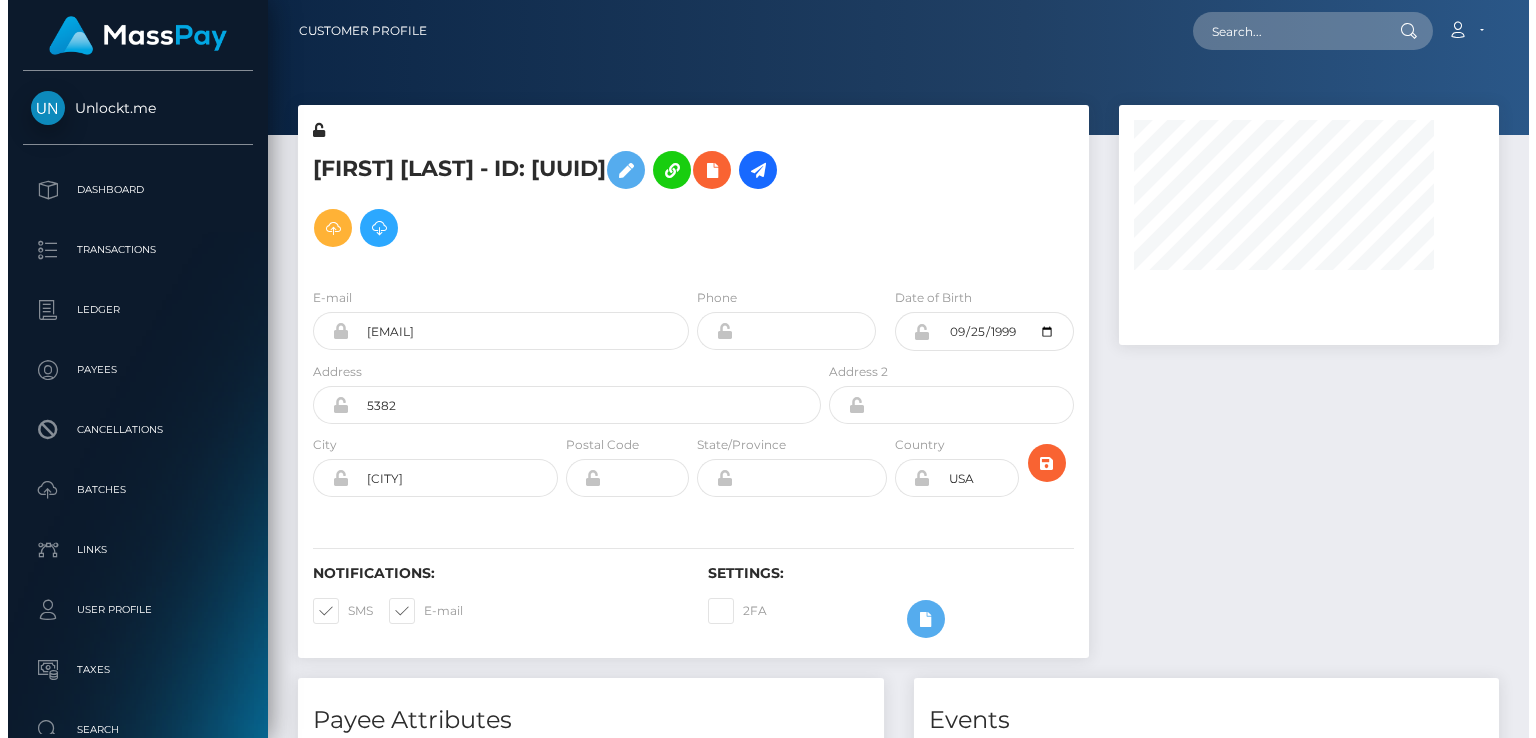 scroll, scrollTop: 0, scrollLeft: 0, axis: both 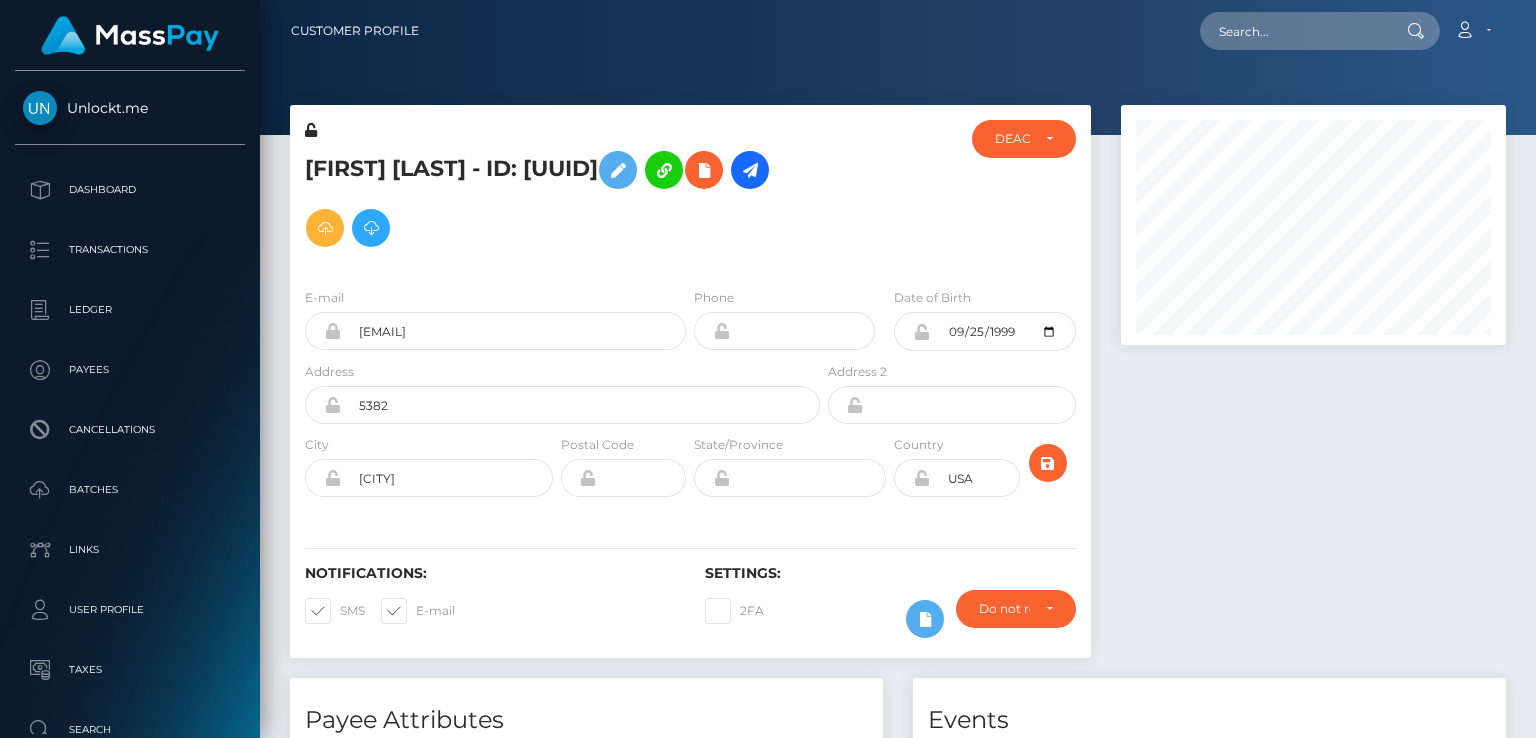 drag, startPoint x: 481, startPoint y: 155, endPoint x: 468, endPoint y: 182, distance: 29.966648 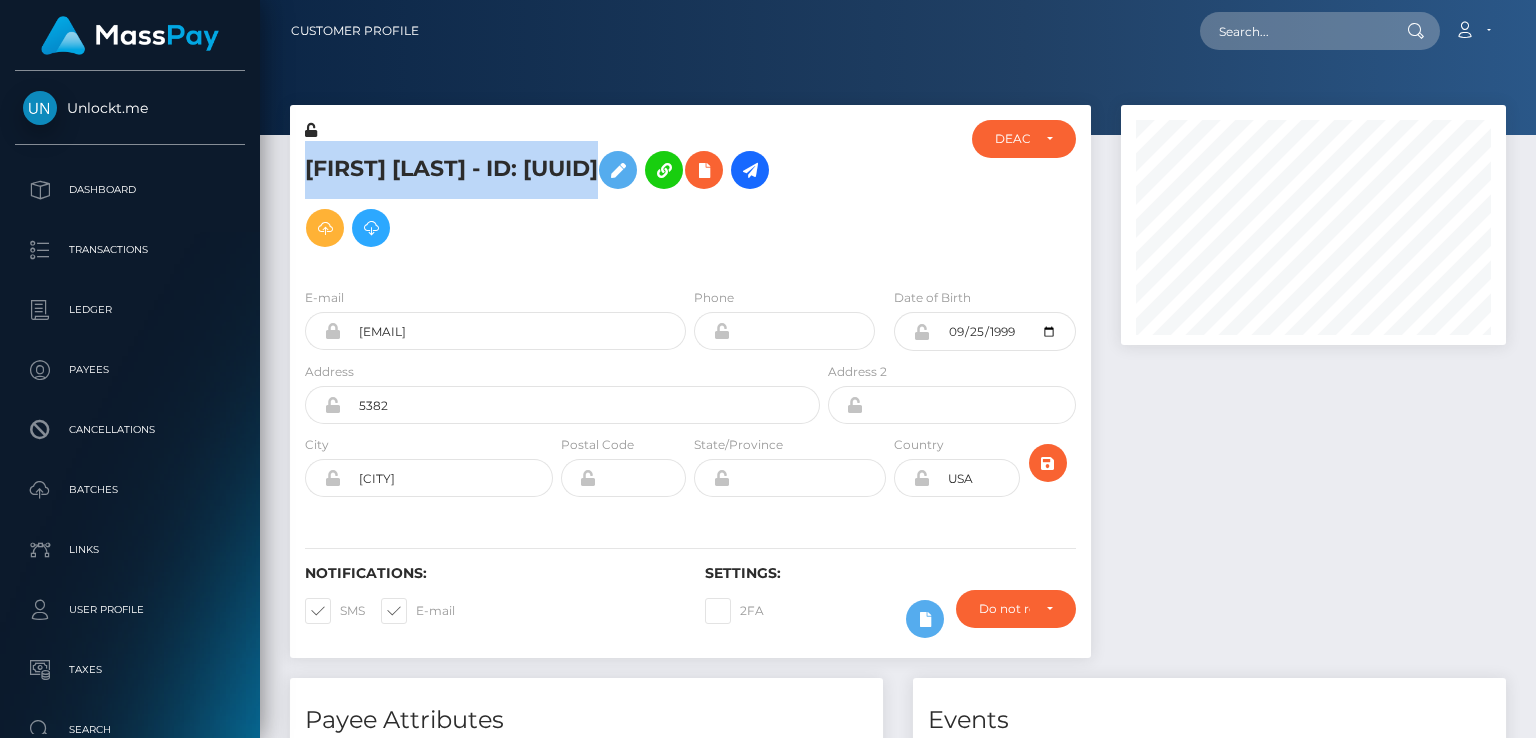 click on "Bella  Love
- ID: a773a34a-01be-4cfe-8e0e-9f58a6b2526c" at bounding box center [557, 199] 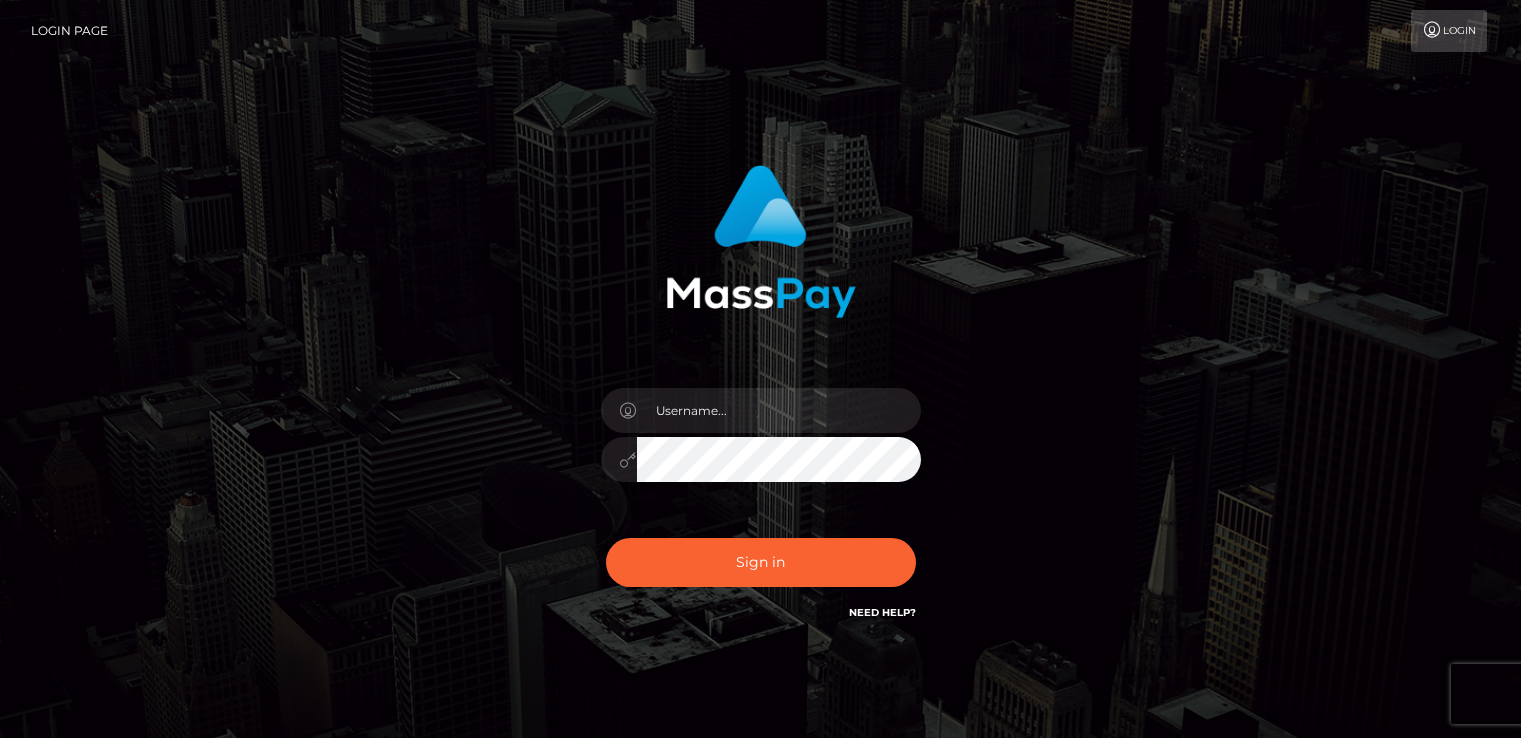 scroll, scrollTop: 0, scrollLeft: 0, axis: both 